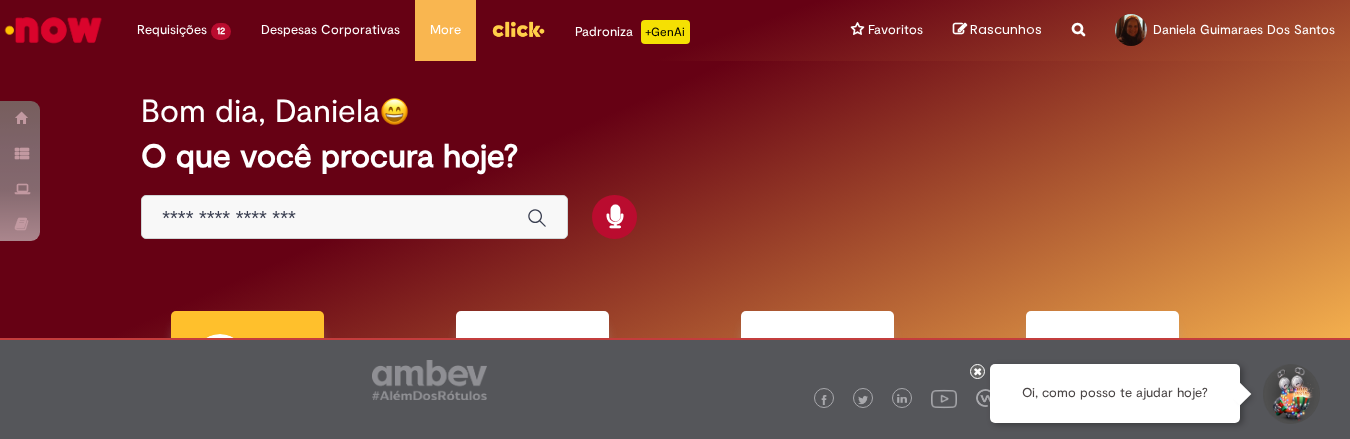 scroll, scrollTop: 0, scrollLeft: 0, axis: both 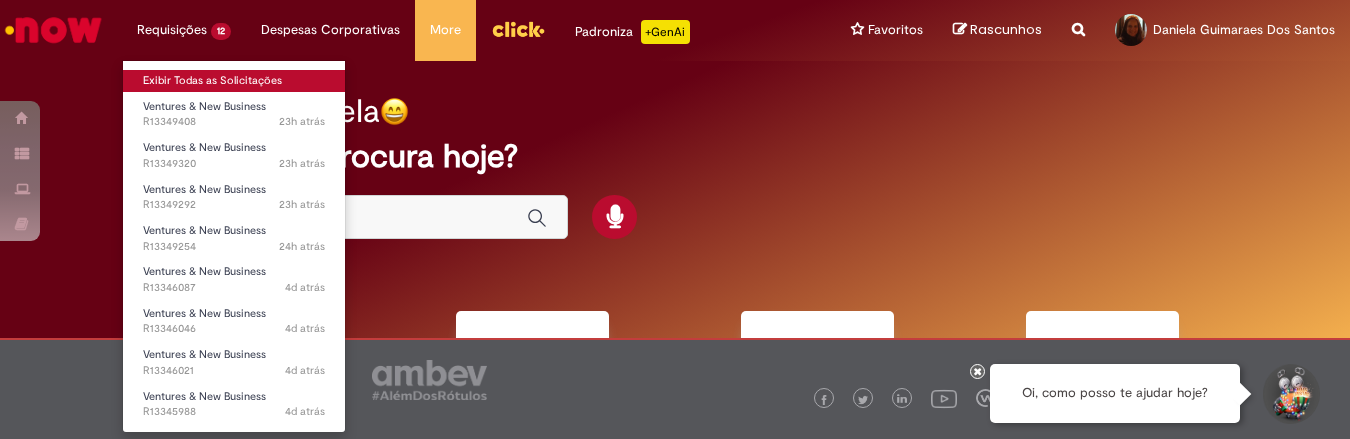 click on "Exibir Todas as Solicitações" at bounding box center [234, 81] 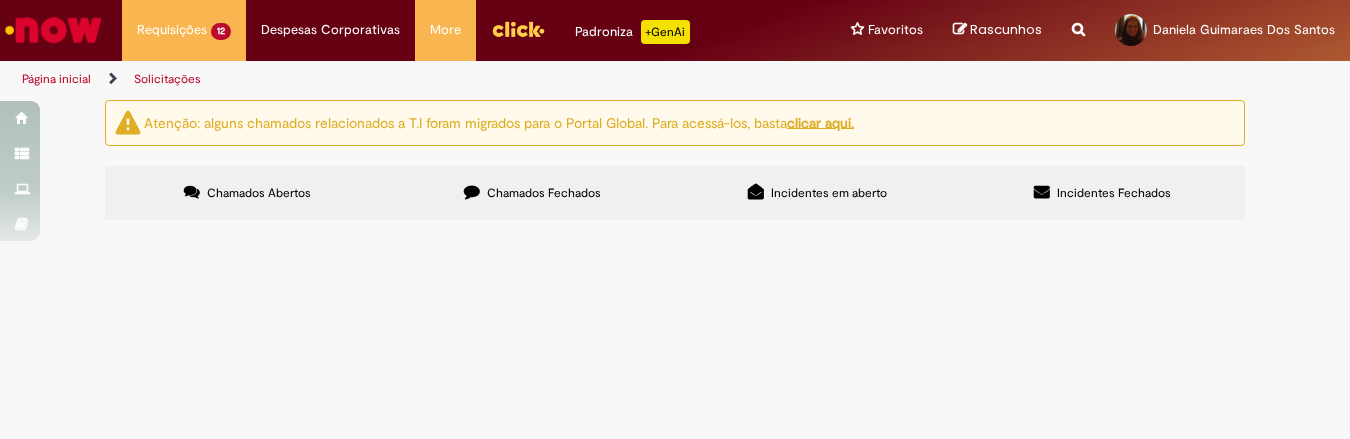 scroll, scrollTop: 359, scrollLeft: 0, axis: vertical 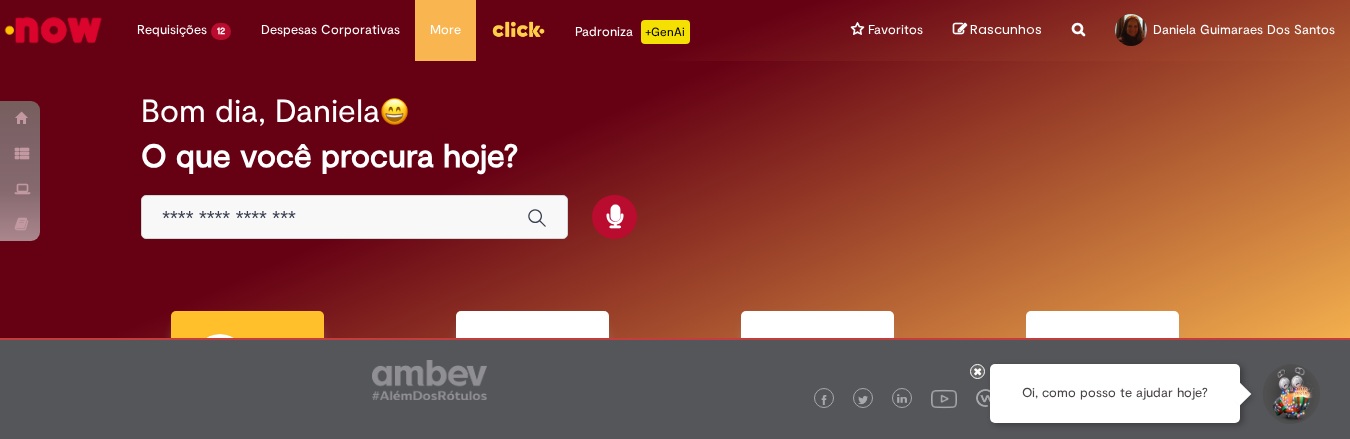 click at bounding box center (354, 217) 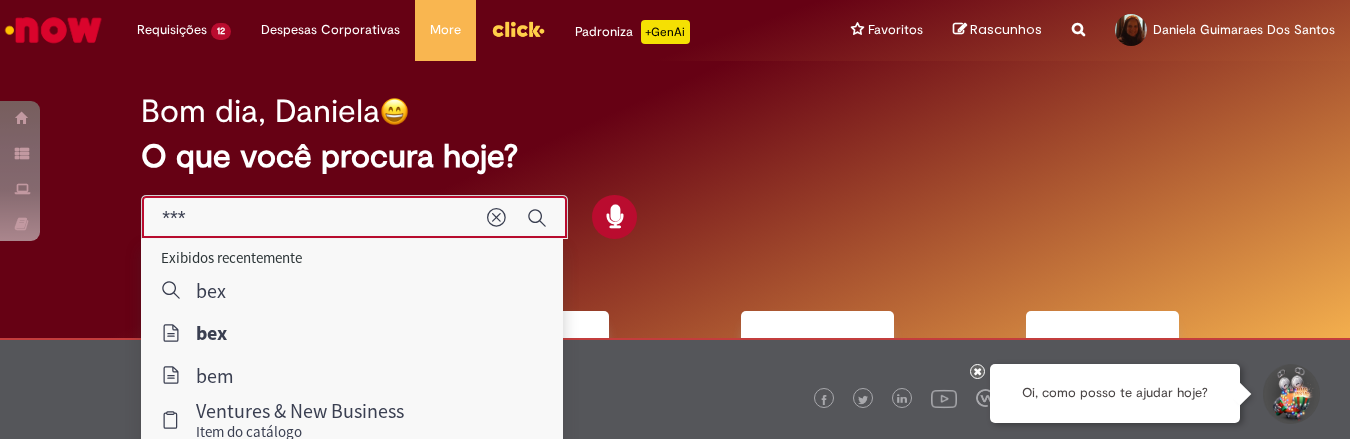 type on "***" 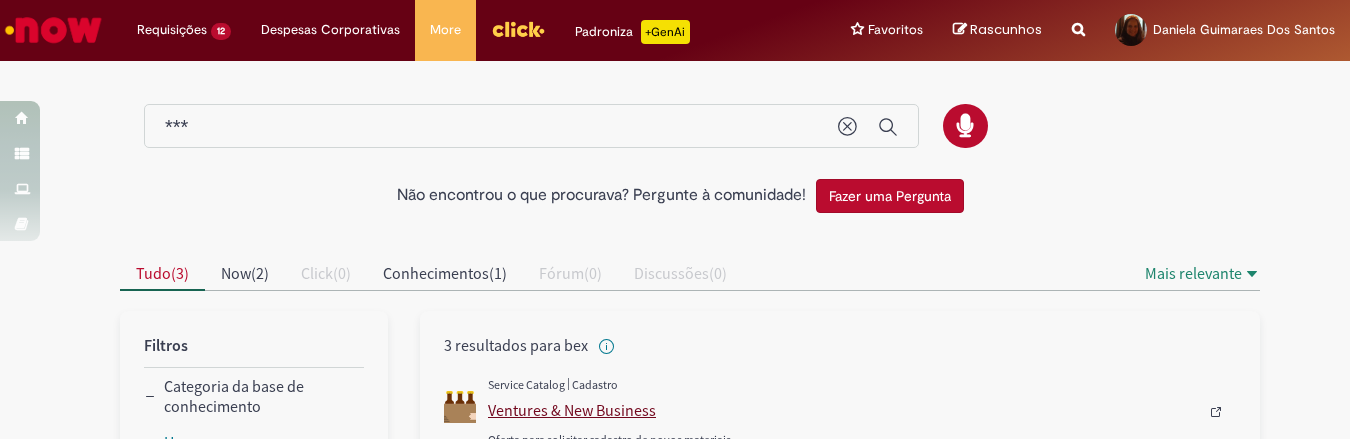 click on "Ventures & New Business" at bounding box center (843, 410) 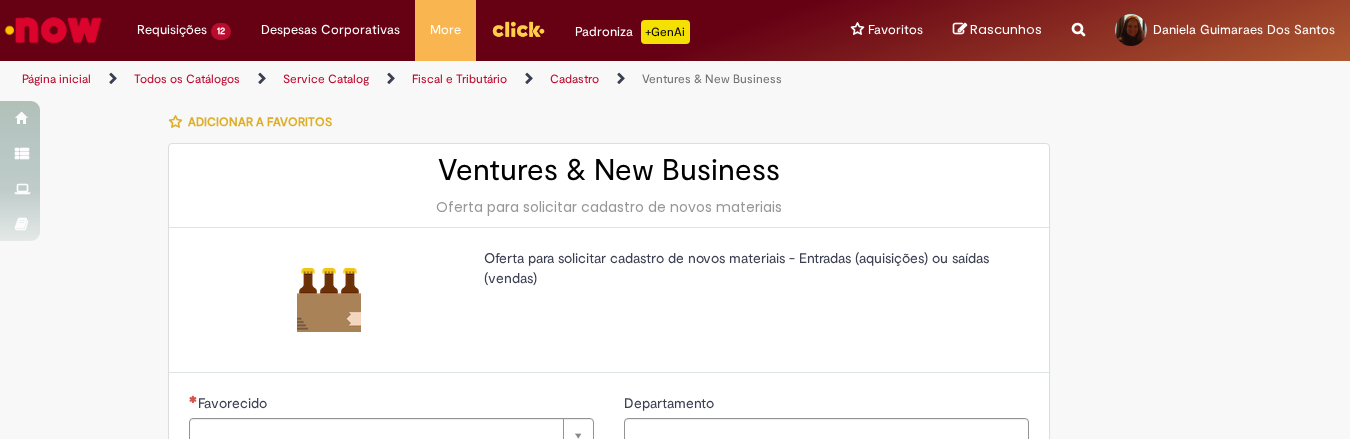 type on "********" 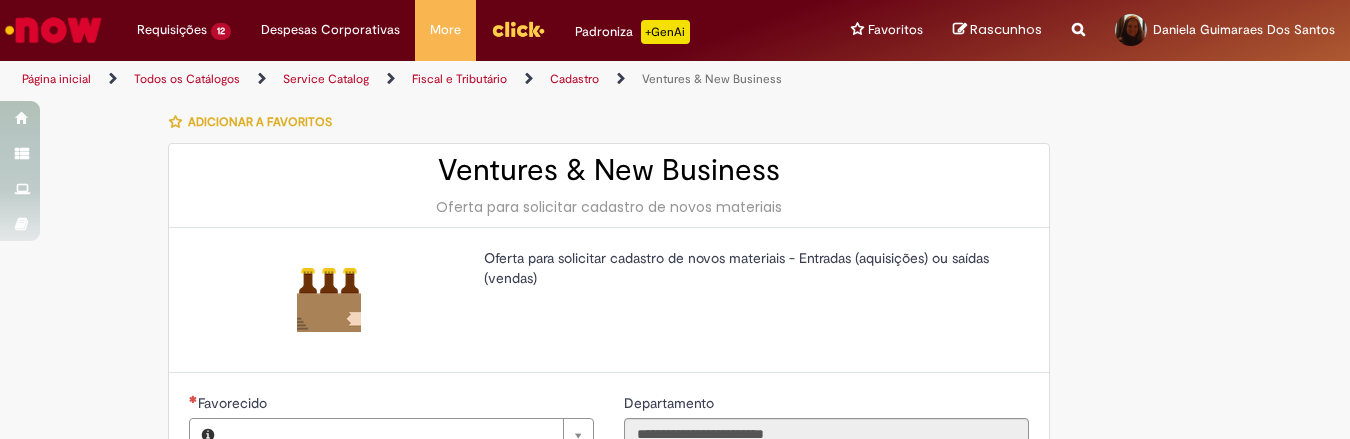 type on "**********" 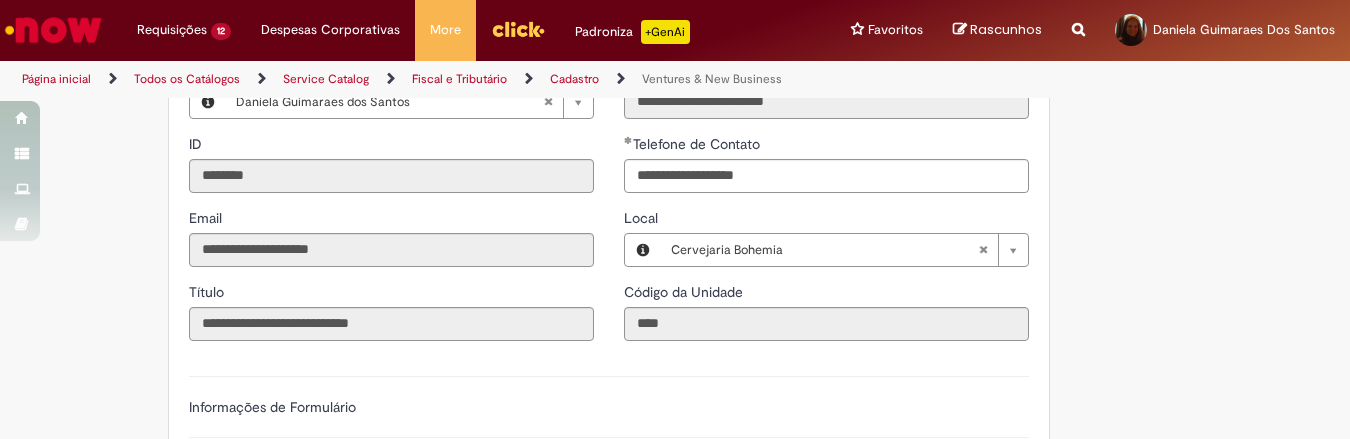 scroll, scrollTop: 500, scrollLeft: 0, axis: vertical 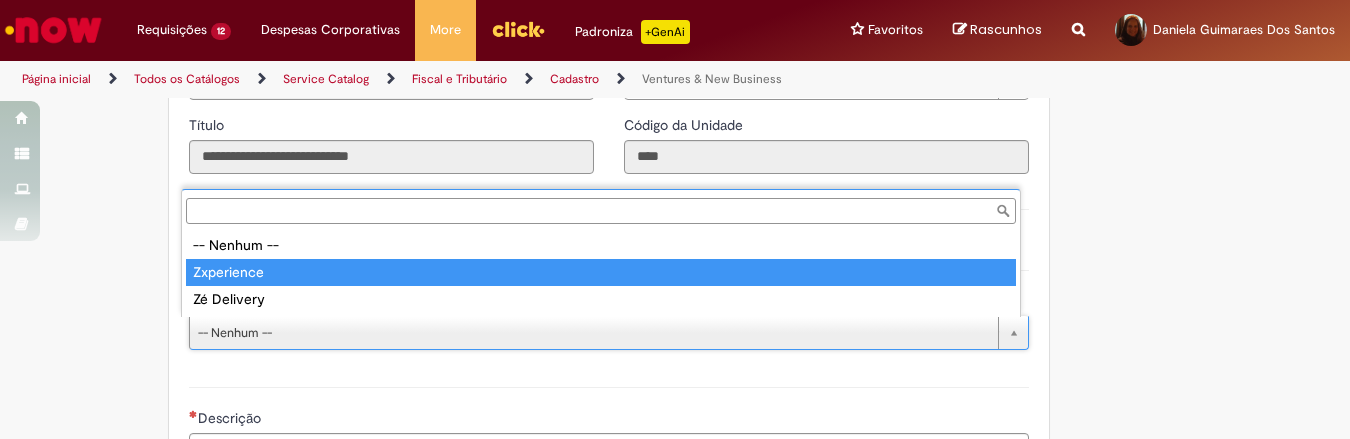type on "**********" 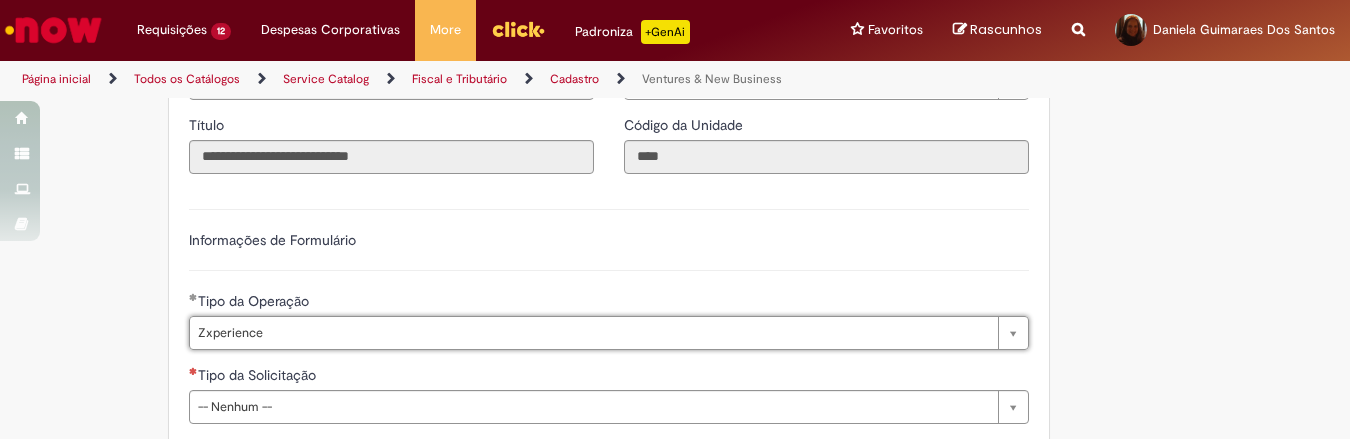scroll, scrollTop: 667, scrollLeft: 0, axis: vertical 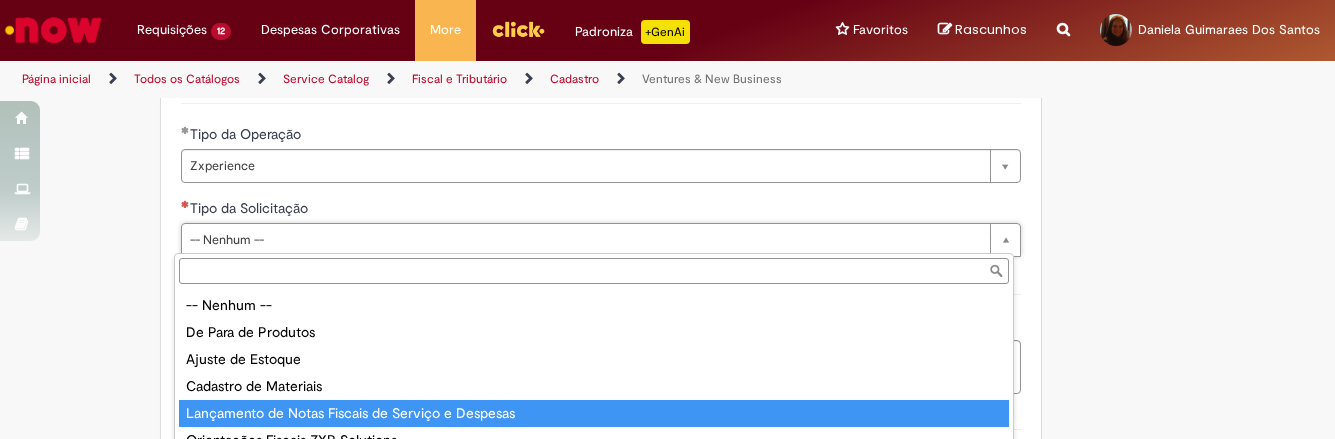 type on "**********" 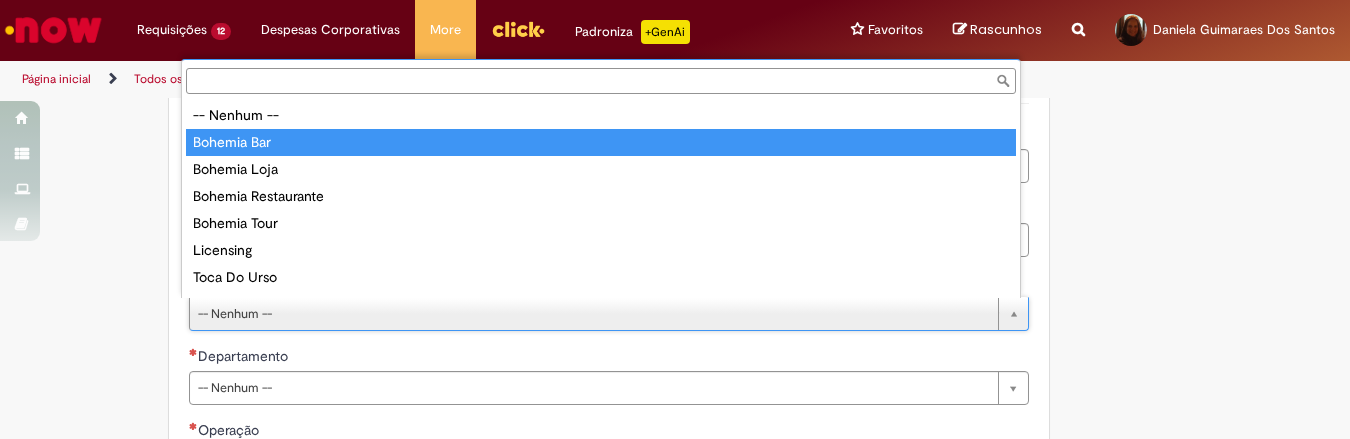 type on "**********" 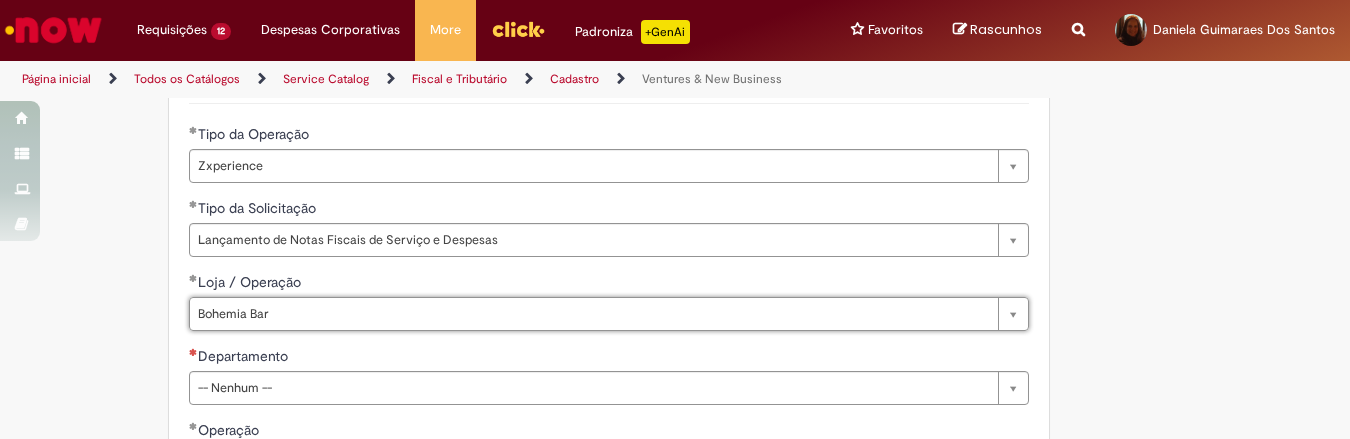 click on "**********" at bounding box center [675, 482] 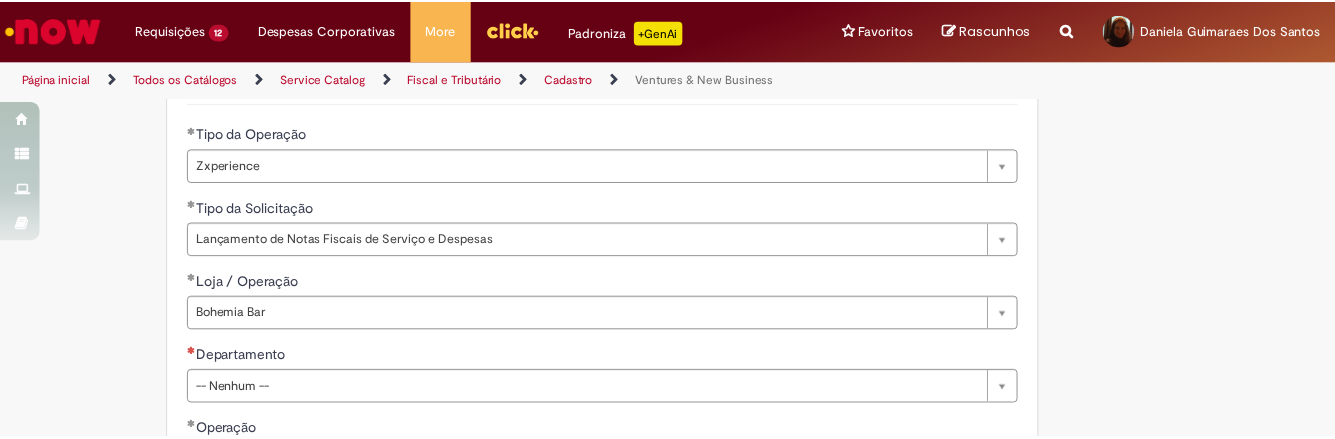 scroll, scrollTop: 833, scrollLeft: 0, axis: vertical 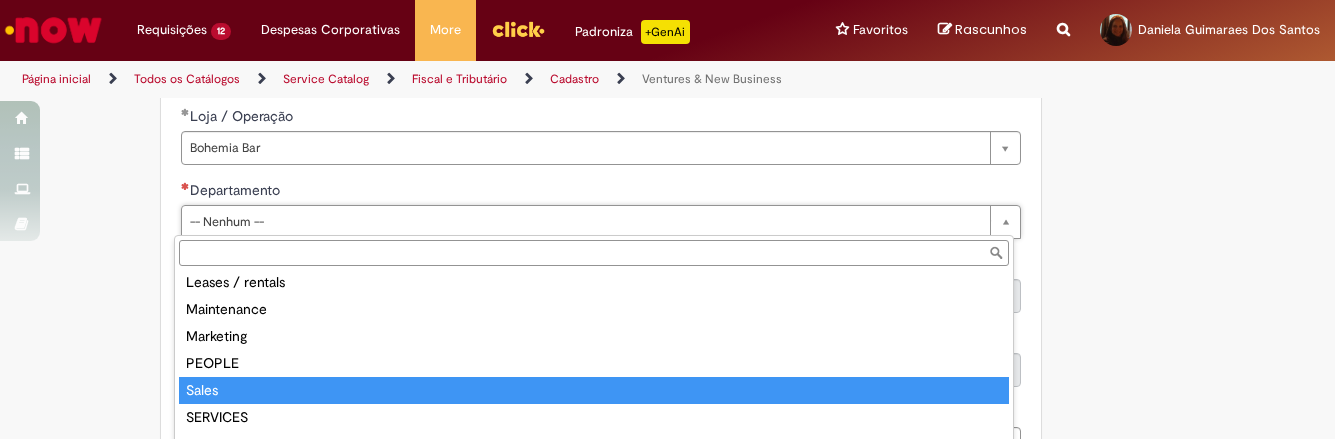 type on "*****" 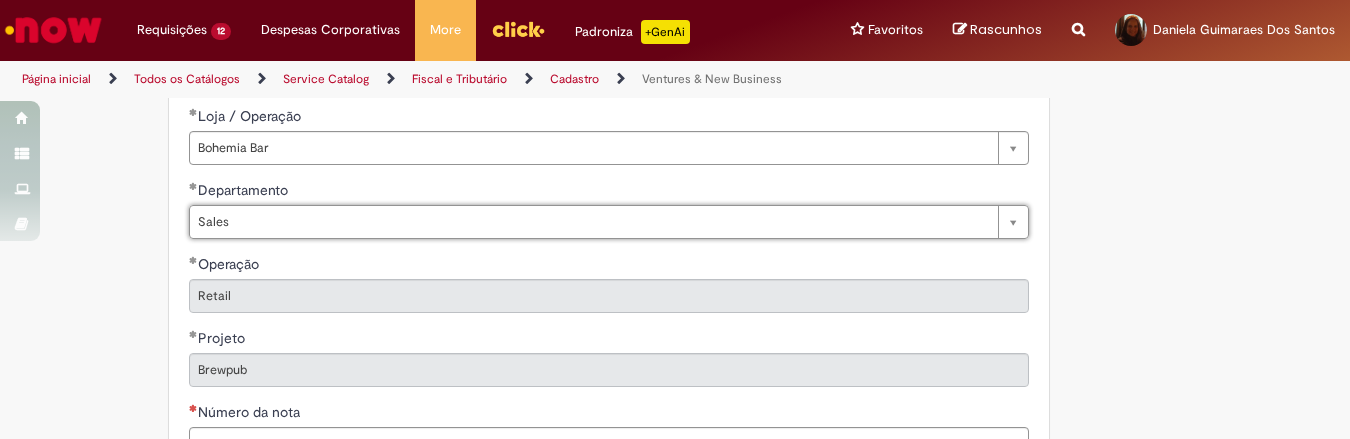 scroll, scrollTop: 1083, scrollLeft: 0, axis: vertical 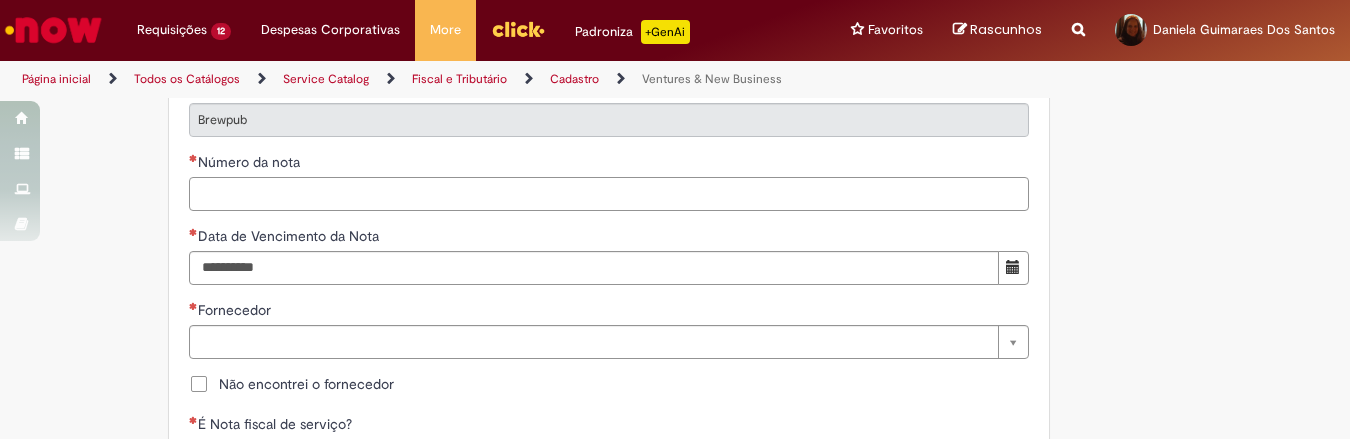 click on "Número da nota" at bounding box center [609, 194] 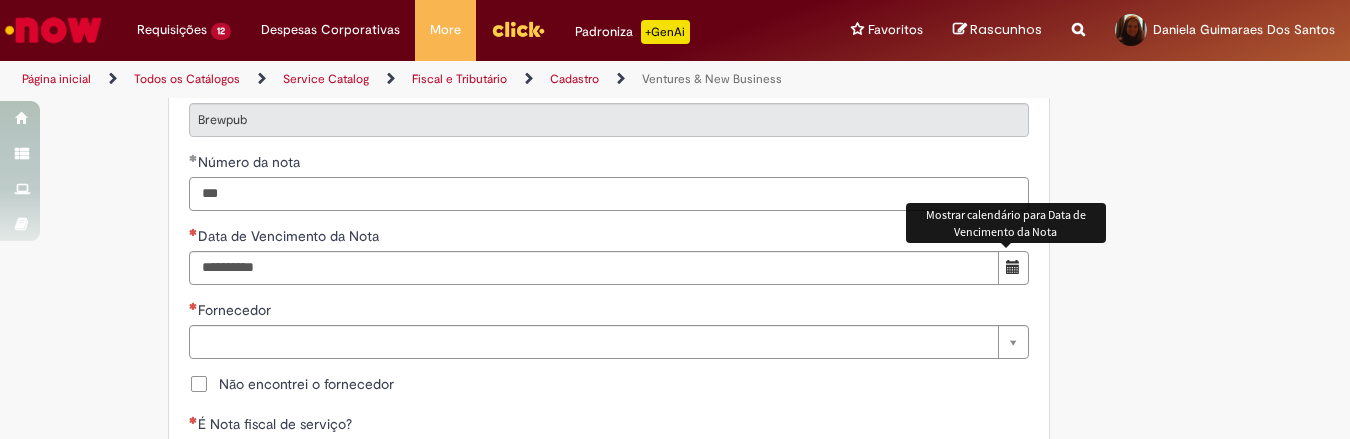 type on "***" 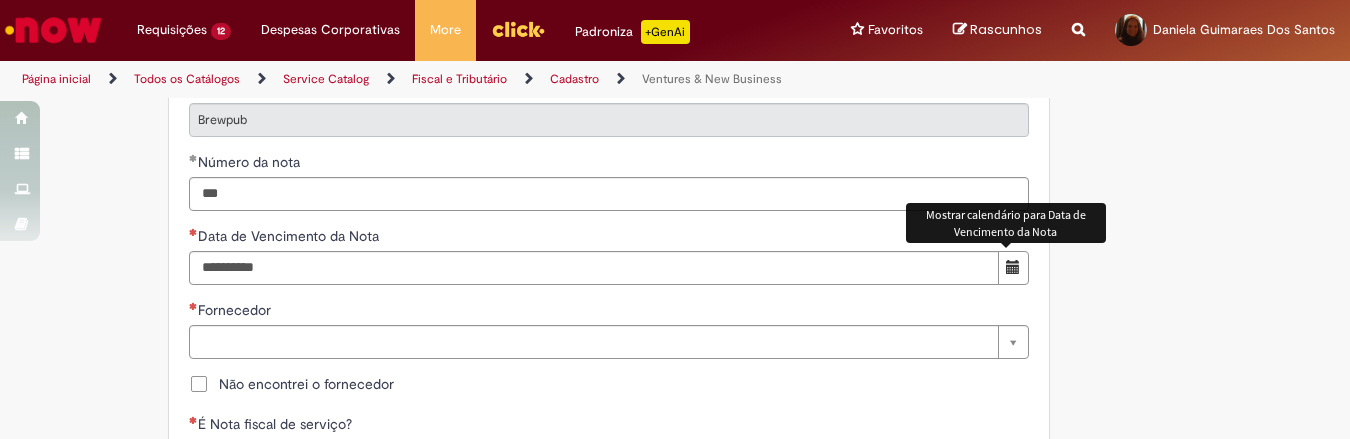 click at bounding box center [1013, 267] 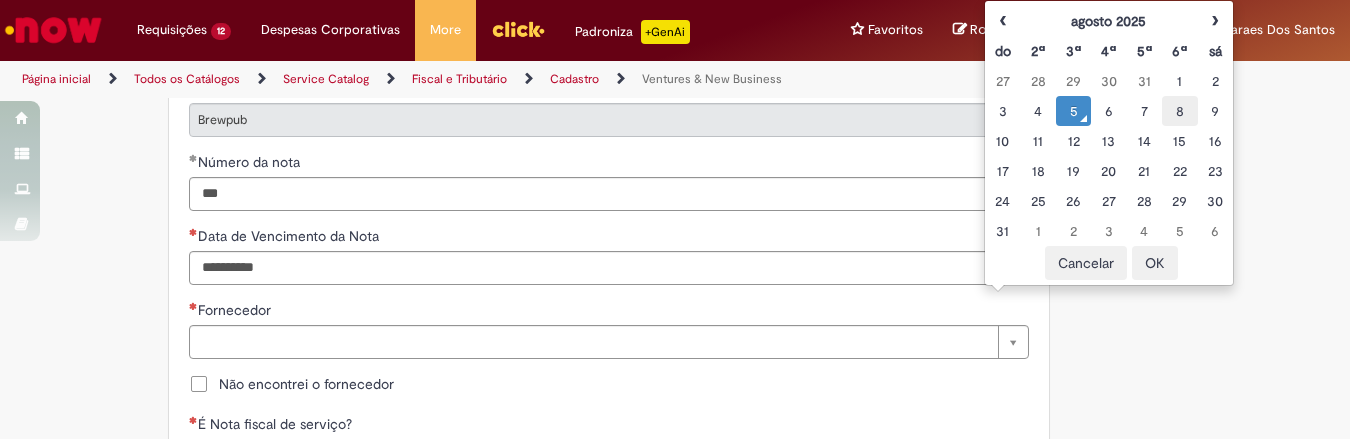 click on "8" at bounding box center (1179, 111) 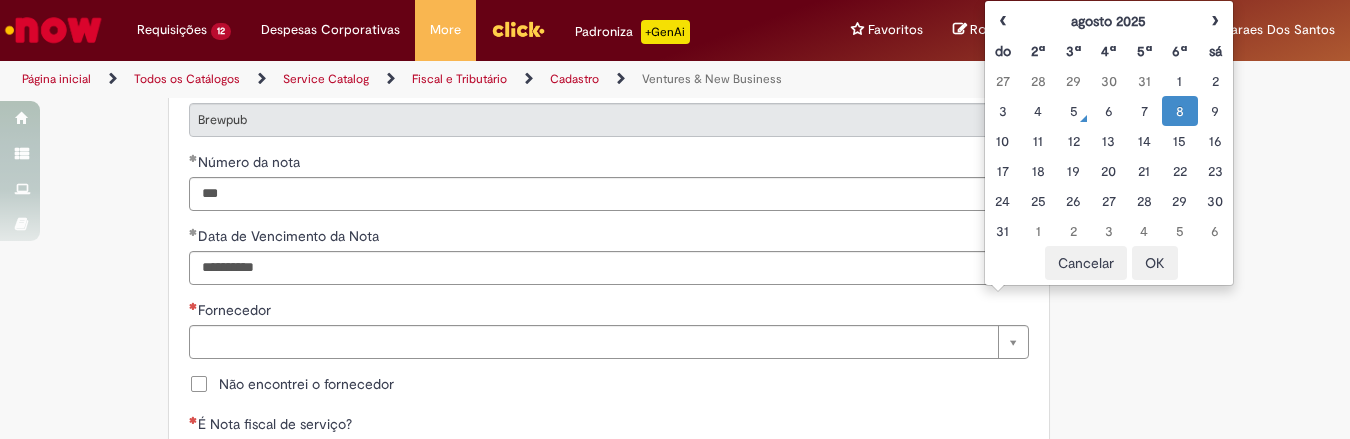 click on "OK" at bounding box center [1155, 263] 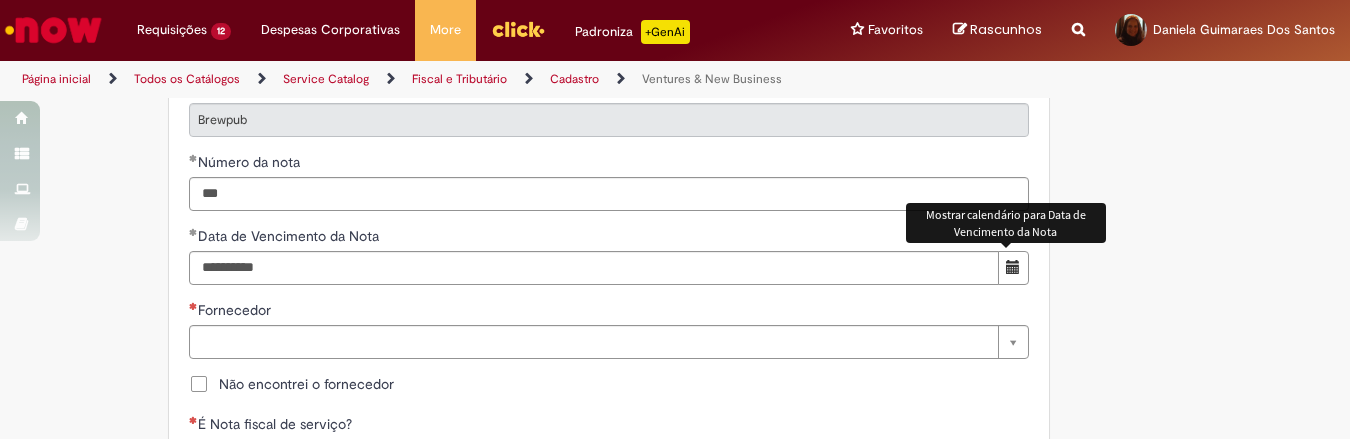 click on "Não encontrei o fornecedor" at bounding box center [306, 384] 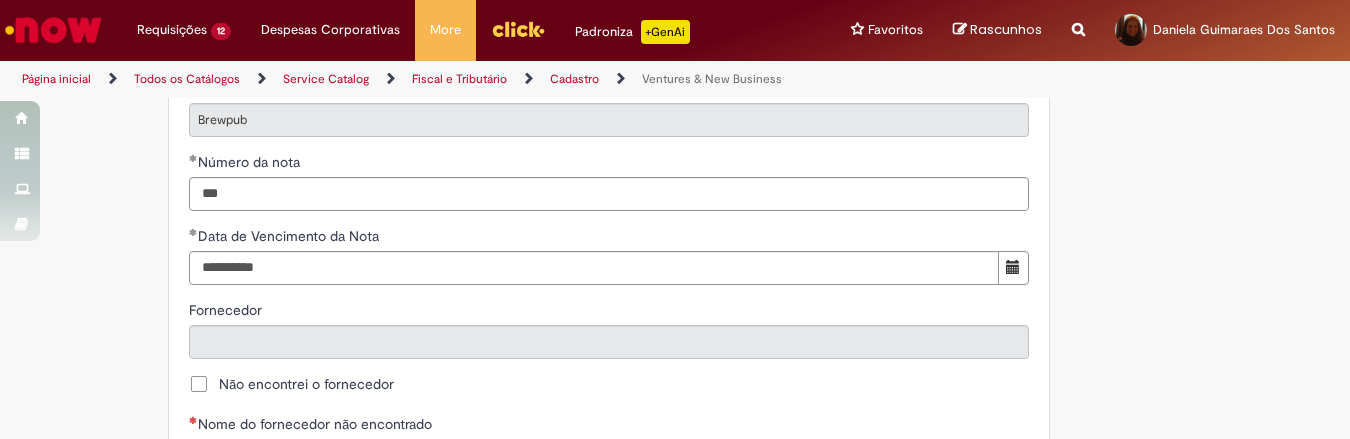 scroll, scrollTop: 1167, scrollLeft: 0, axis: vertical 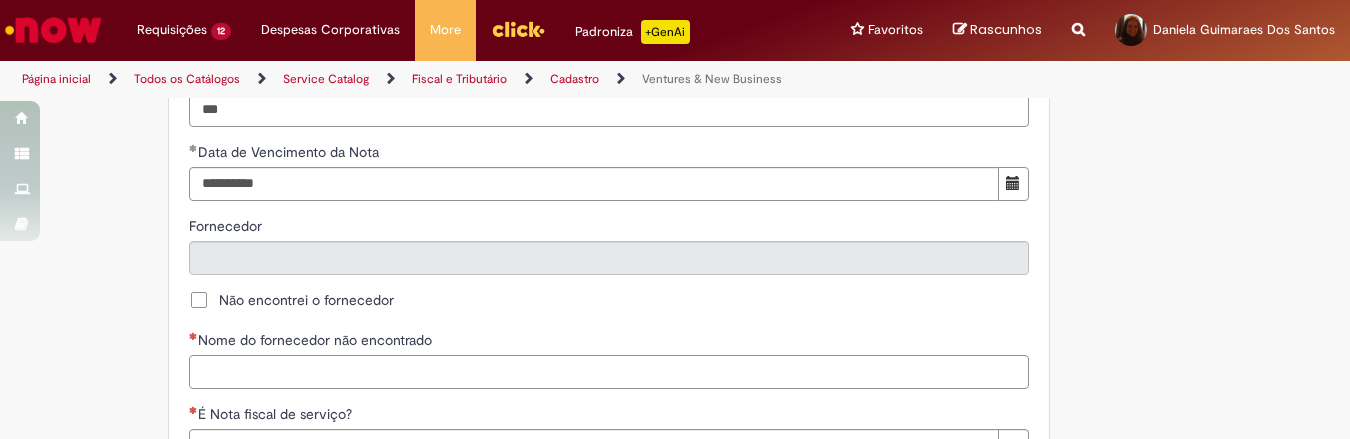 click on "Nome do fornecedor não encontrado" at bounding box center (609, 372) 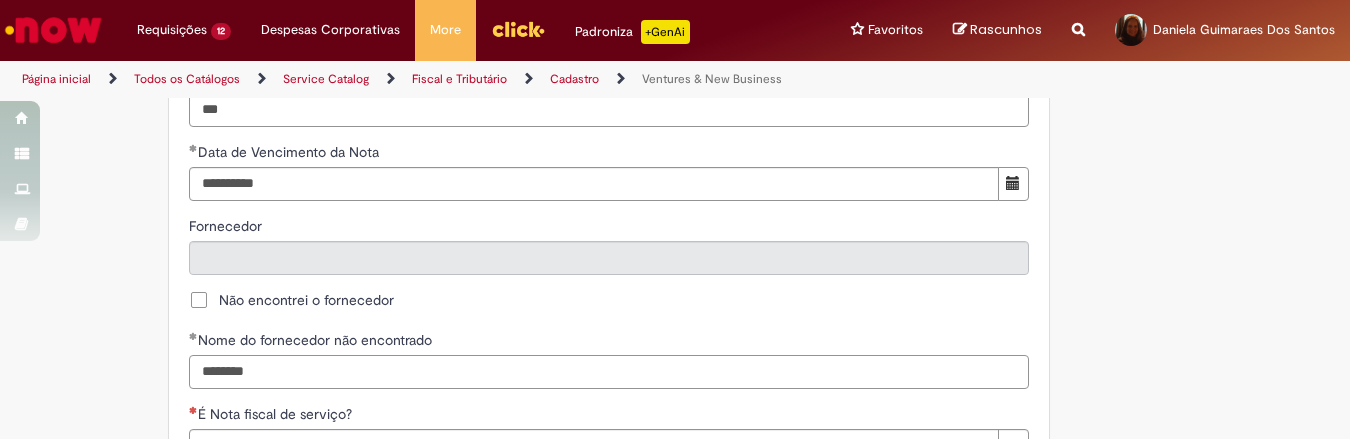 scroll, scrollTop: 1333, scrollLeft: 0, axis: vertical 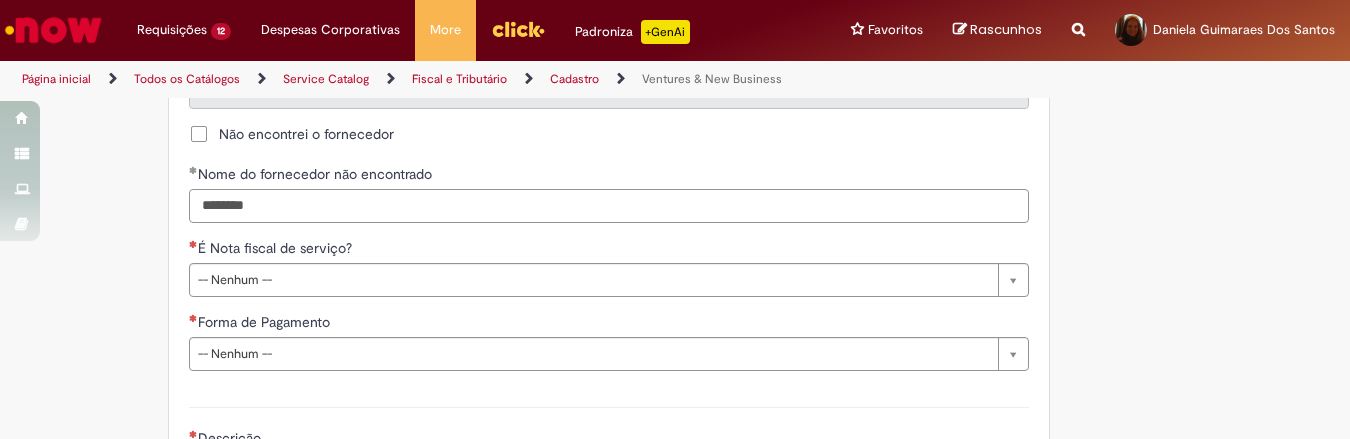 type on "********" 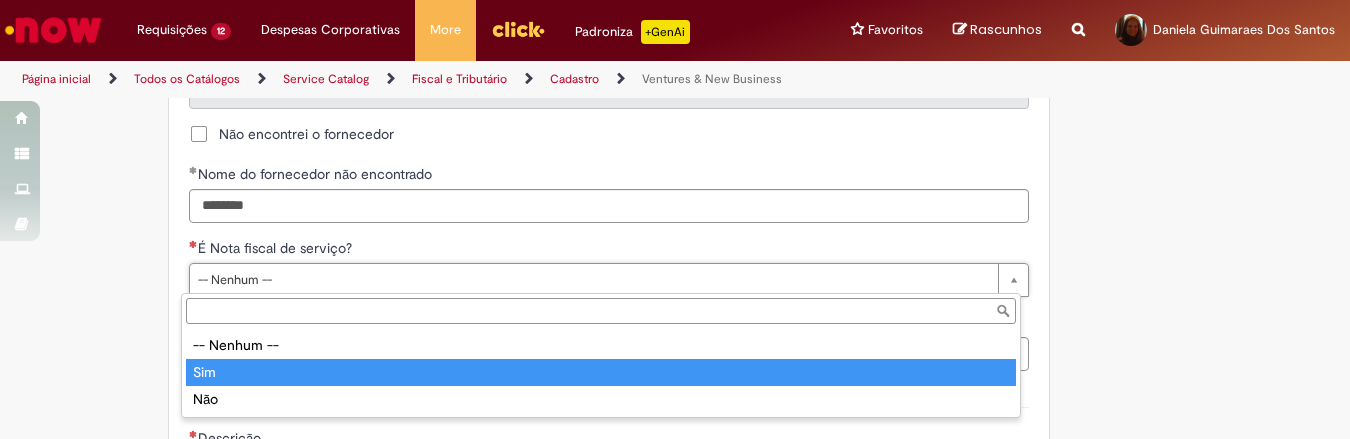 type on "***" 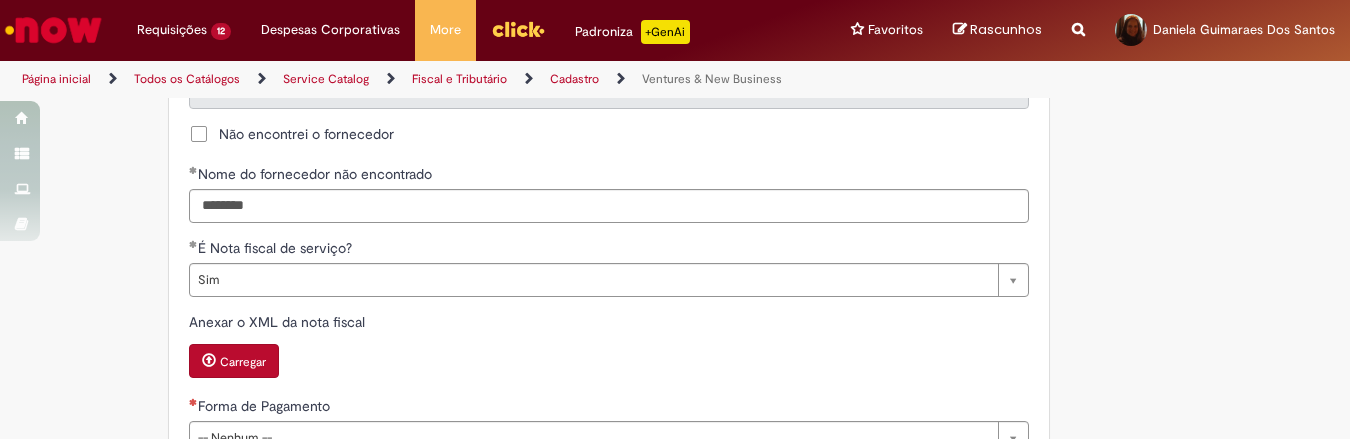 click on "Carregar" at bounding box center [243, 362] 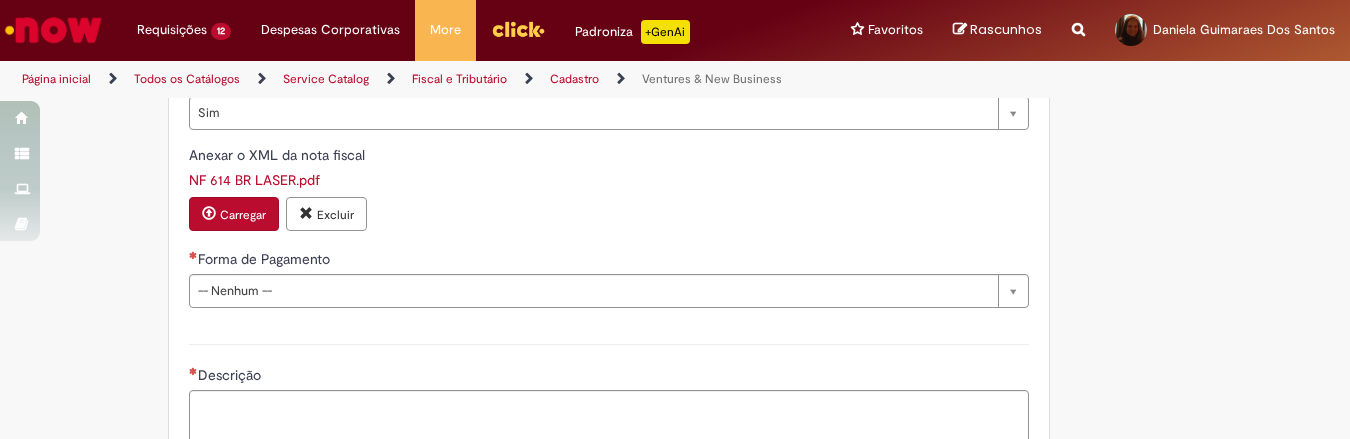scroll, scrollTop: 1583, scrollLeft: 0, axis: vertical 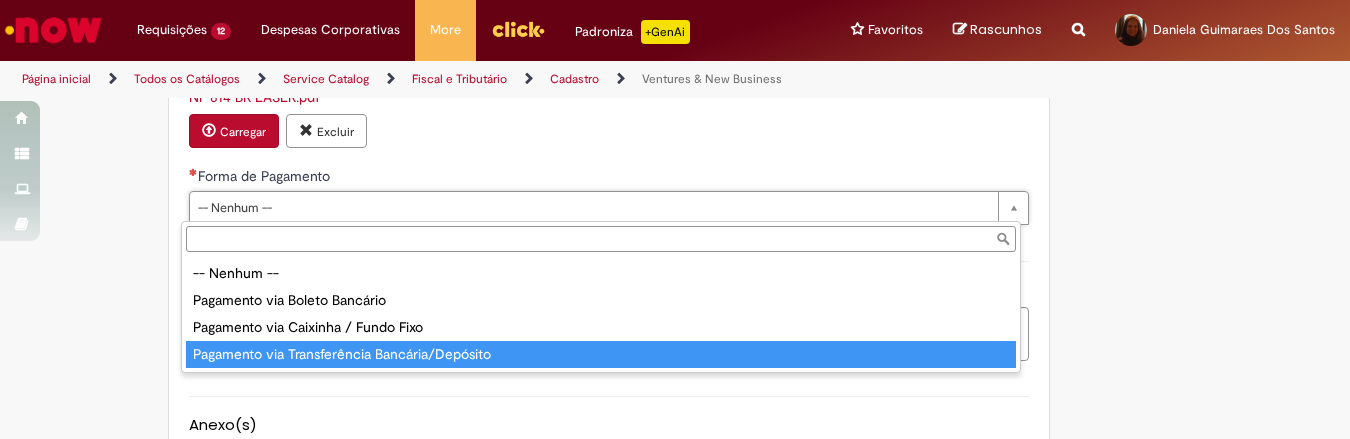 type on "**********" 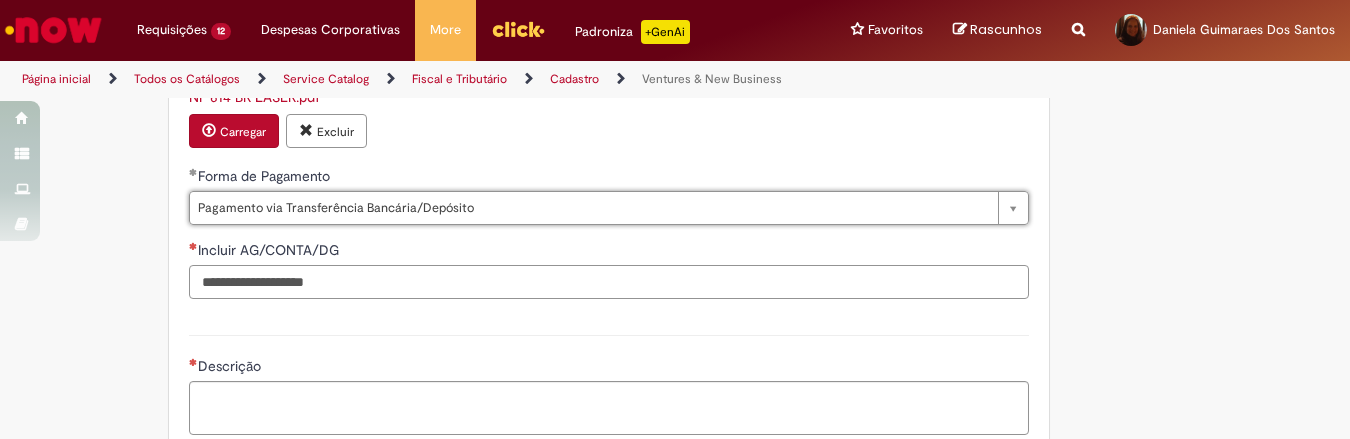 click on "Incluir AG/CONTA/DG" at bounding box center [609, 282] 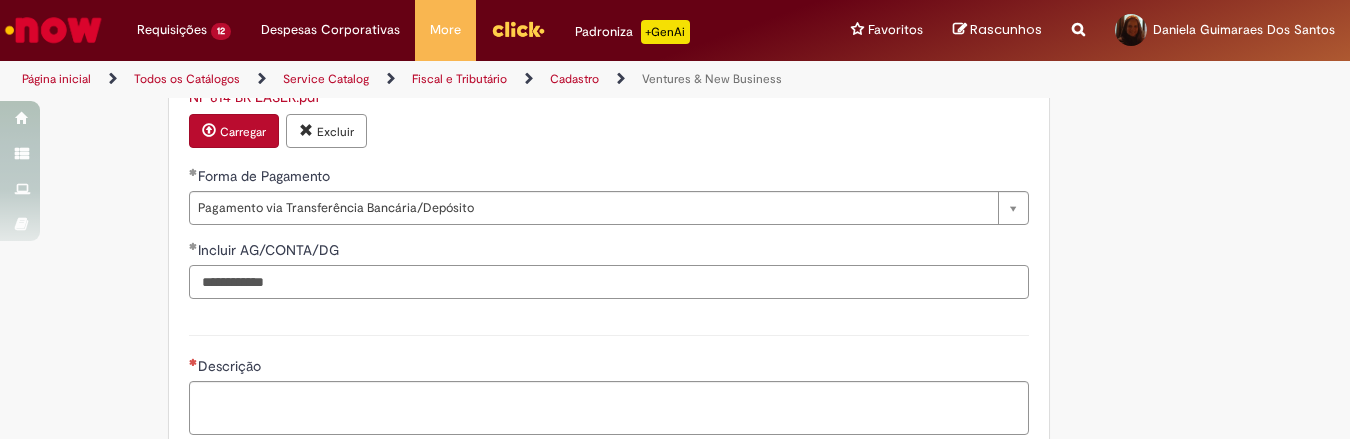 scroll, scrollTop: 1750, scrollLeft: 0, axis: vertical 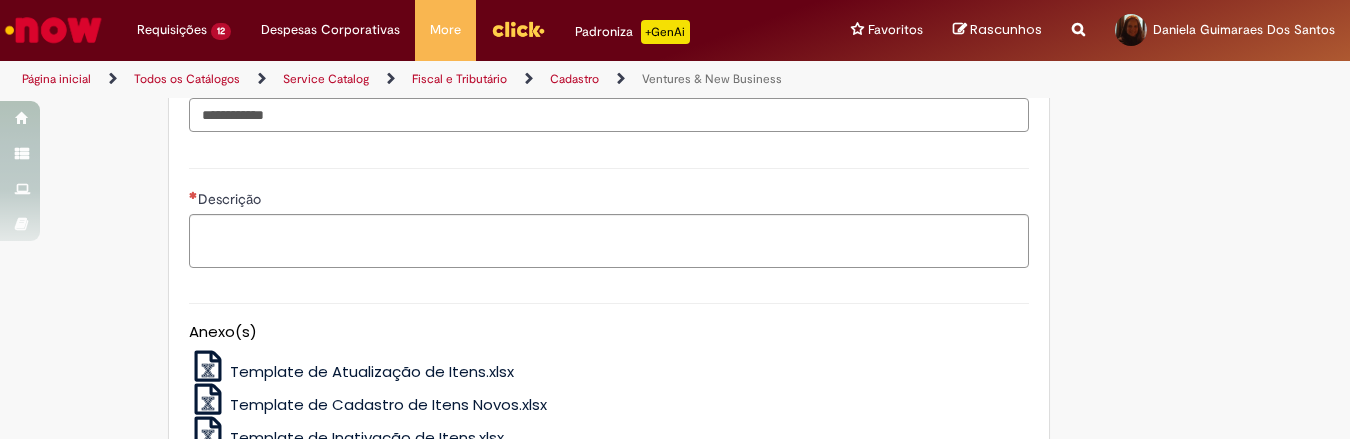 type on "**********" 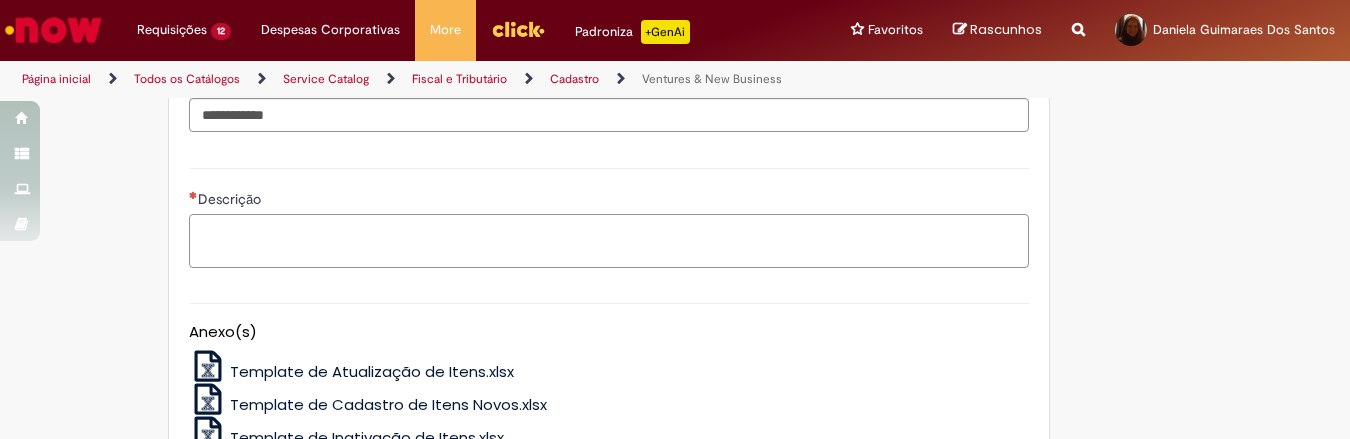 click on "Descrição" at bounding box center [609, 241] 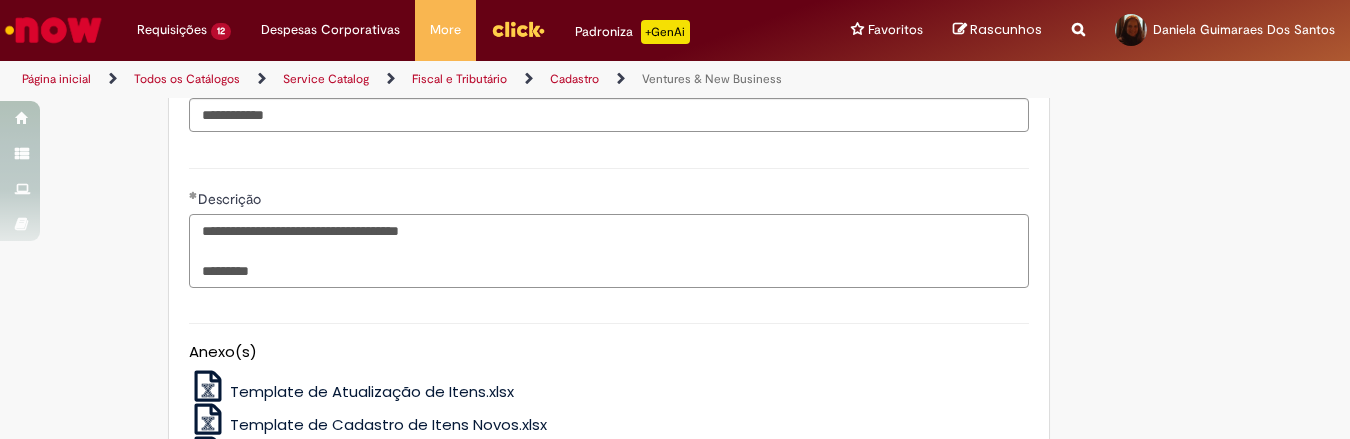 scroll, scrollTop: 2032, scrollLeft: 0, axis: vertical 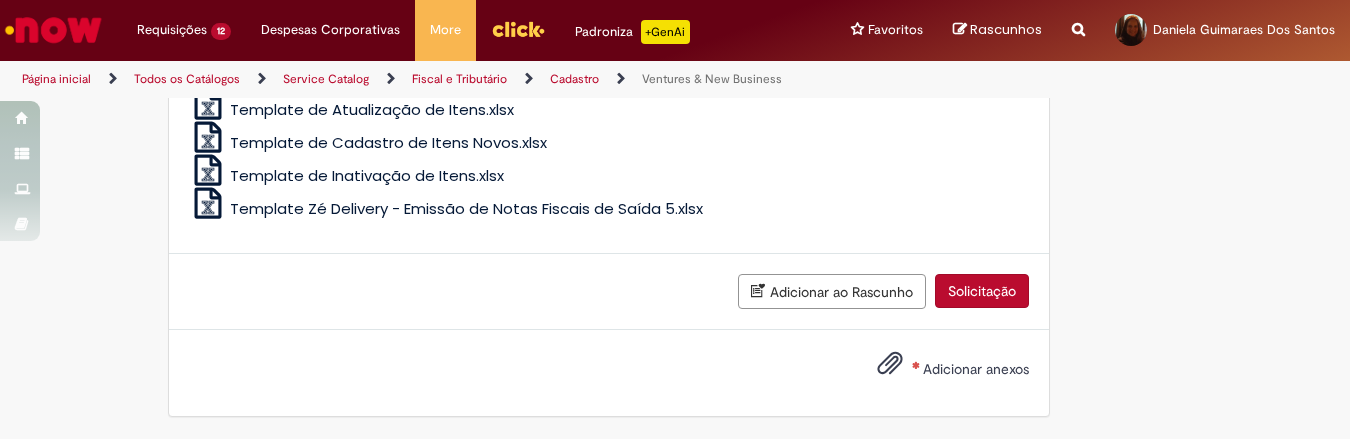 type on "**********" 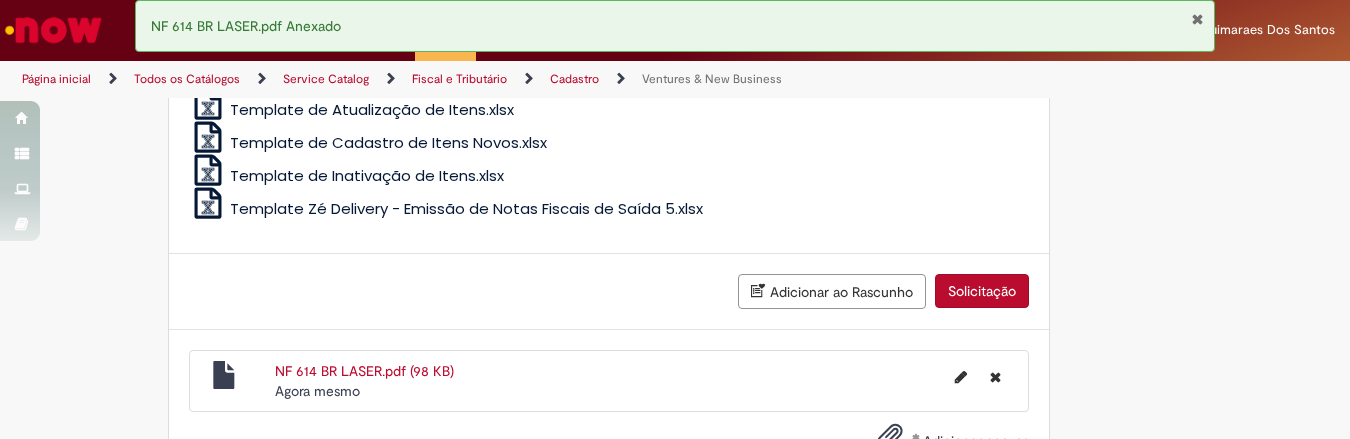 click on "Solicitação" at bounding box center [982, 291] 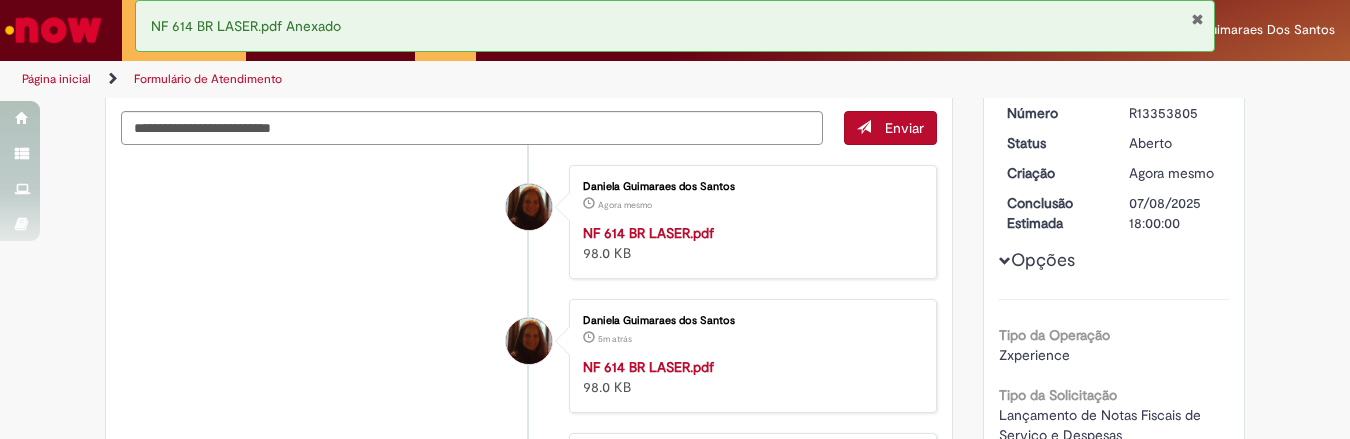 scroll, scrollTop: 0, scrollLeft: 0, axis: both 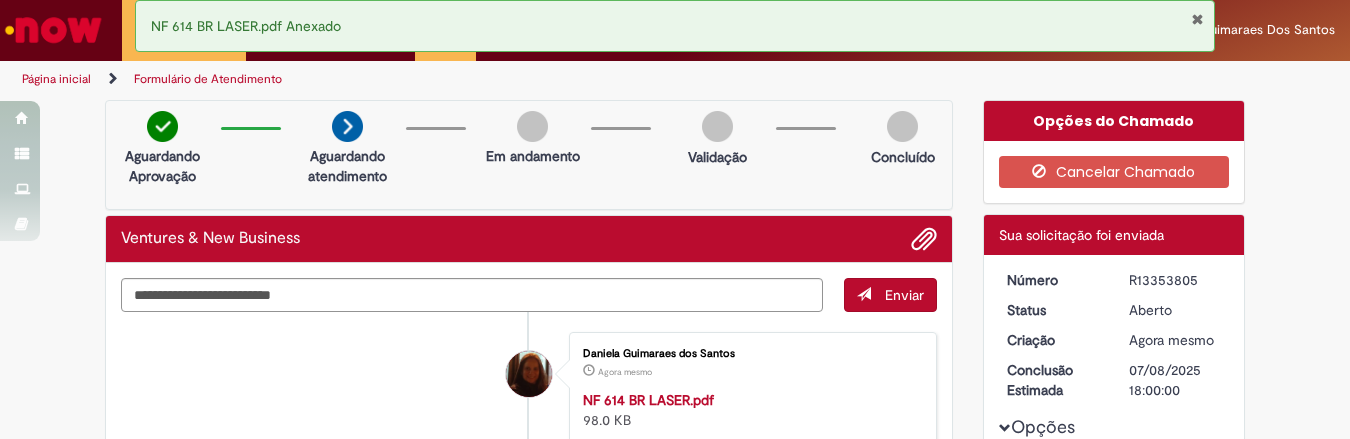 click at bounding box center [53, 30] 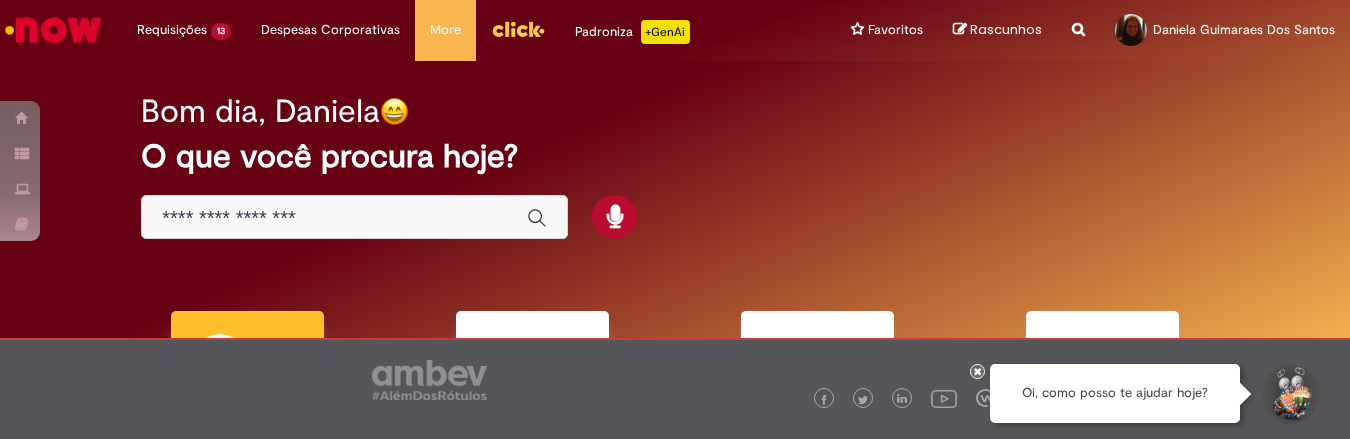 scroll, scrollTop: 0, scrollLeft: 0, axis: both 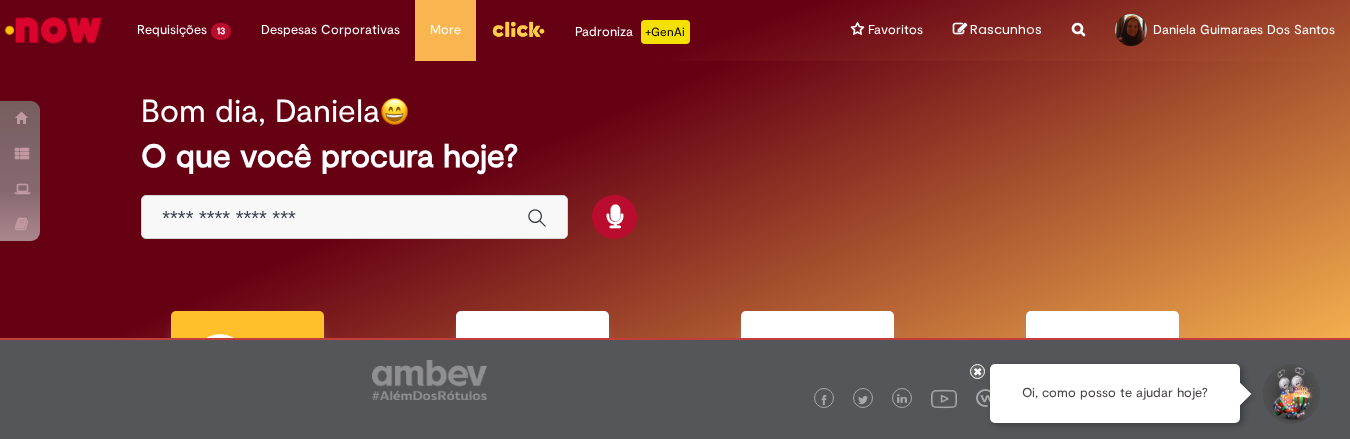 click at bounding box center [354, 217] 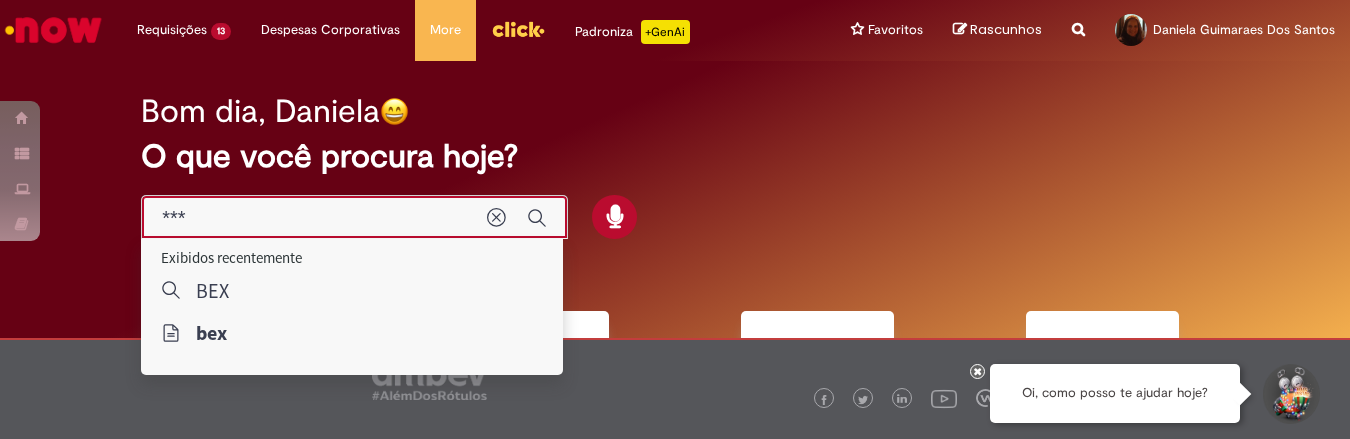 type on "***" 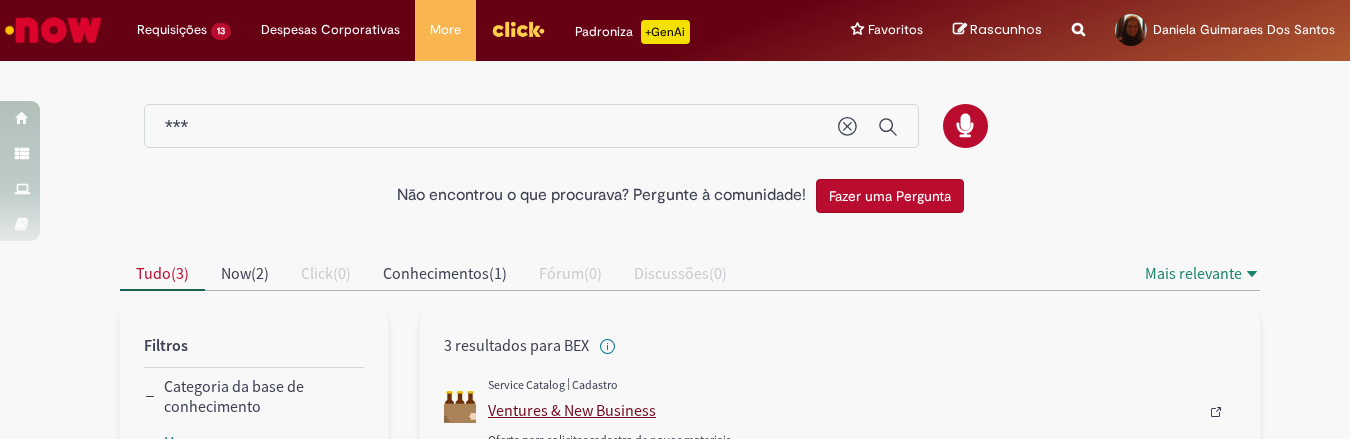 click on "Ventures & New Business" at bounding box center (843, 410) 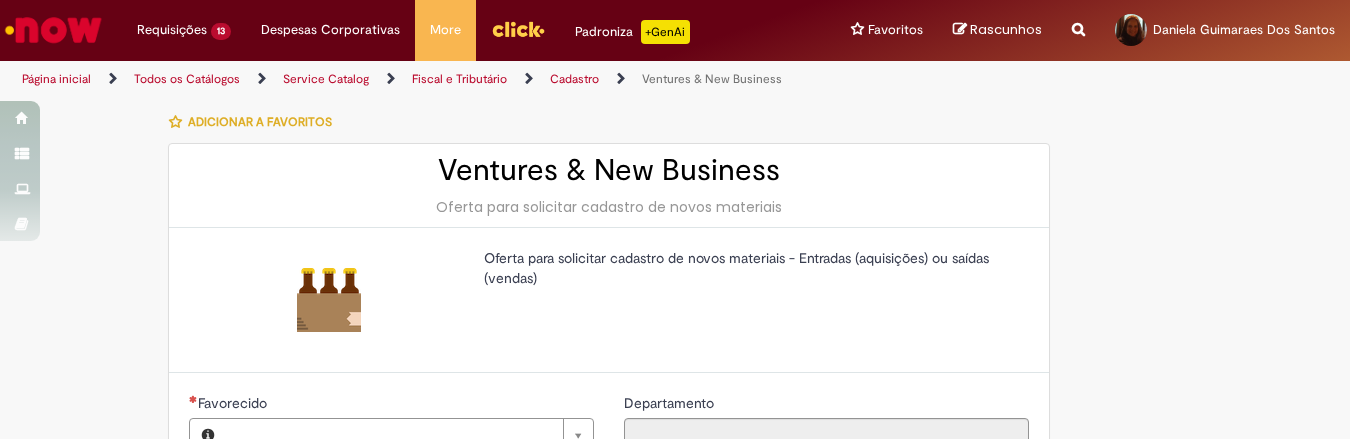 type on "********" 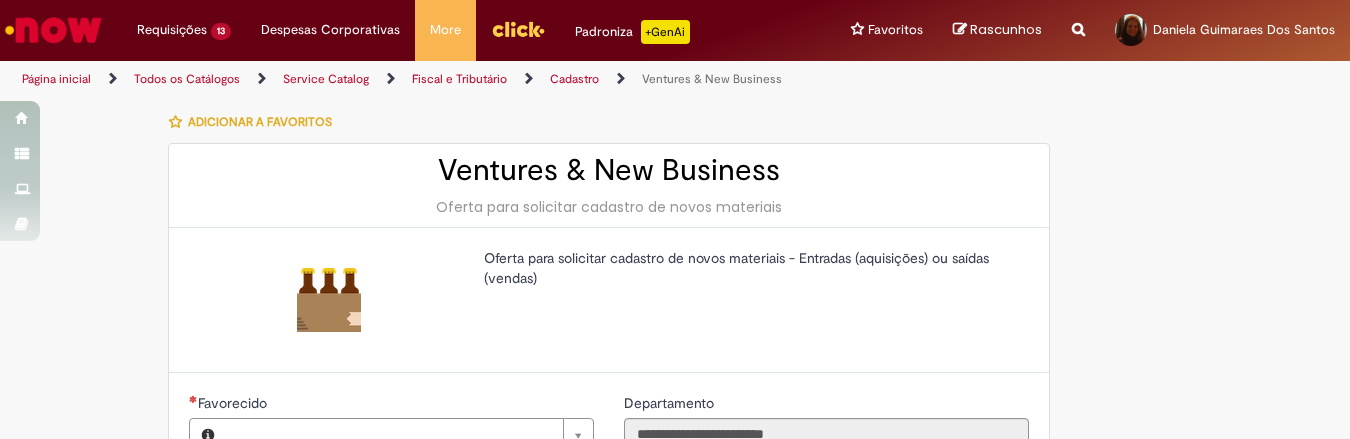 type on "**********" 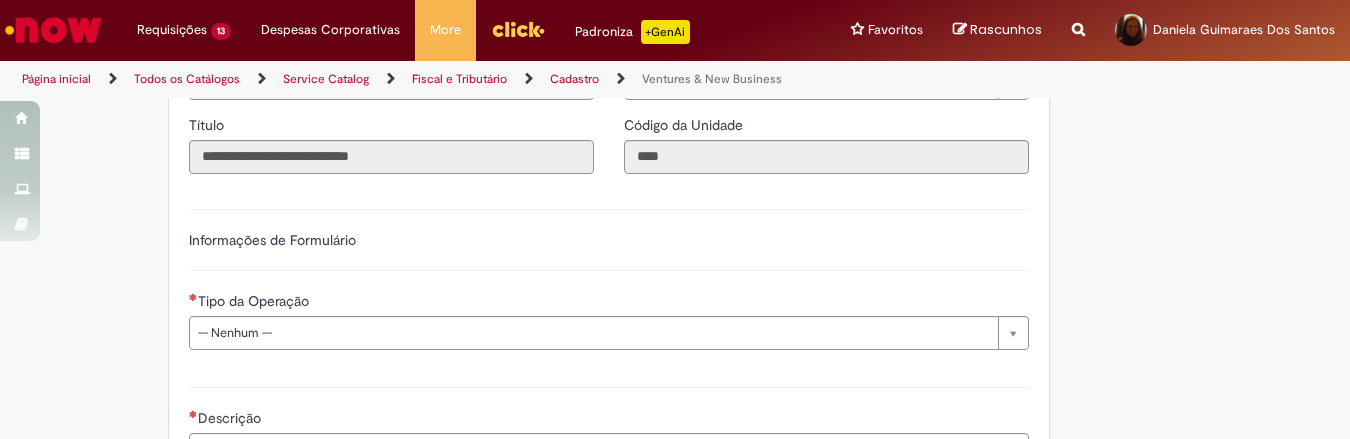 scroll, scrollTop: 583, scrollLeft: 0, axis: vertical 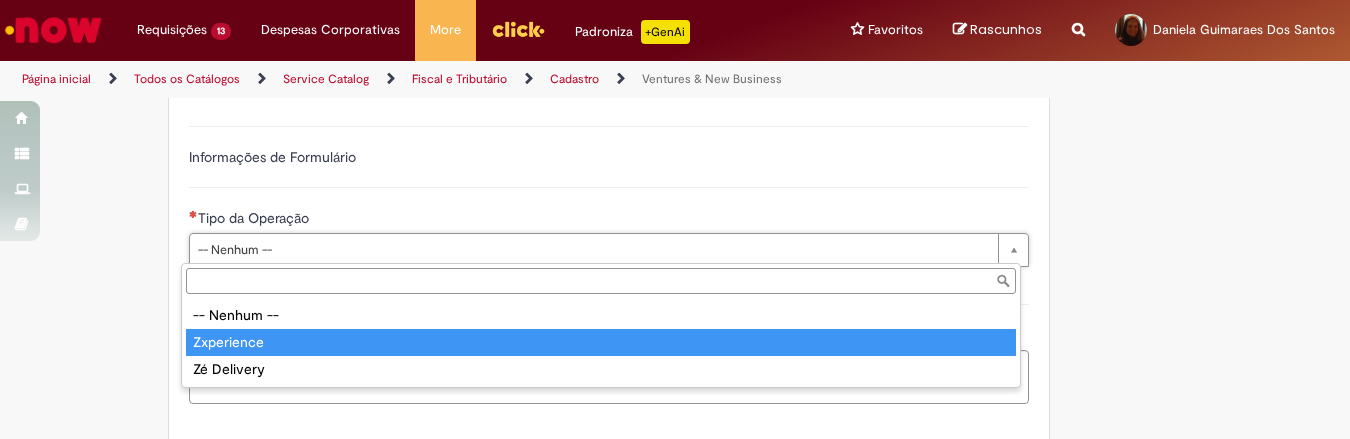 type on "**********" 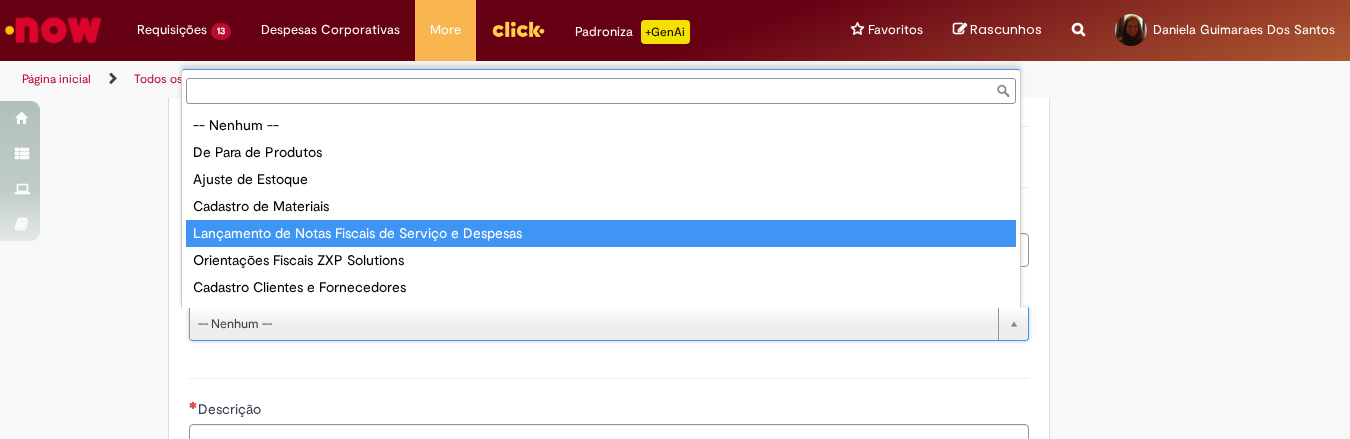 type on "**********" 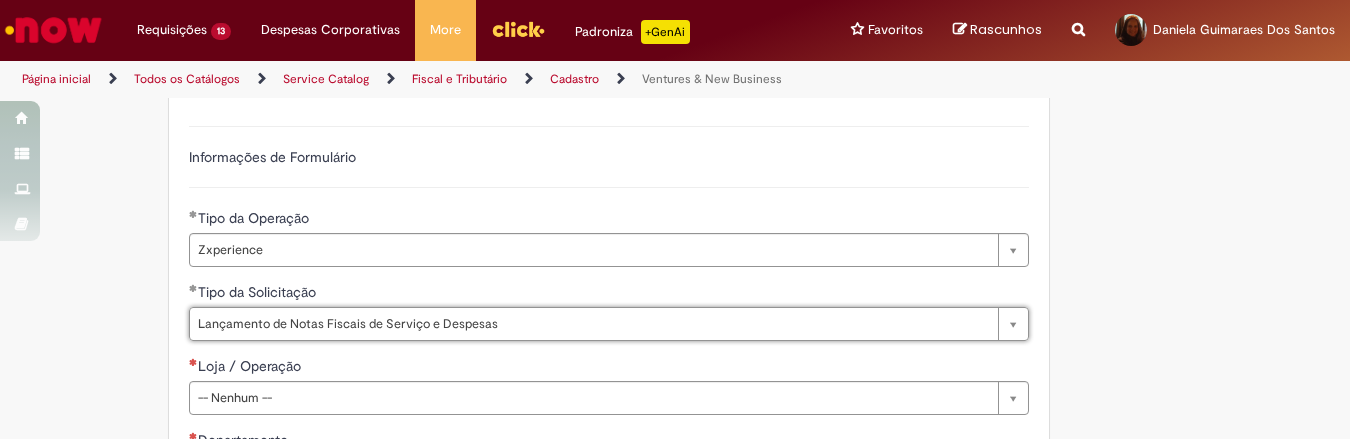 click on "**********" at bounding box center [675, 566] 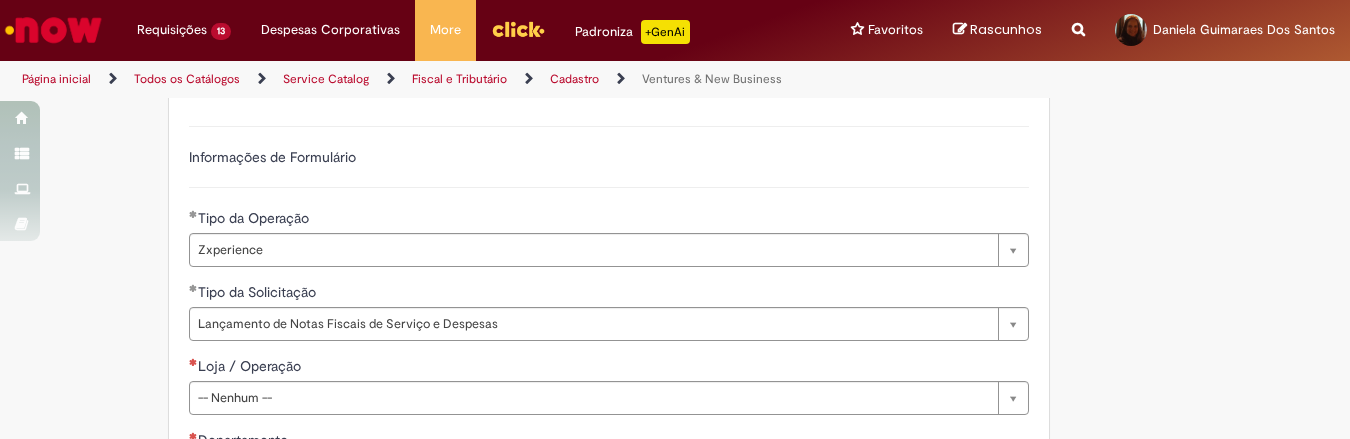 scroll, scrollTop: 750, scrollLeft: 0, axis: vertical 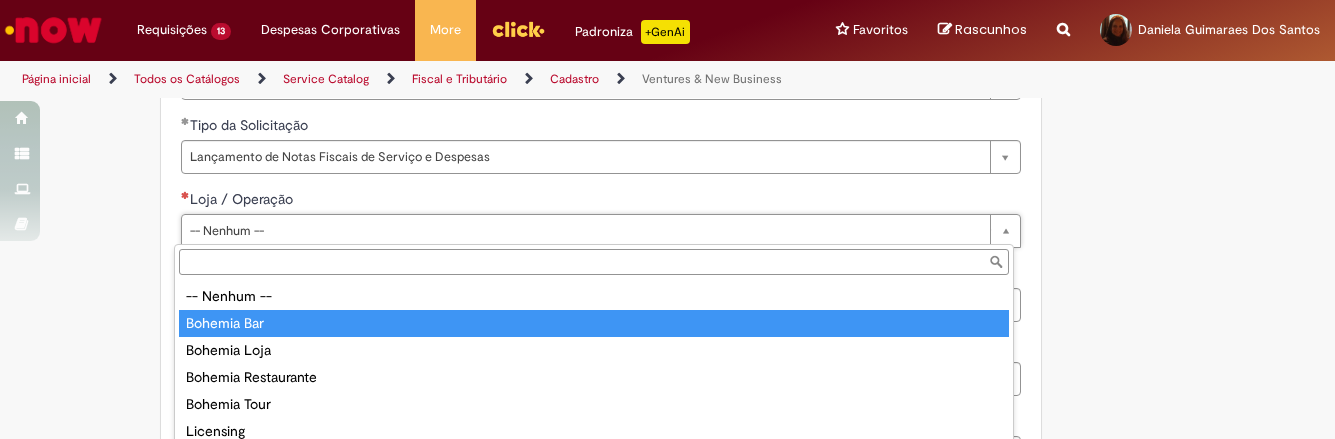 type on "**********" 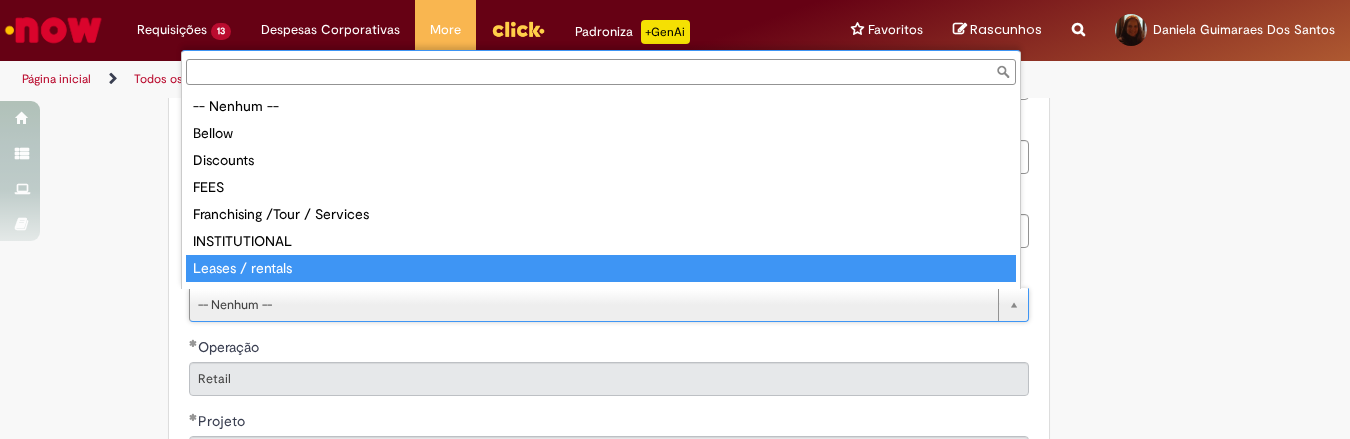 type on "**********" 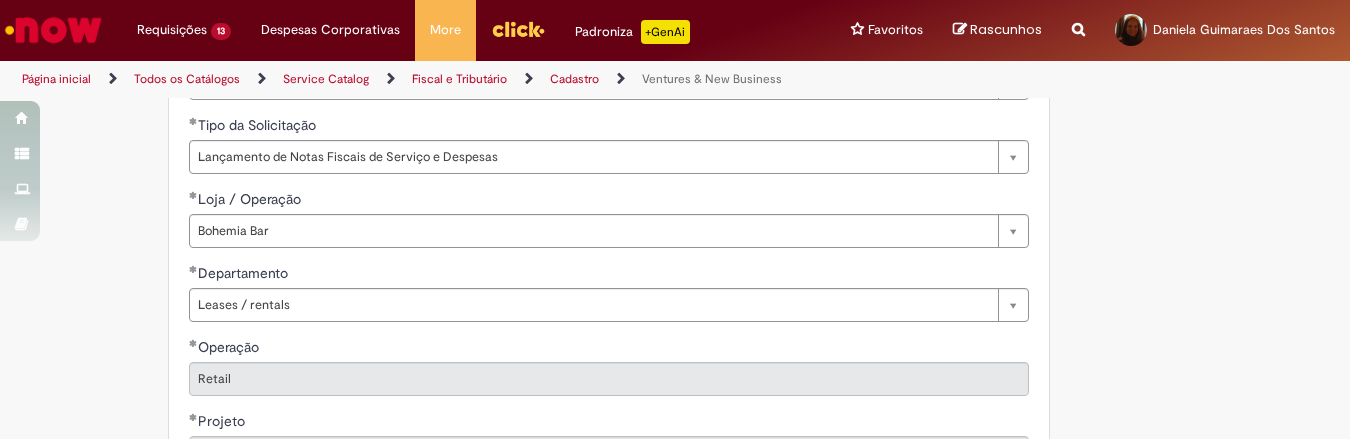 click on "**********" at bounding box center (675, 399) 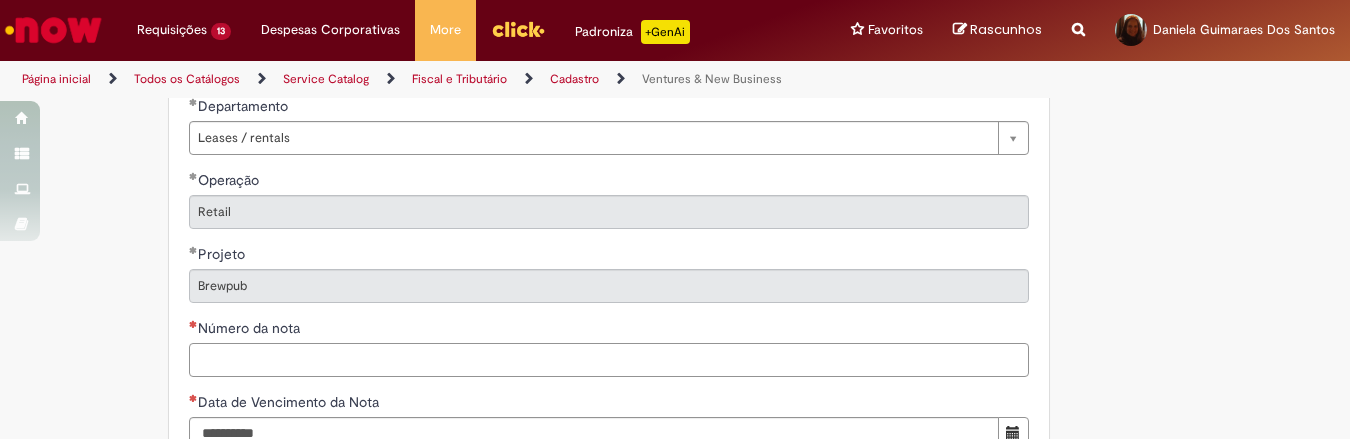 click on "Número da nota" at bounding box center (609, 360) 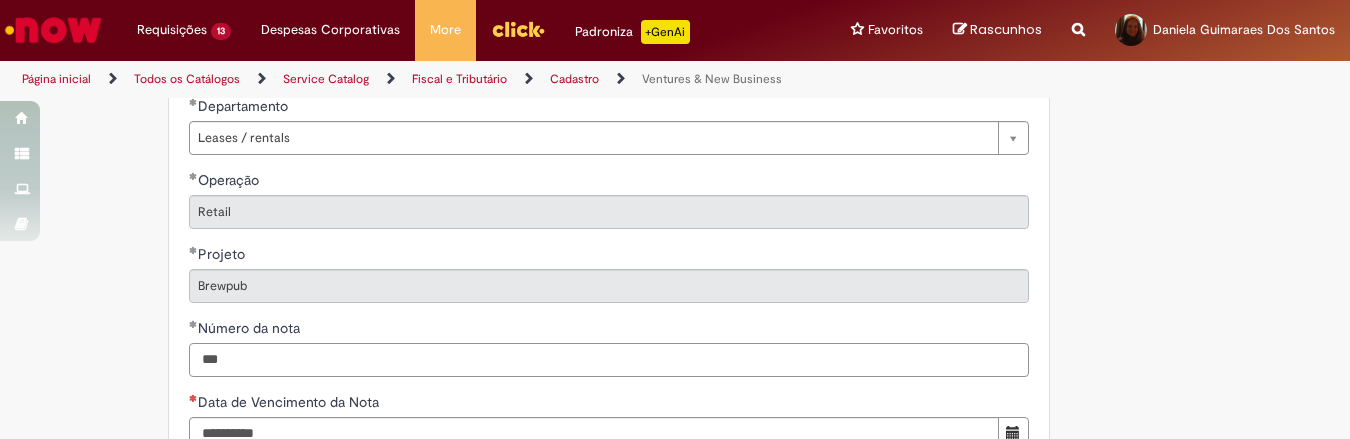 type on "***" 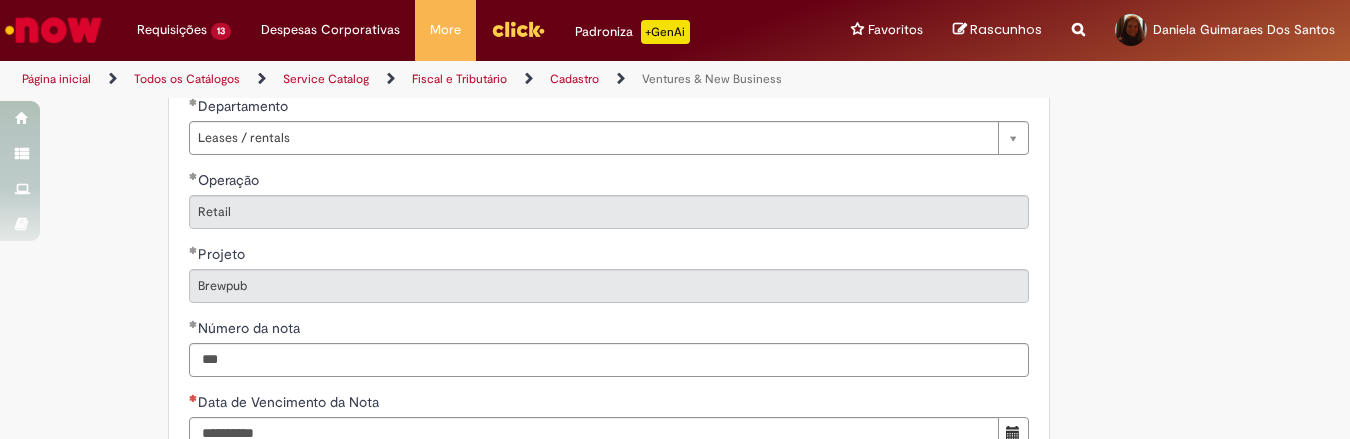 click on "**********" at bounding box center (675, 232) 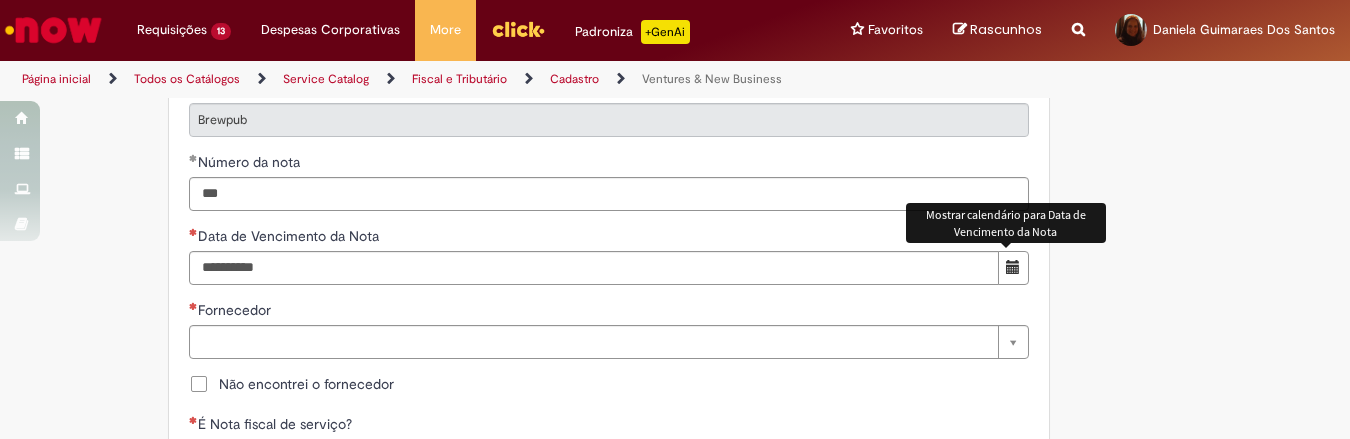 click at bounding box center (1013, 267) 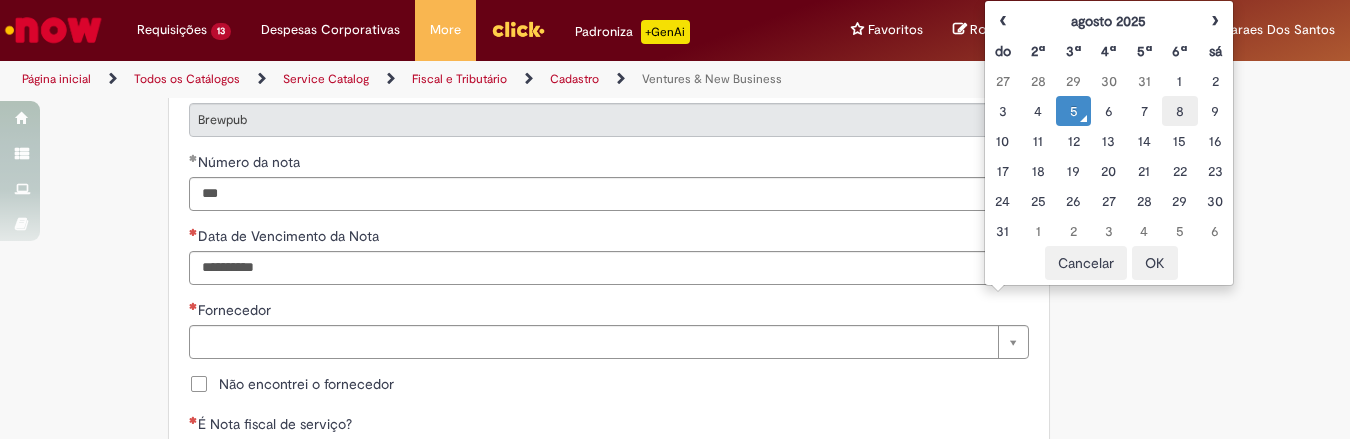 click on "8" at bounding box center (1179, 111) 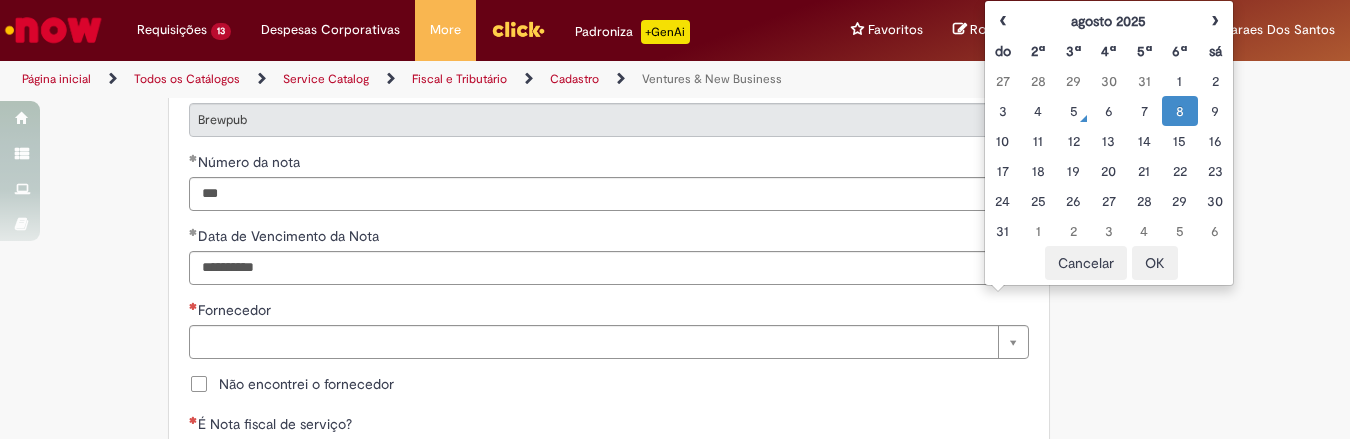 click on "OK" at bounding box center [1155, 263] 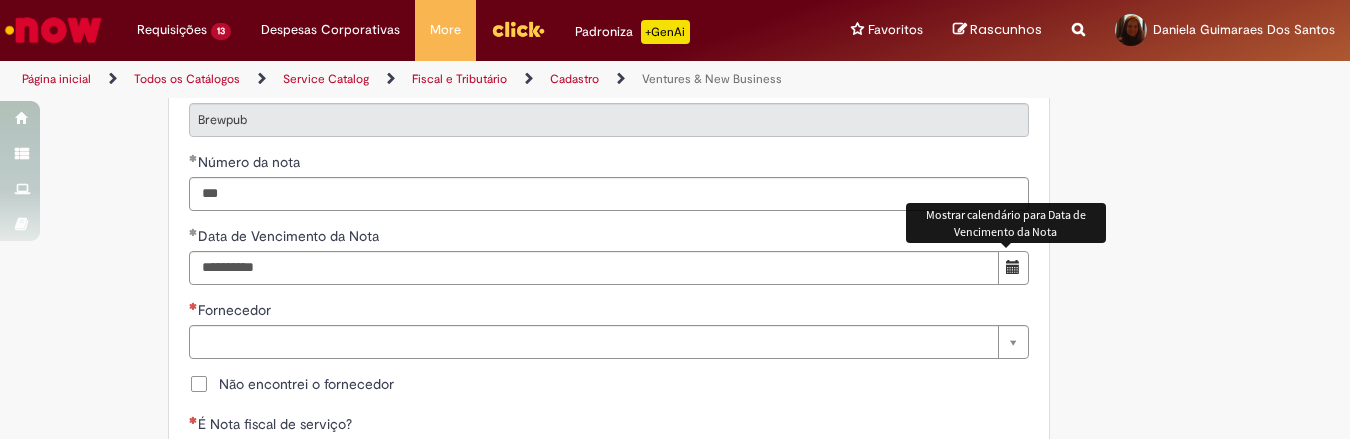 click on "Não encontrei o fornecedor" at bounding box center (306, 384) 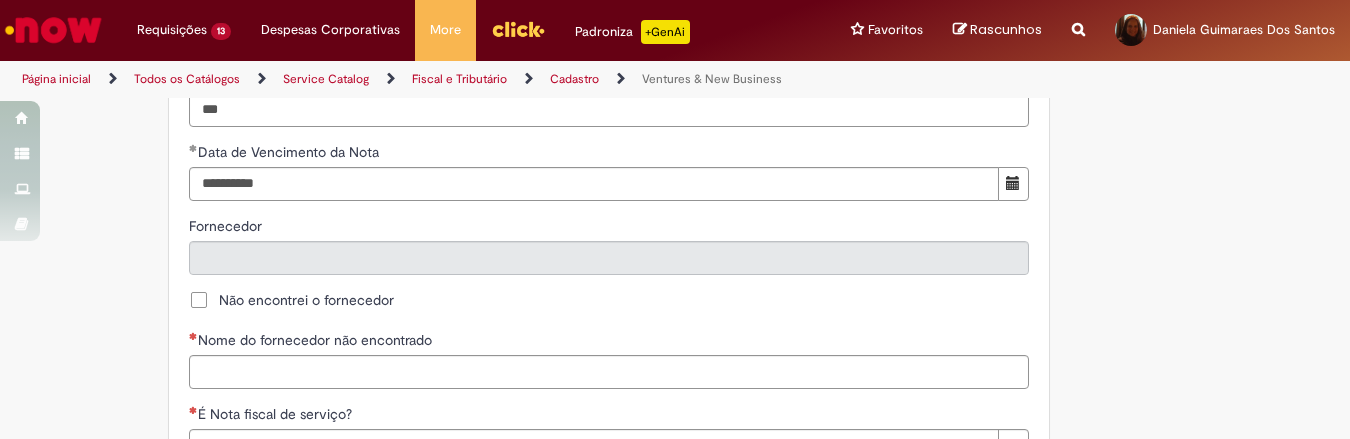 scroll, scrollTop: 1250, scrollLeft: 0, axis: vertical 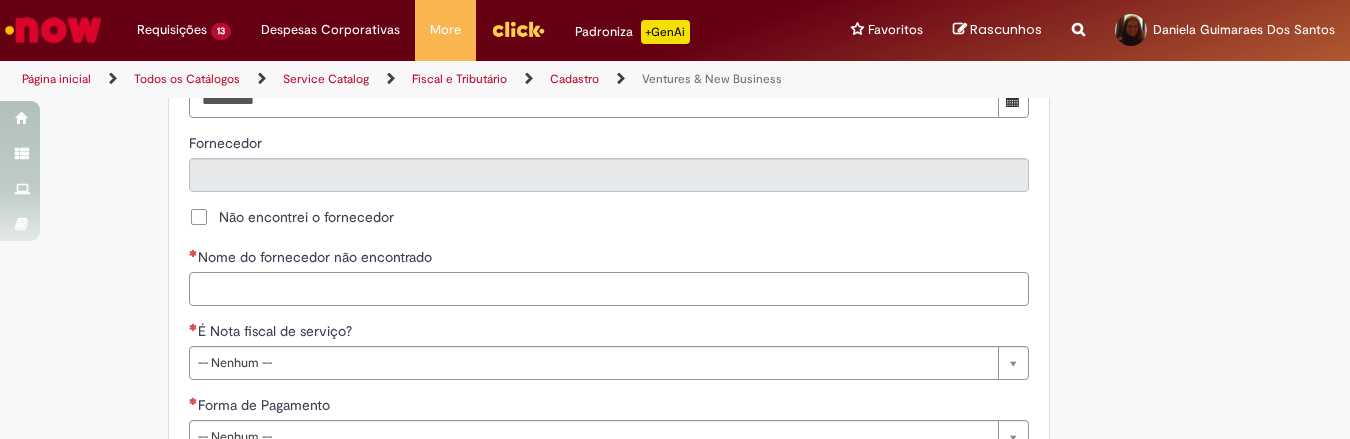 click on "Nome do fornecedor não encontrado" at bounding box center [609, 289] 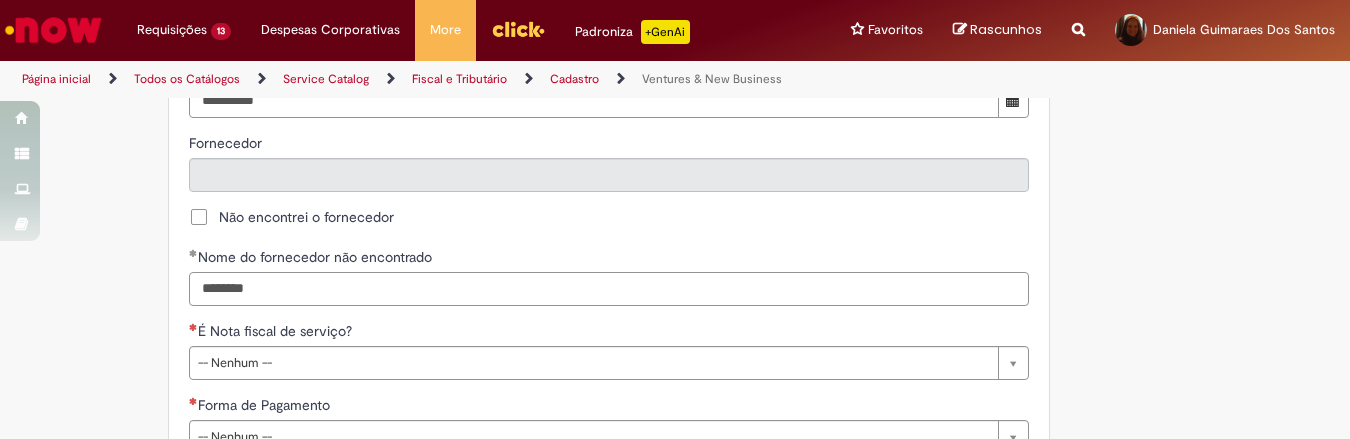 type on "********" 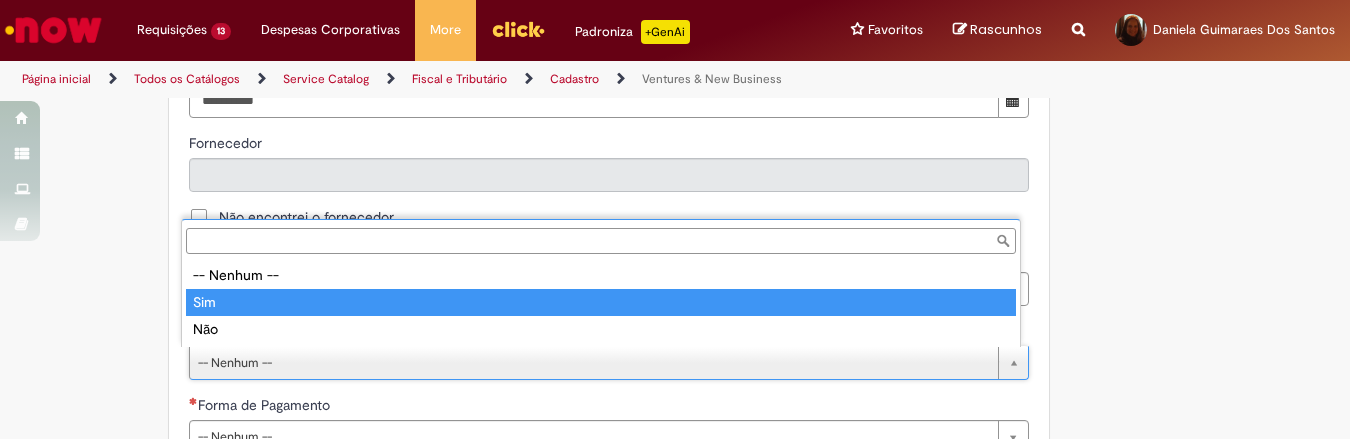 type on "***" 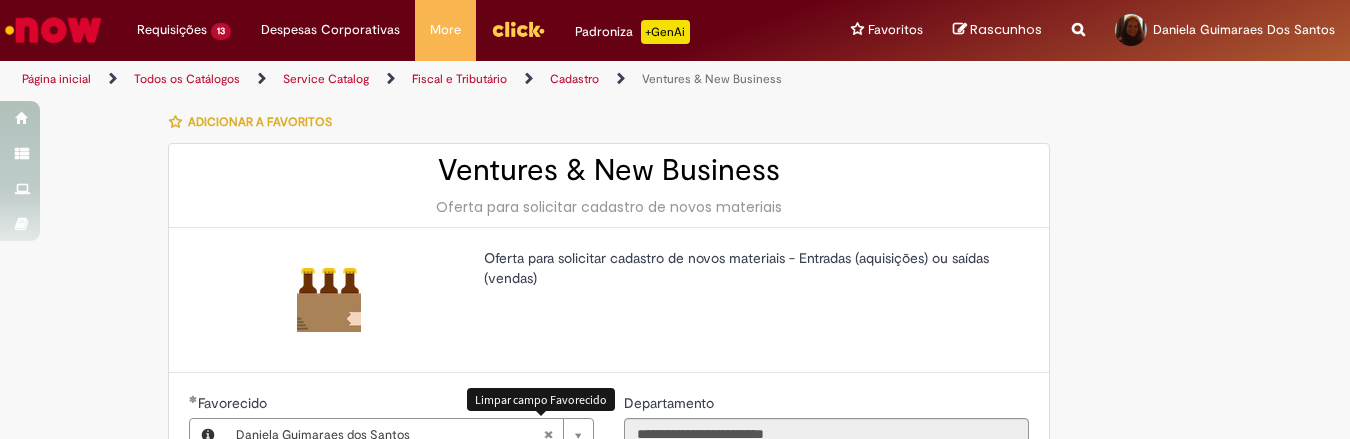 scroll, scrollTop: 167, scrollLeft: 0, axis: vertical 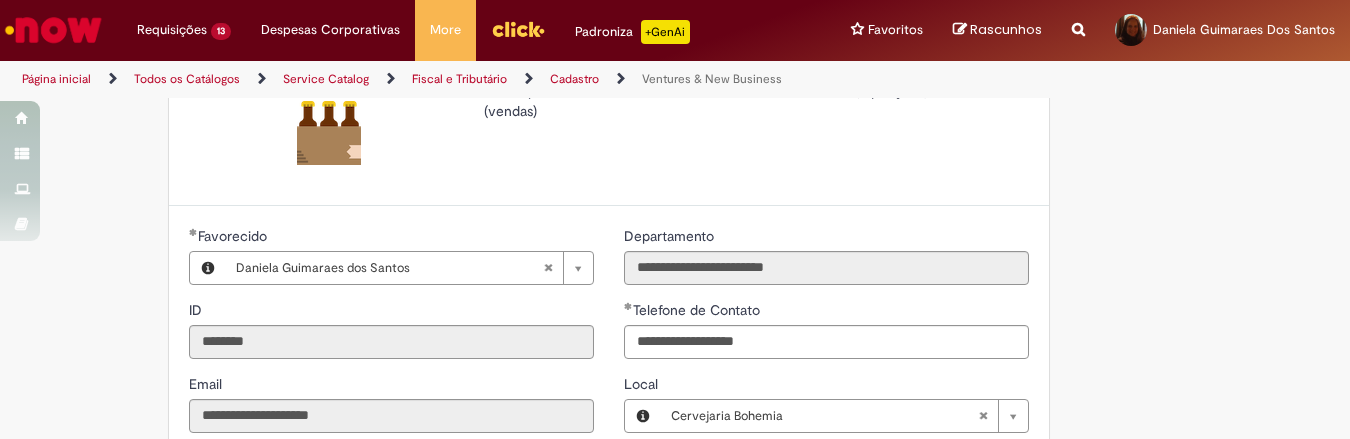 type 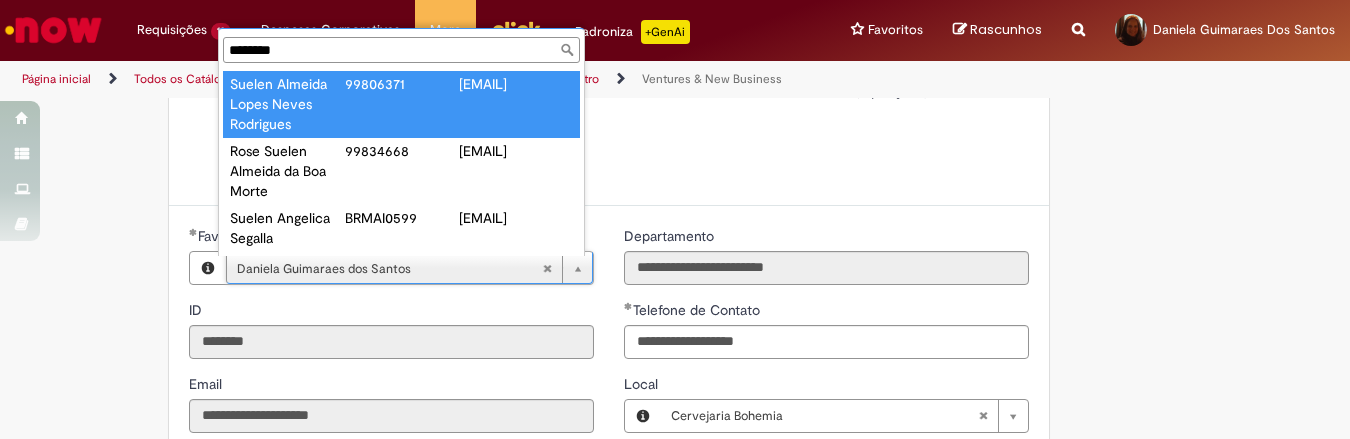 type on "********" 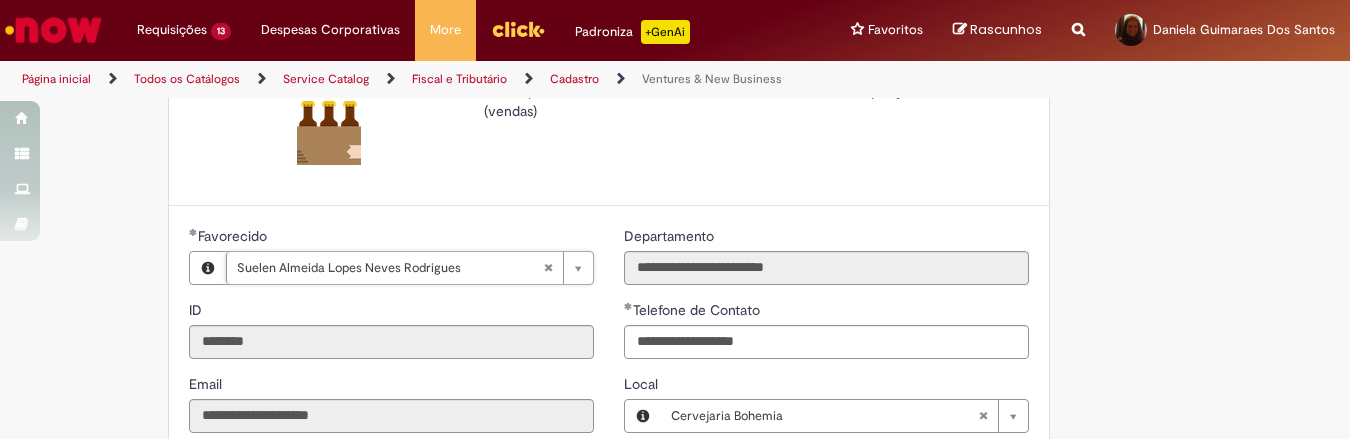 type on "********" 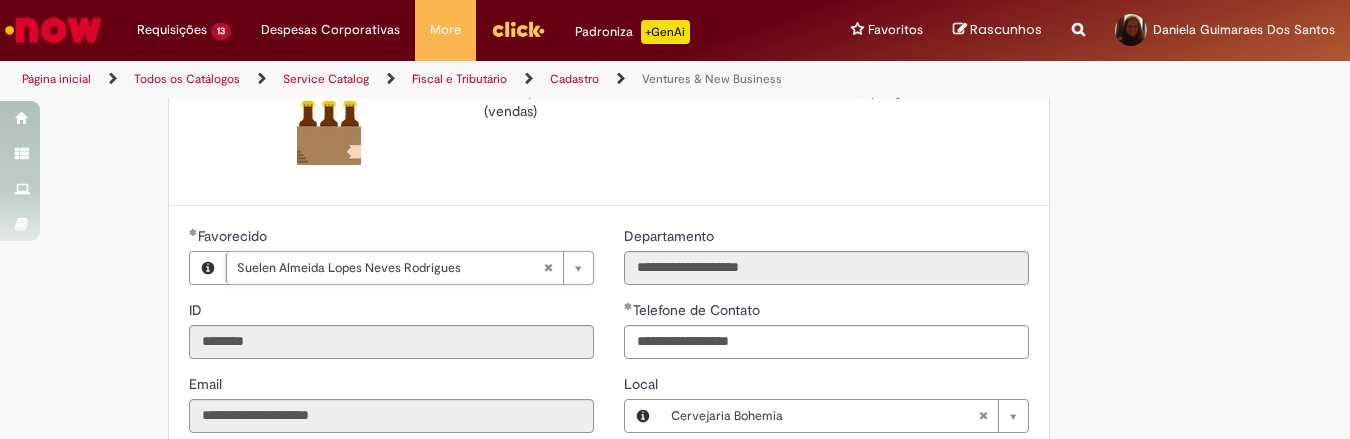 scroll, scrollTop: 0, scrollLeft: 187, axis: horizontal 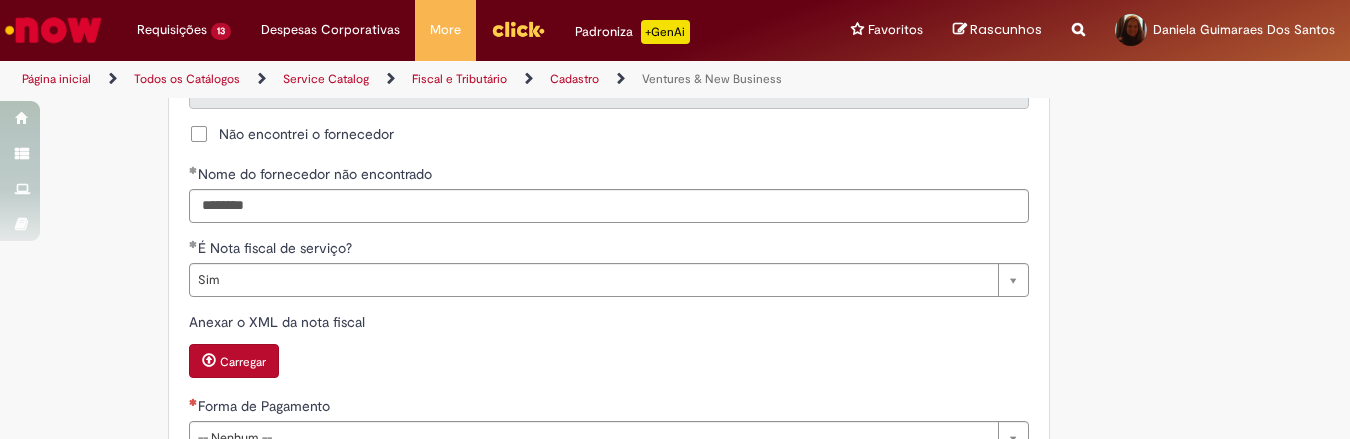click on "Carregar" at bounding box center [243, 362] 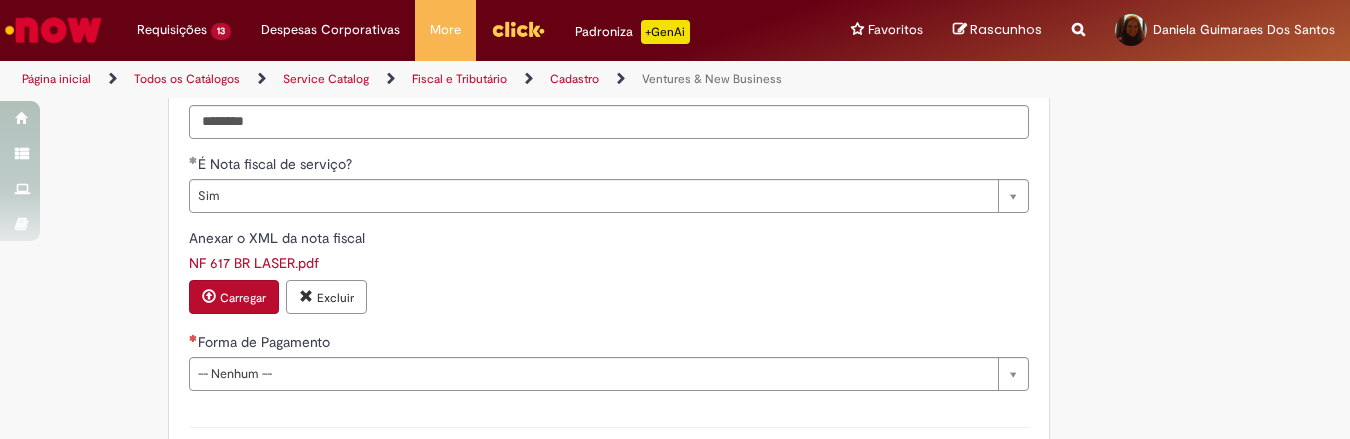 scroll, scrollTop: 1500, scrollLeft: 0, axis: vertical 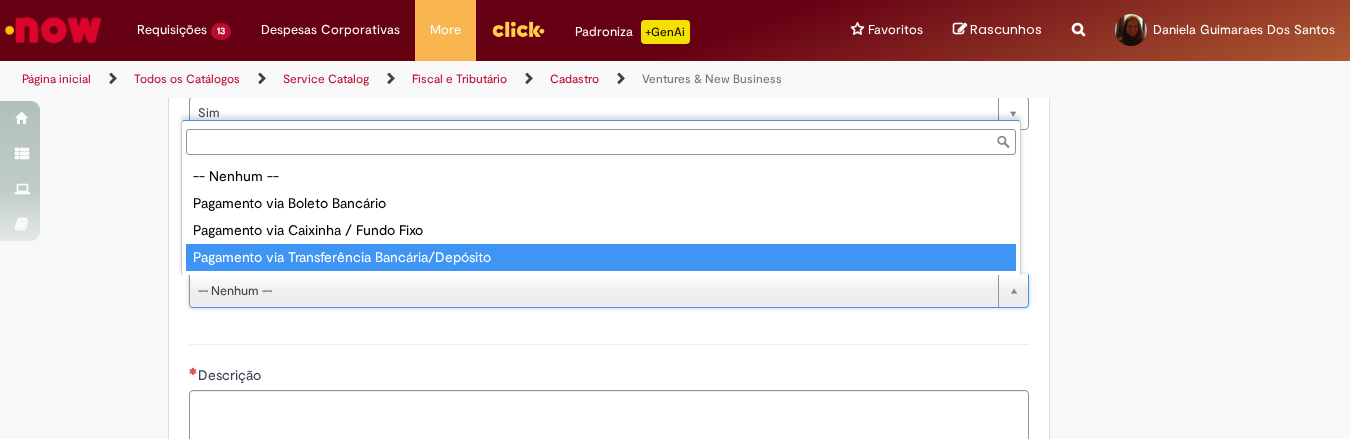 type on "**********" 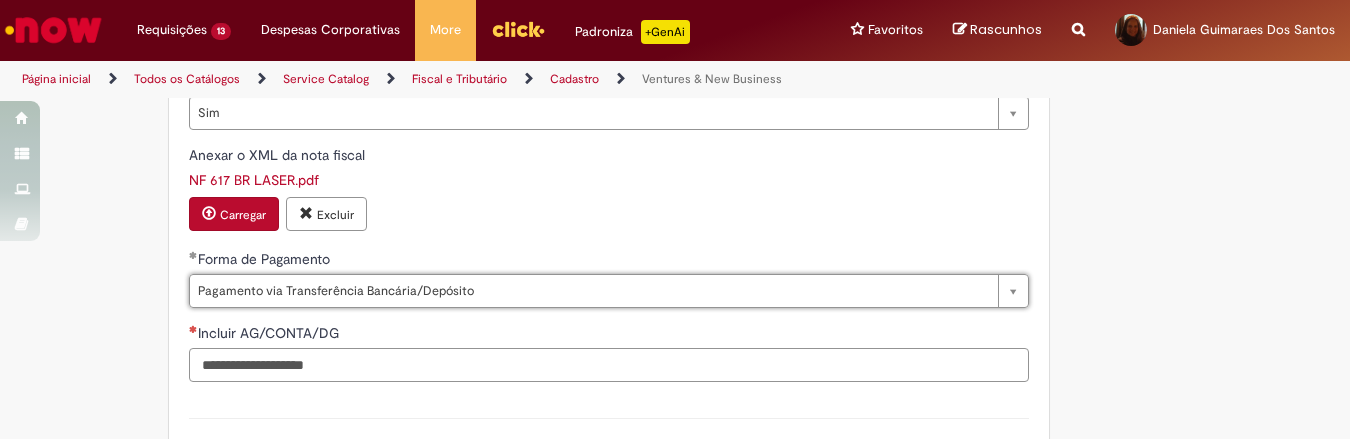 click on "Incluir AG/CONTA/DG" at bounding box center [609, 365] 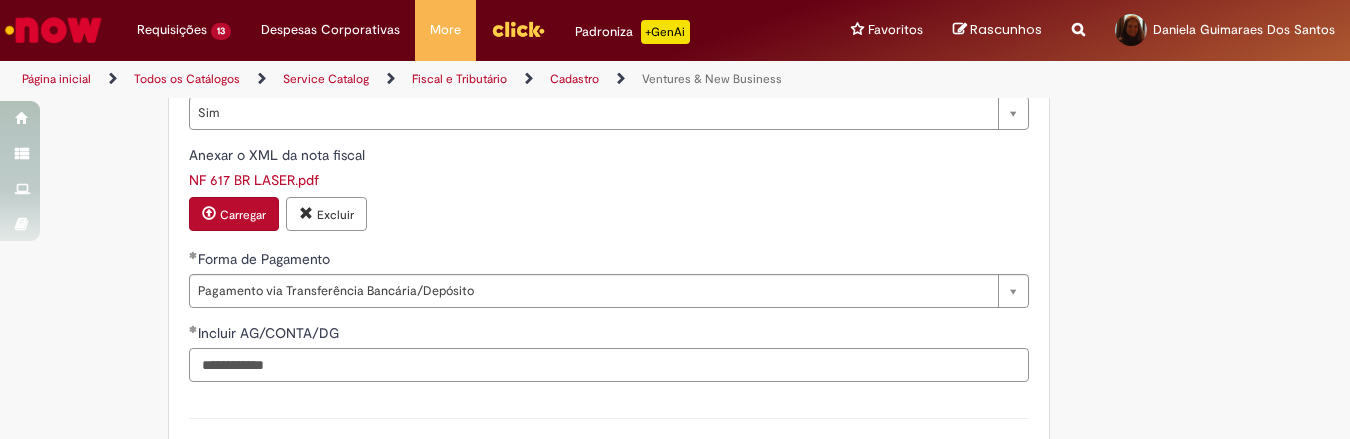 scroll, scrollTop: 1750, scrollLeft: 0, axis: vertical 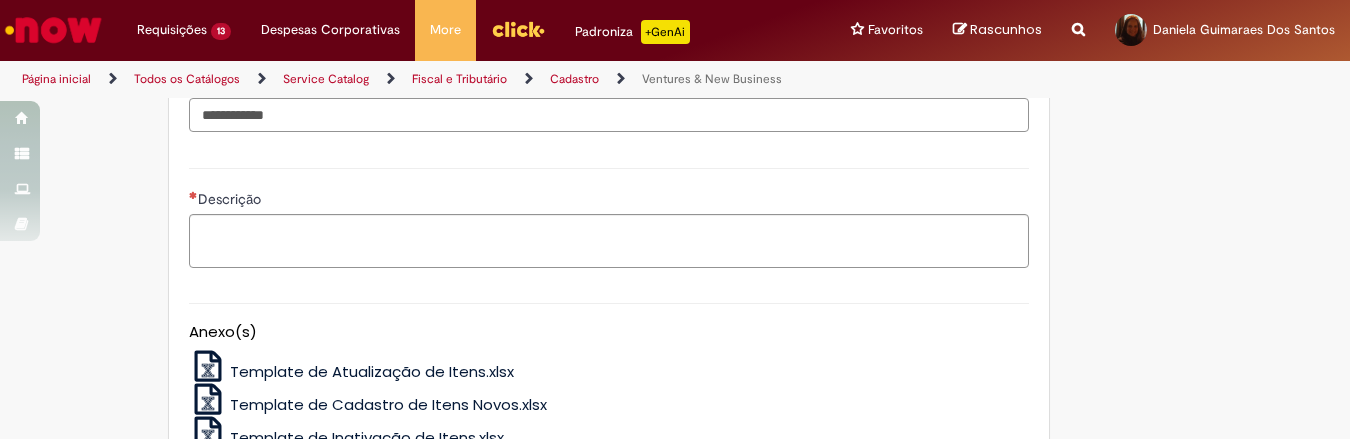 type on "**********" 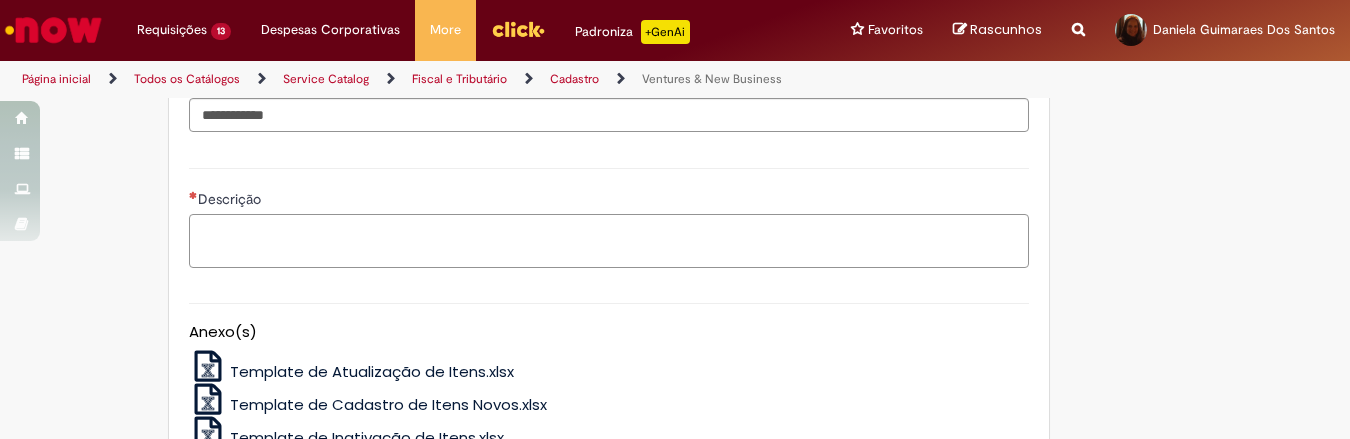 click on "Descrição" at bounding box center [609, 241] 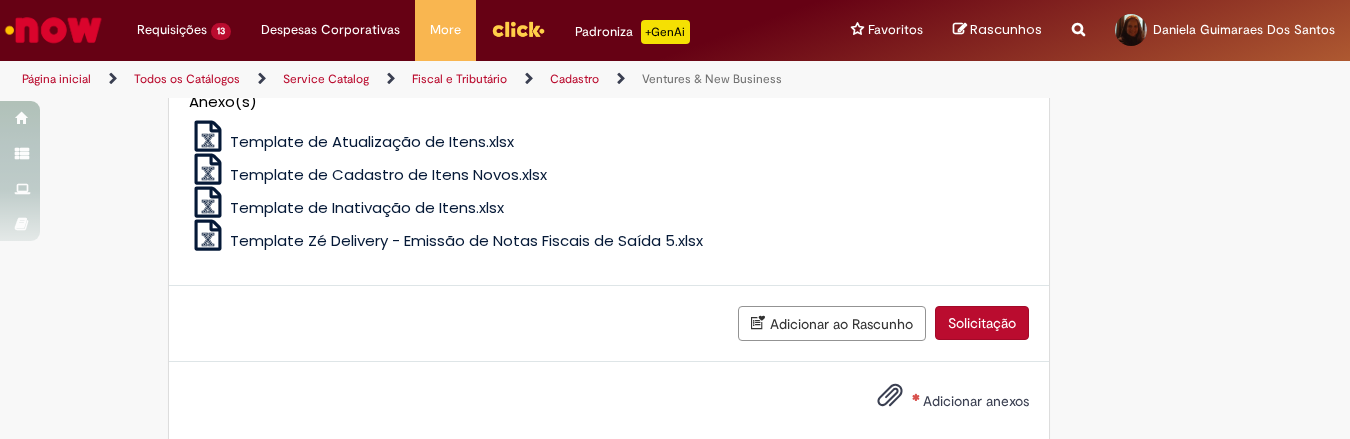 scroll, scrollTop: 2032, scrollLeft: 0, axis: vertical 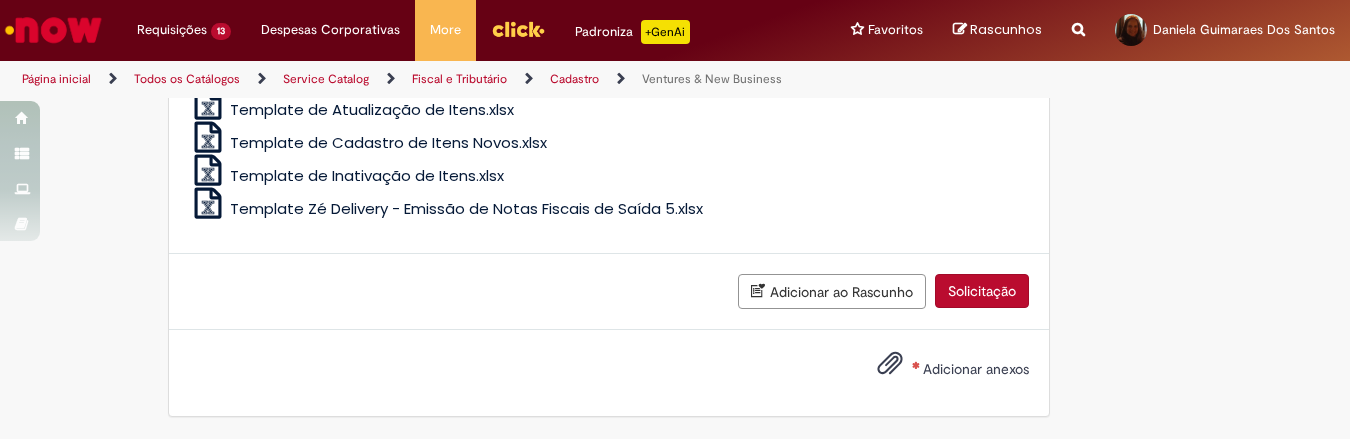 type on "**********" 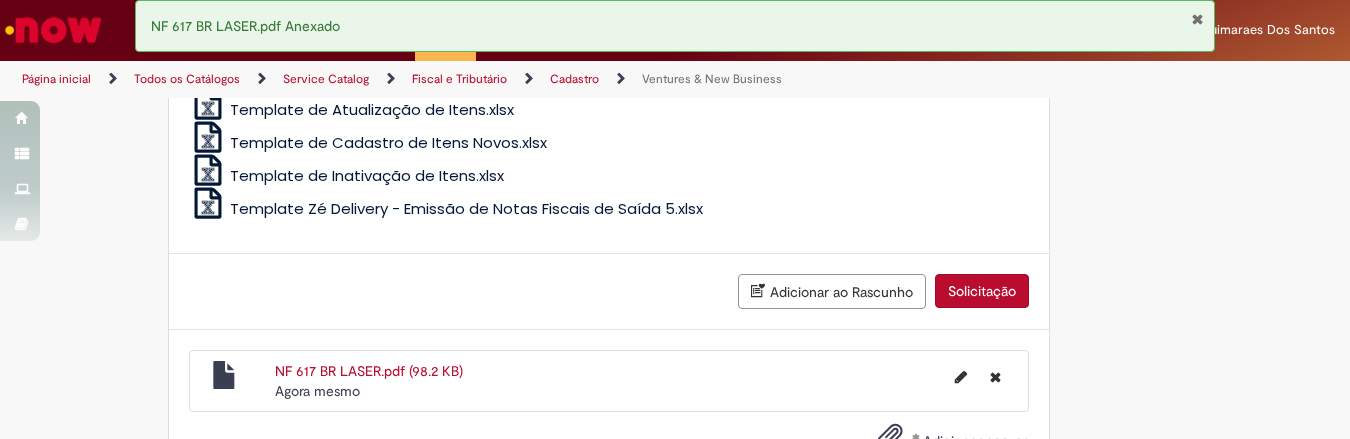 scroll, scrollTop: 2104, scrollLeft: 0, axis: vertical 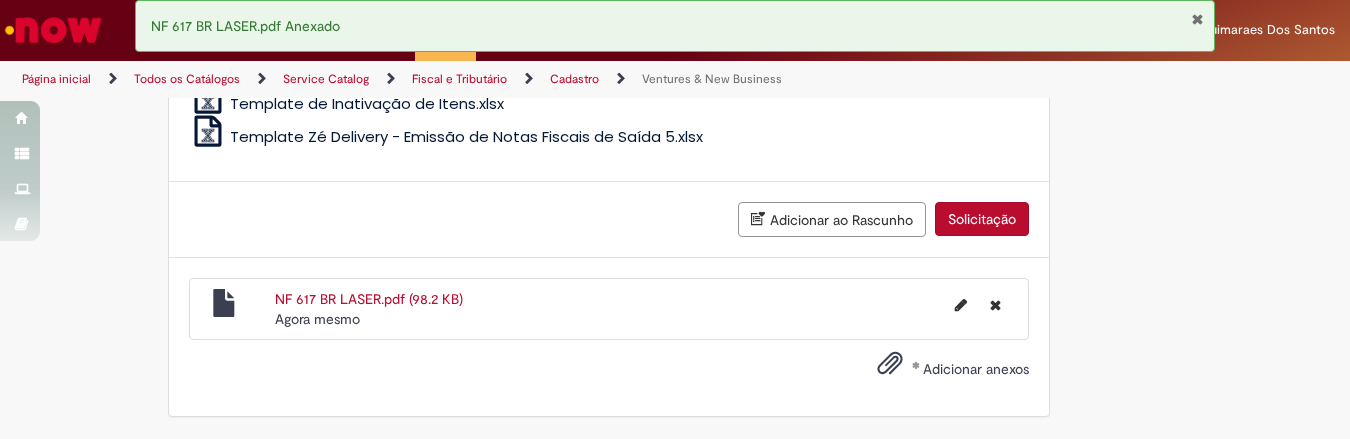 click on "Solicitação" at bounding box center [982, 219] 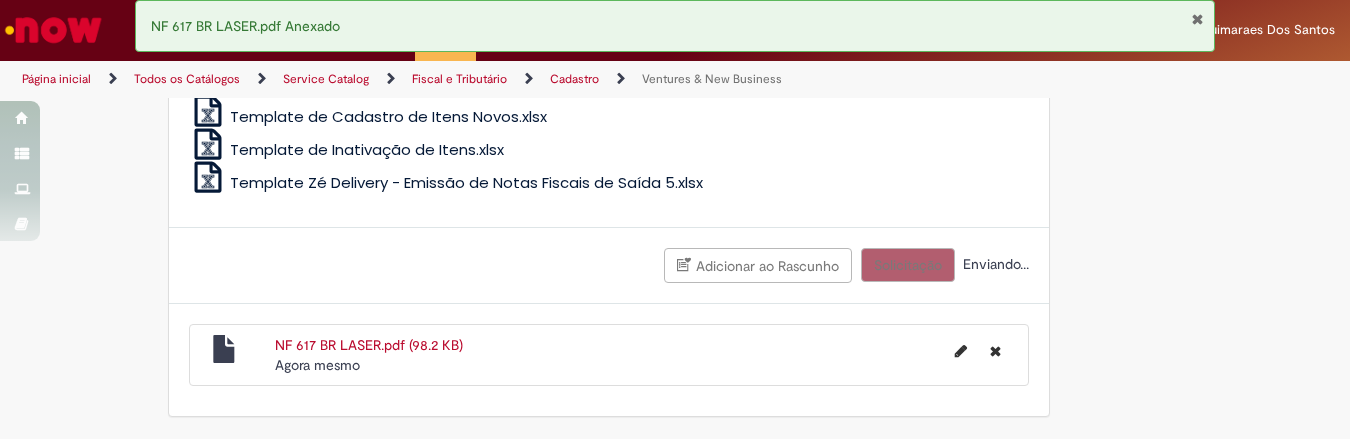 scroll, scrollTop: 2058, scrollLeft: 0, axis: vertical 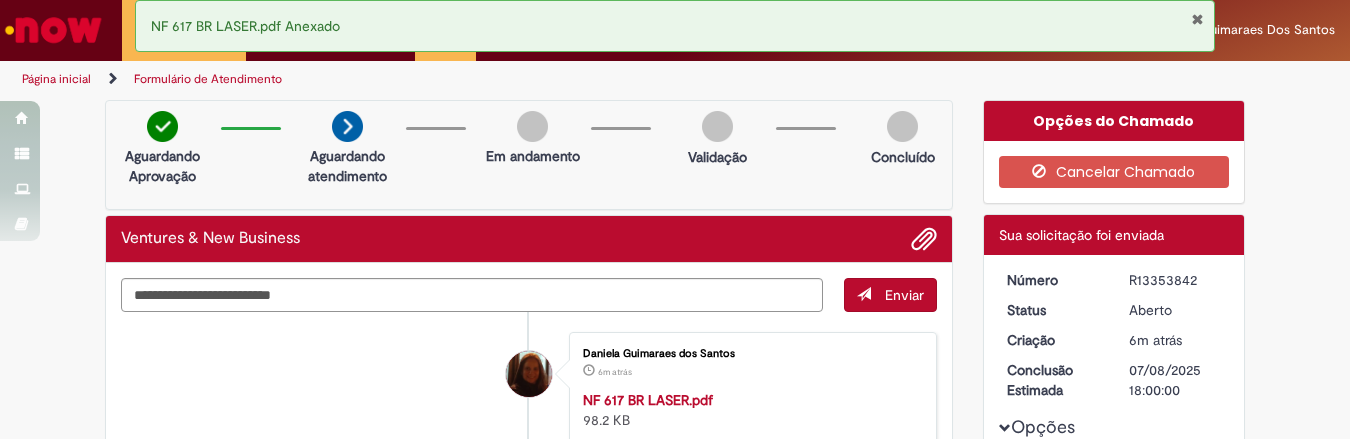 click at bounding box center (1197, 19) 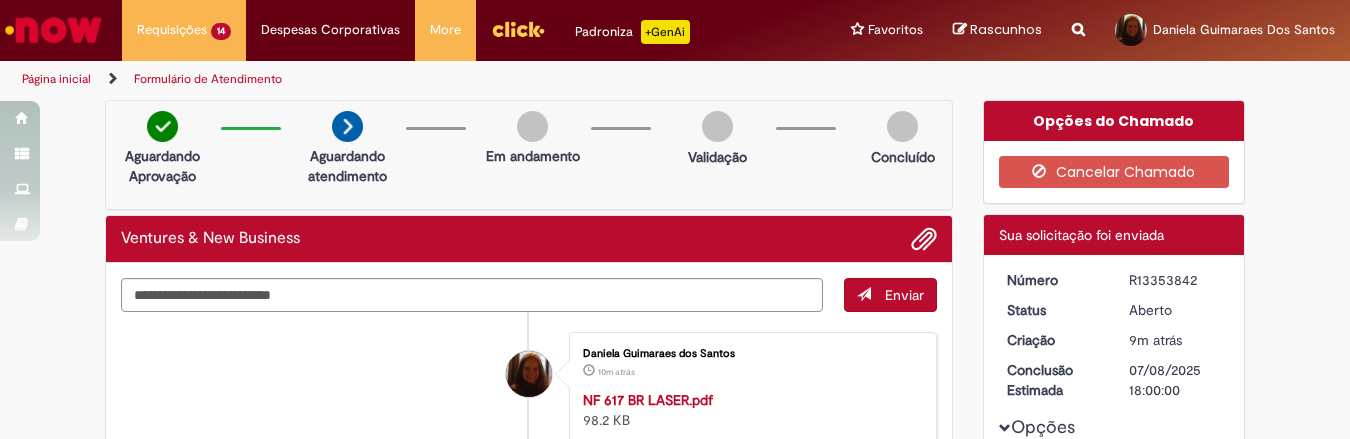 click at bounding box center [53, 30] 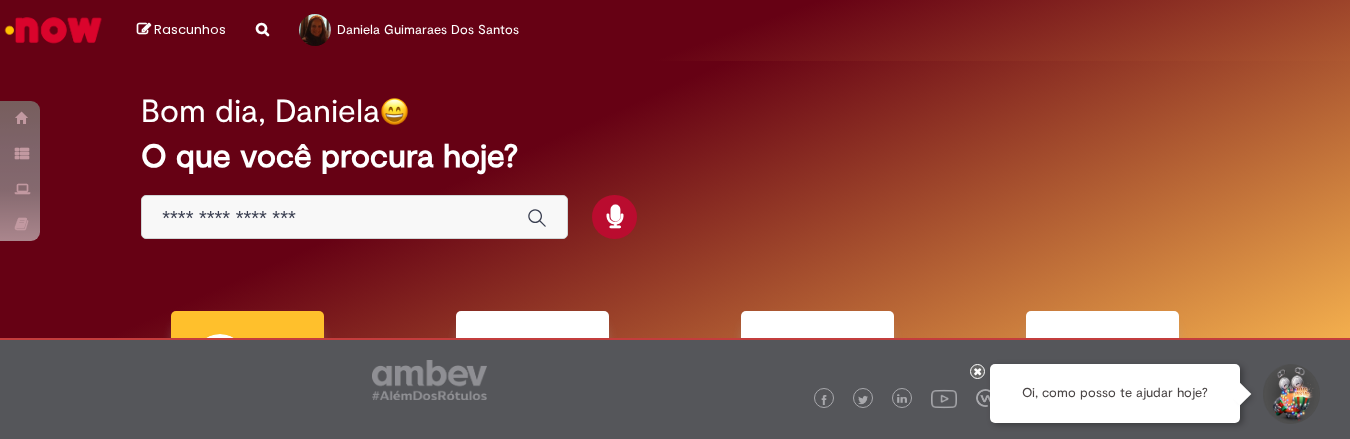 scroll, scrollTop: 0, scrollLeft: 0, axis: both 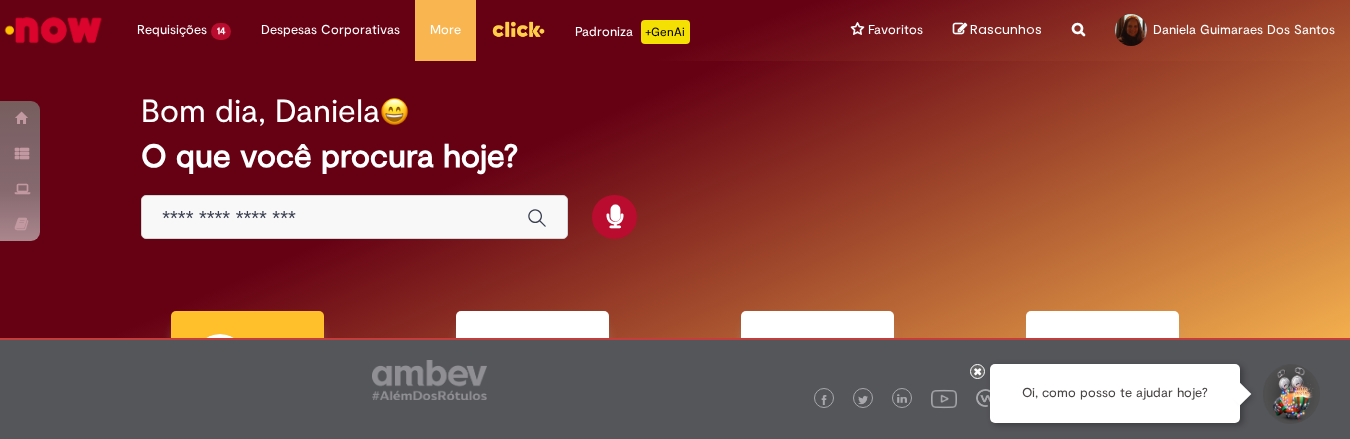 click at bounding box center (334, 218) 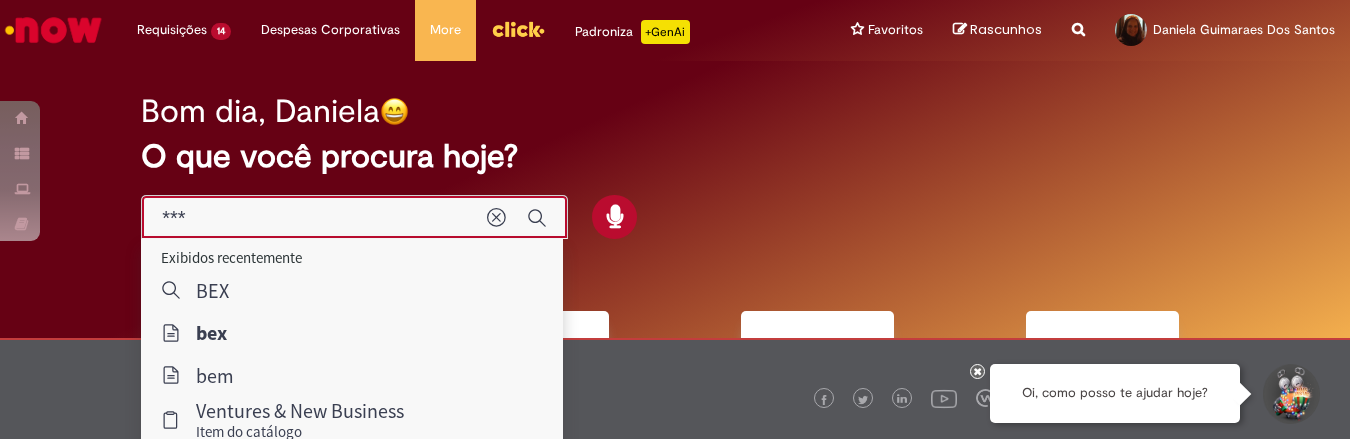type on "***" 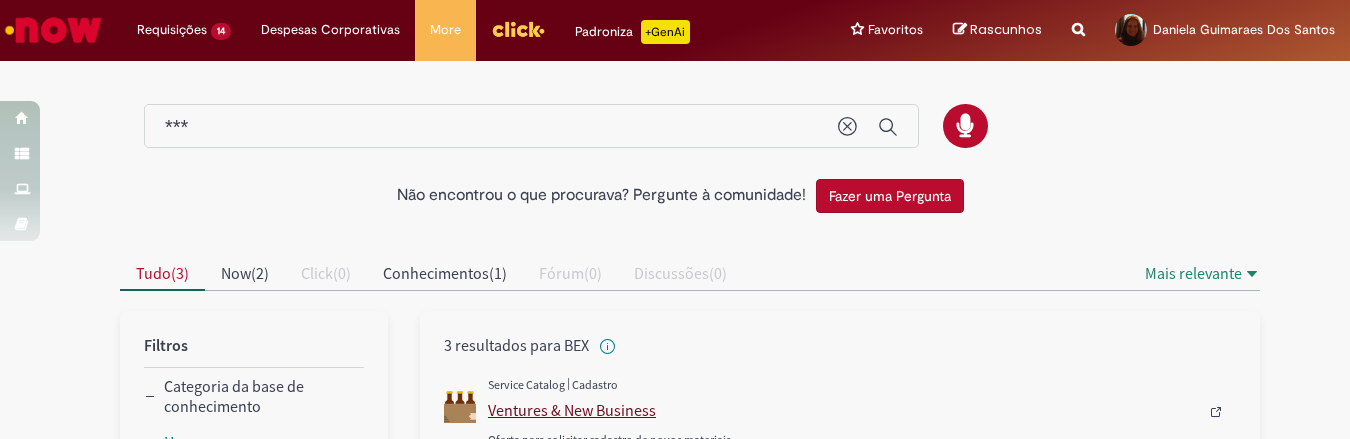 click on "Ventures & New Business" at bounding box center [843, 410] 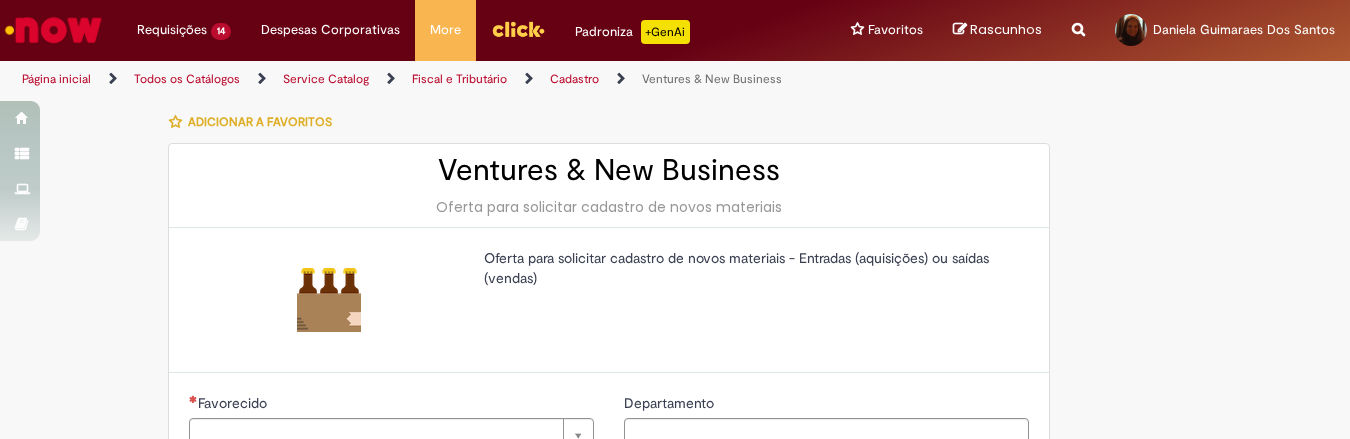 type on "********" 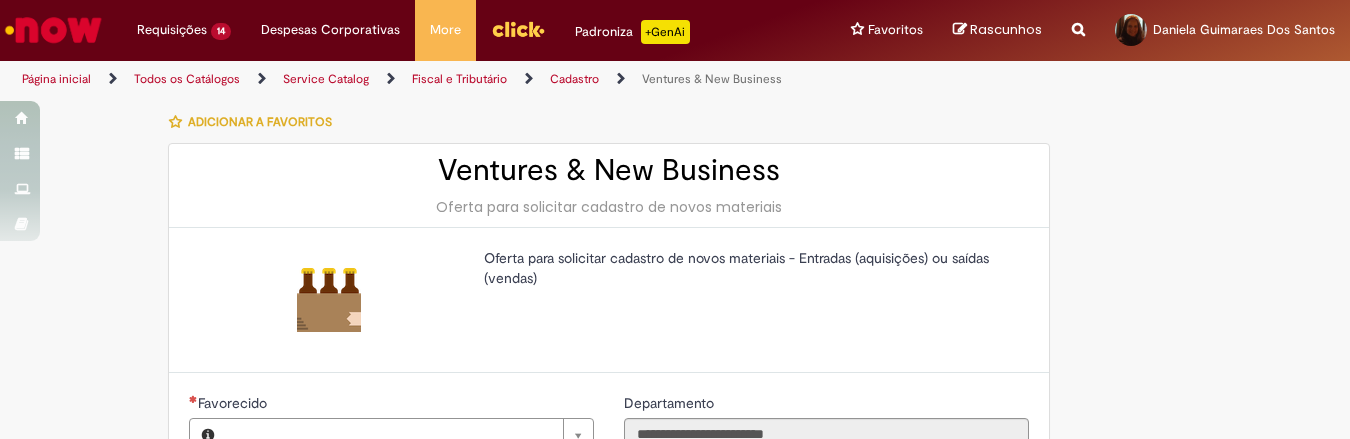 type on "**********" 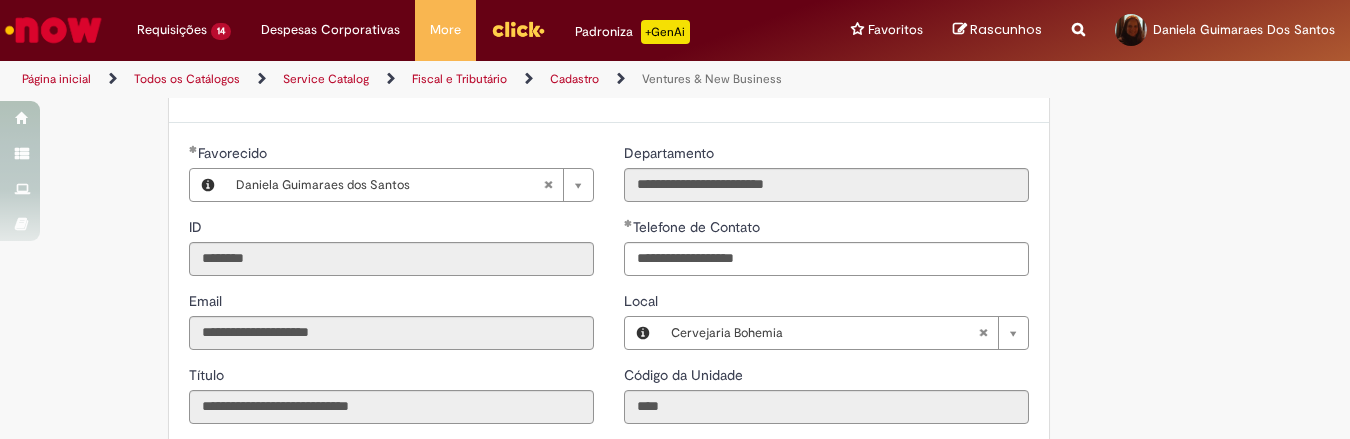 scroll, scrollTop: 500, scrollLeft: 0, axis: vertical 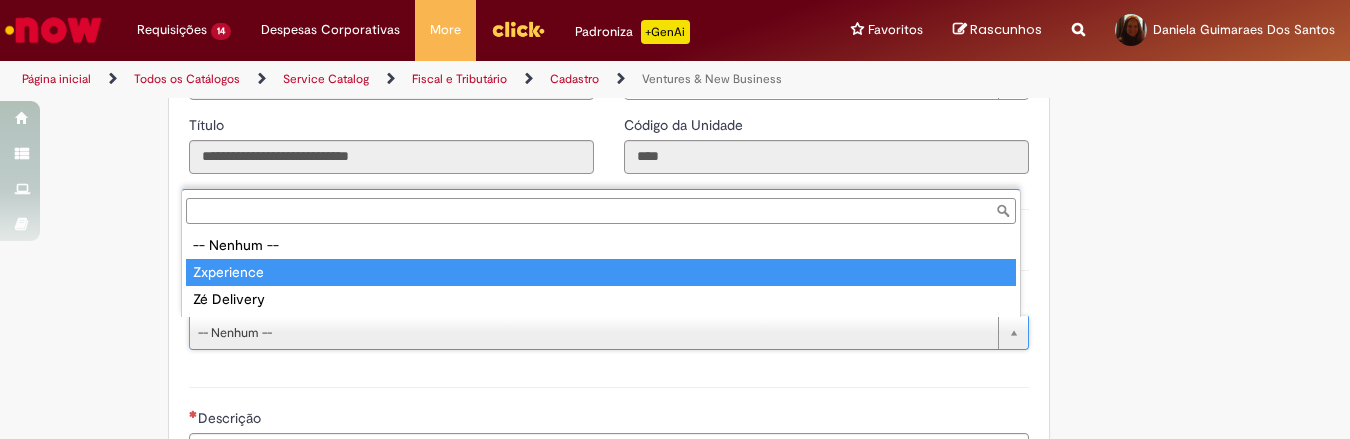type on "**********" 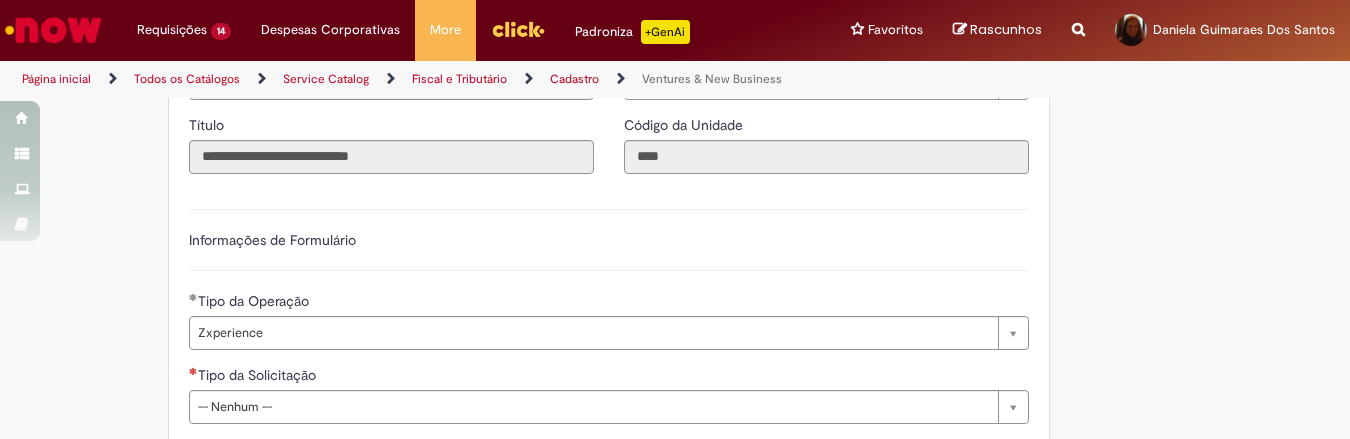 click on "**********" at bounding box center [675, 296] 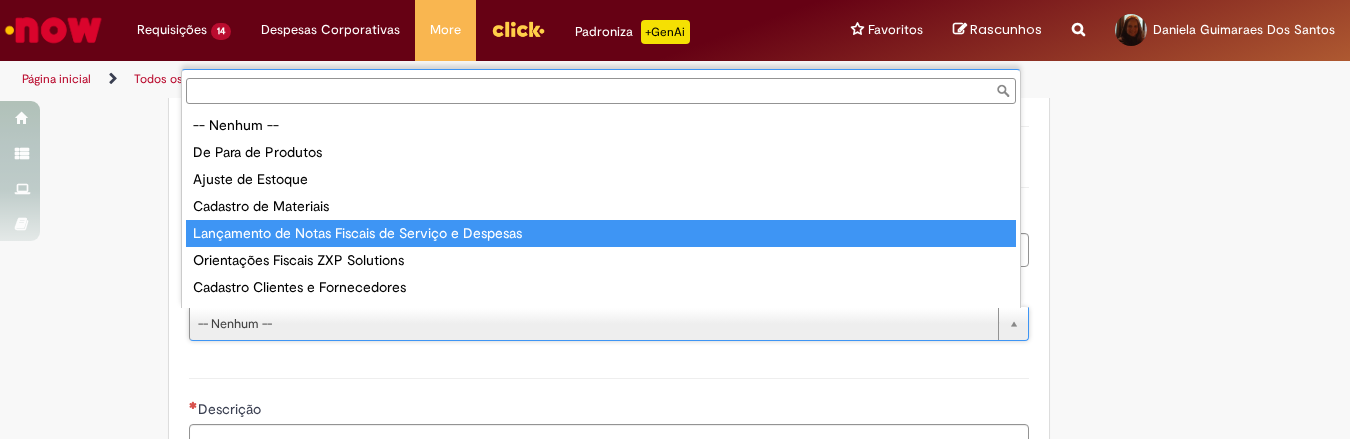 type on "**********" 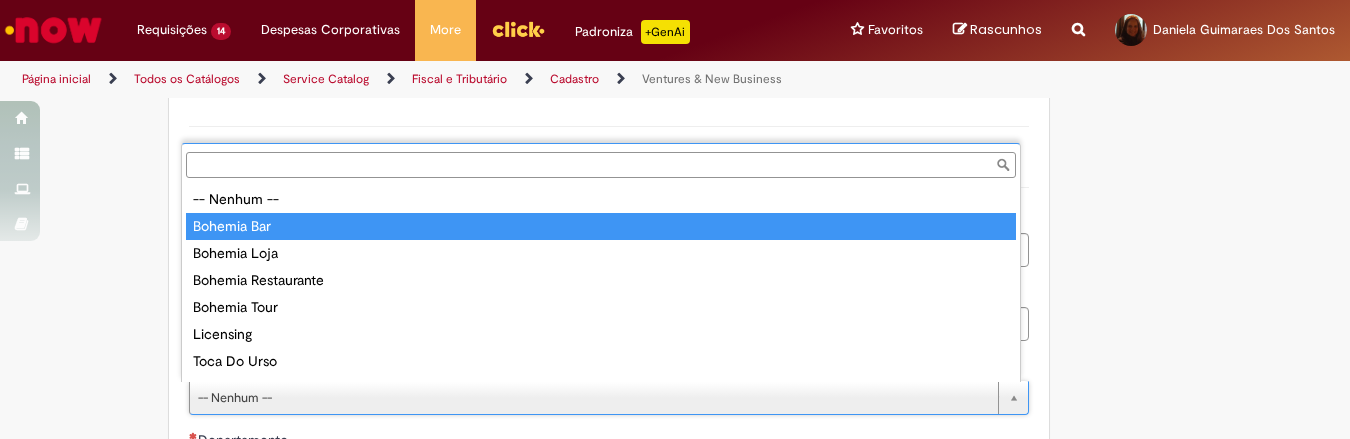 type on "**********" 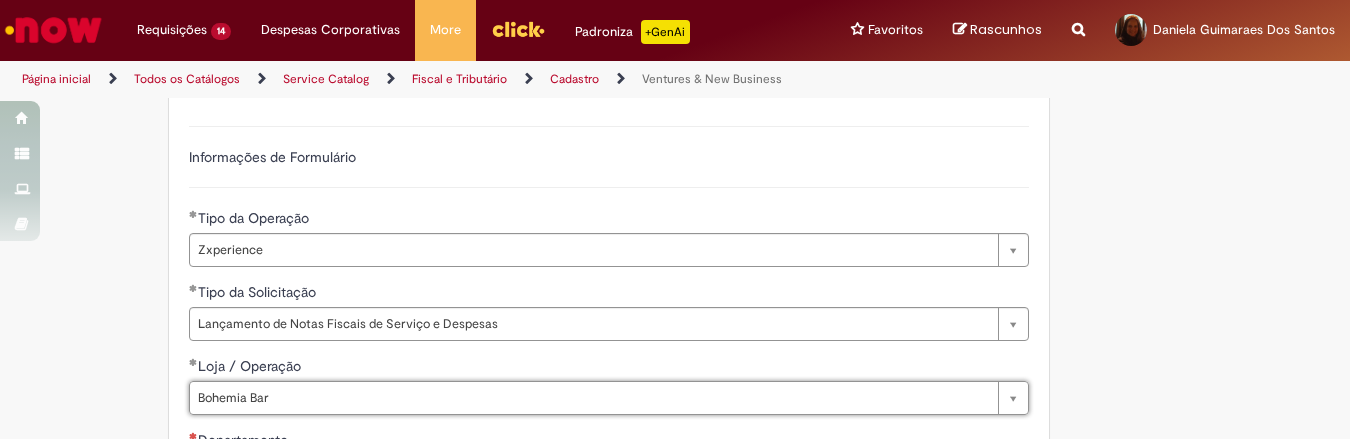 click on "**********" at bounding box center (675, 566) 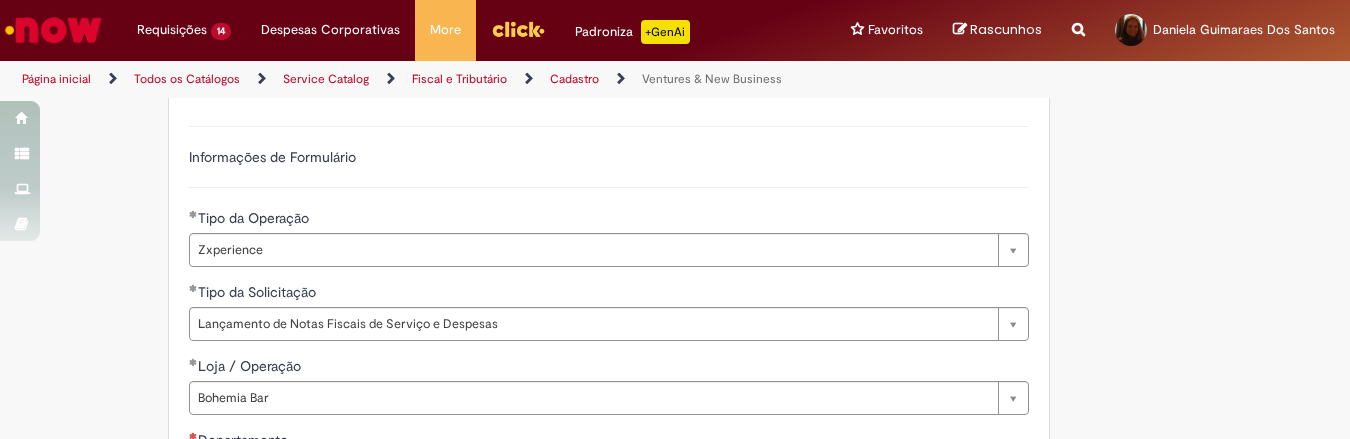 scroll, scrollTop: 750, scrollLeft: 0, axis: vertical 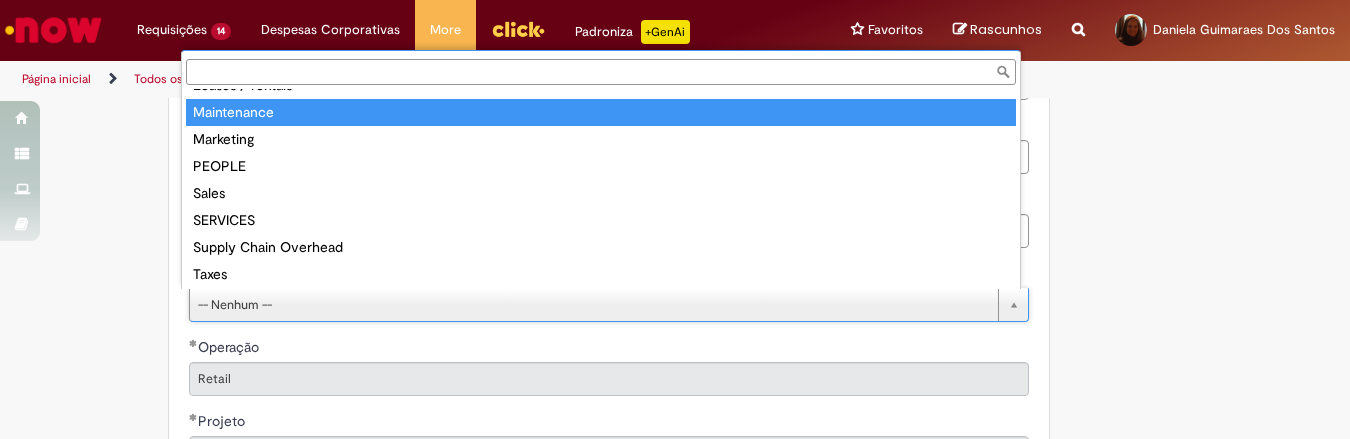 type on "**********" 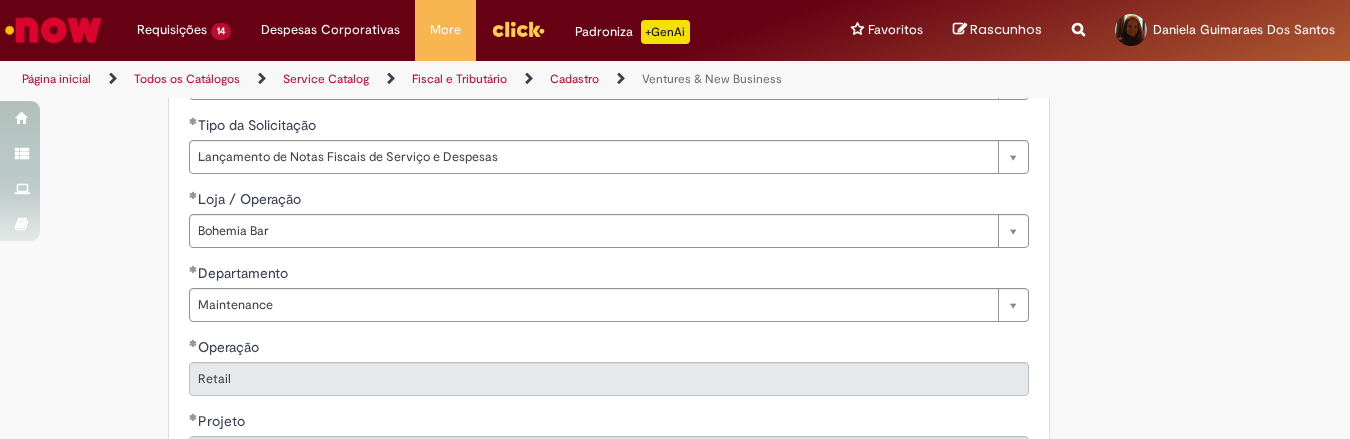 click on "**********" at bounding box center (675, 399) 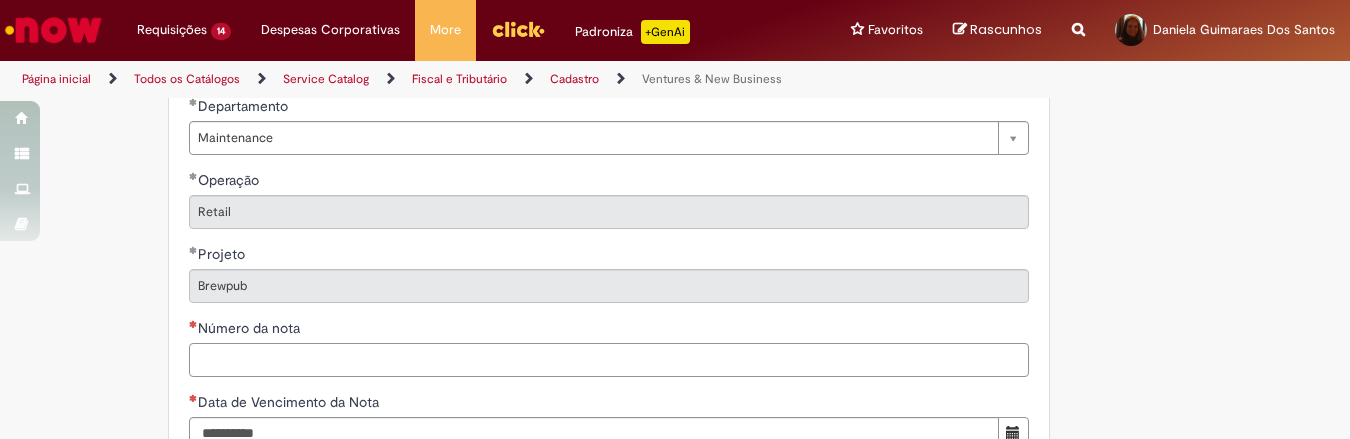 click on "Número da nota" at bounding box center (609, 360) 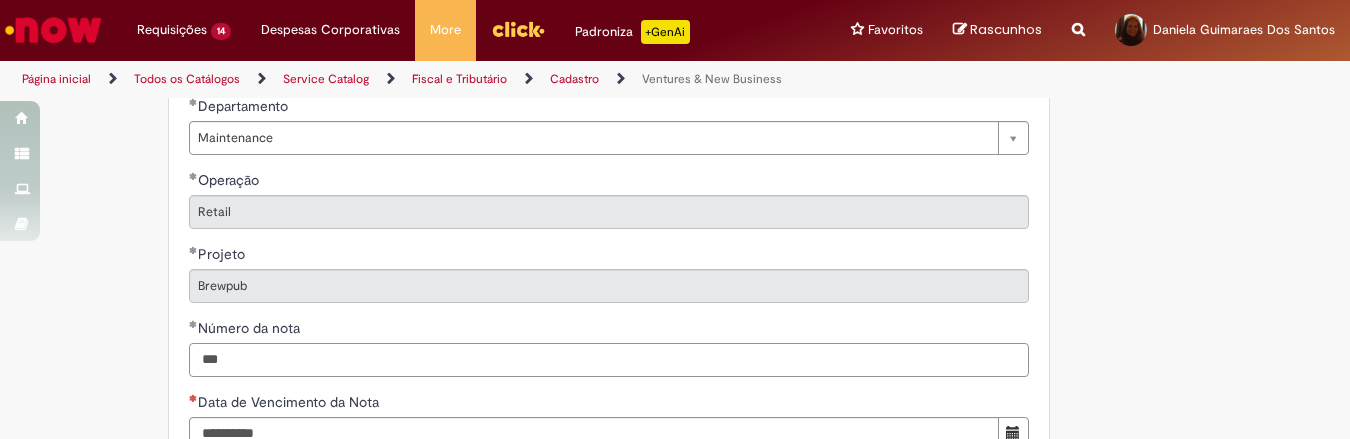 type on "***" 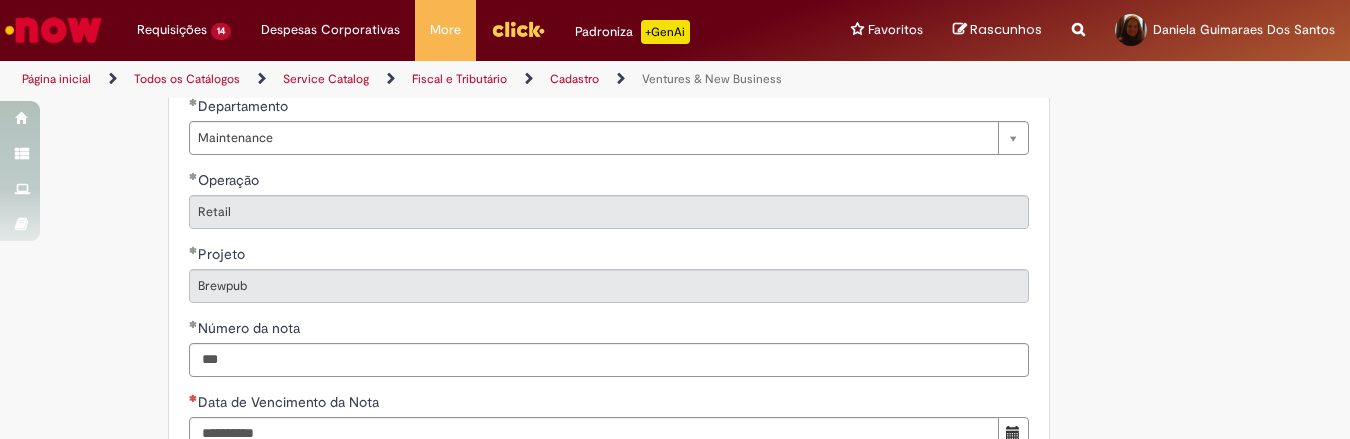 click on "**********" at bounding box center (675, 232) 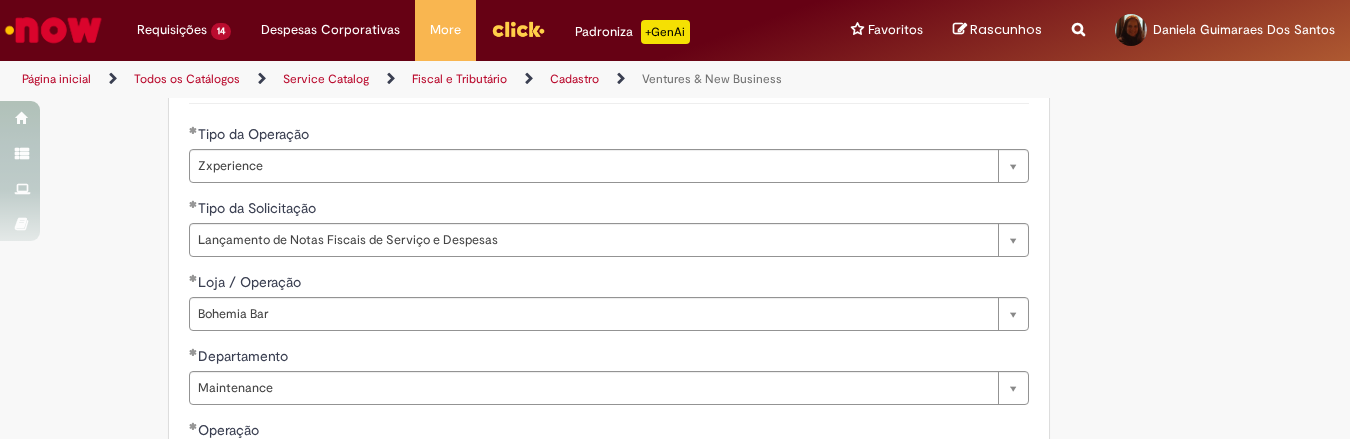 scroll, scrollTop: 250, scrollLeft: 0, axis: vertical 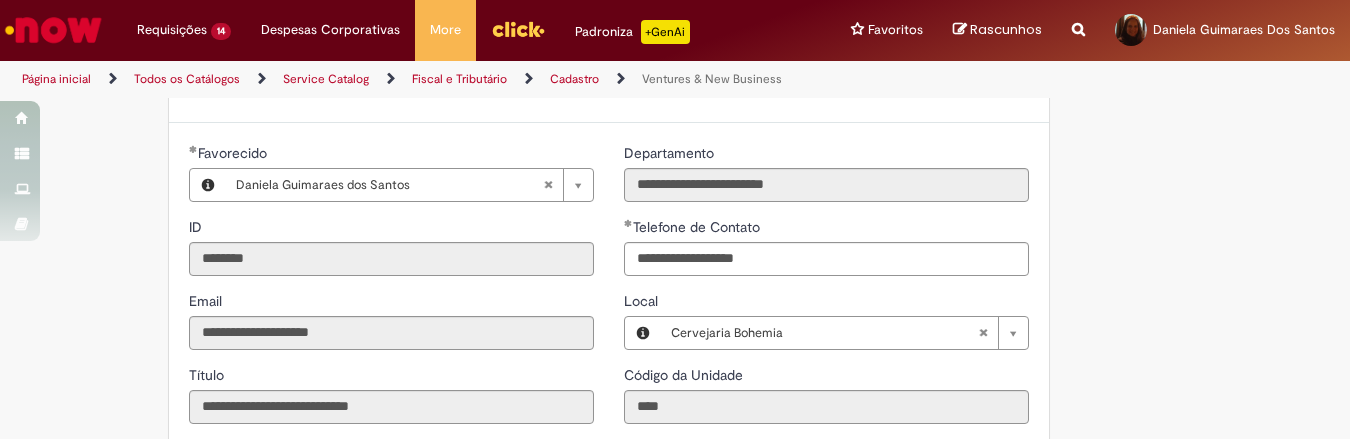 type 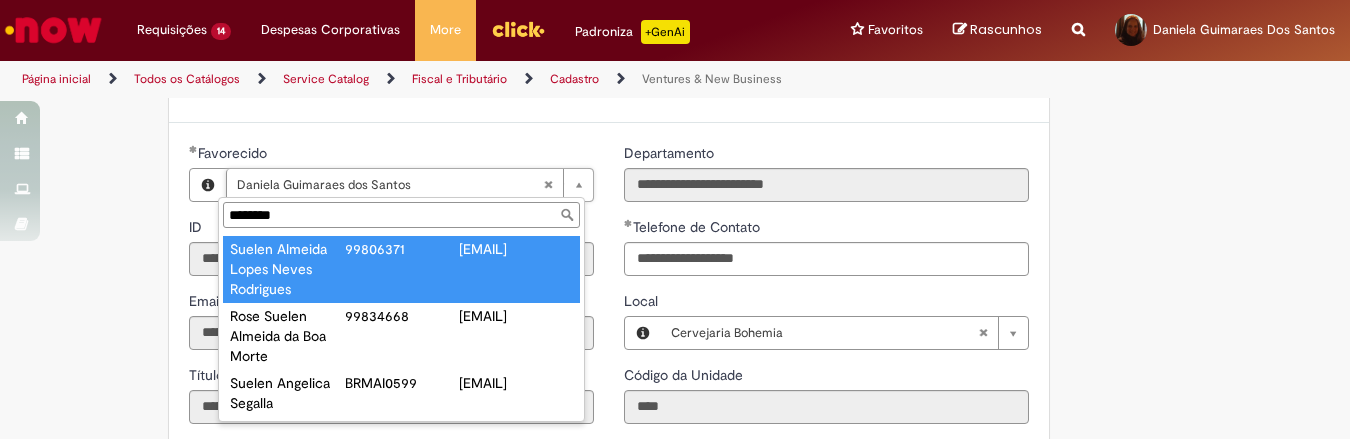 type on "********" 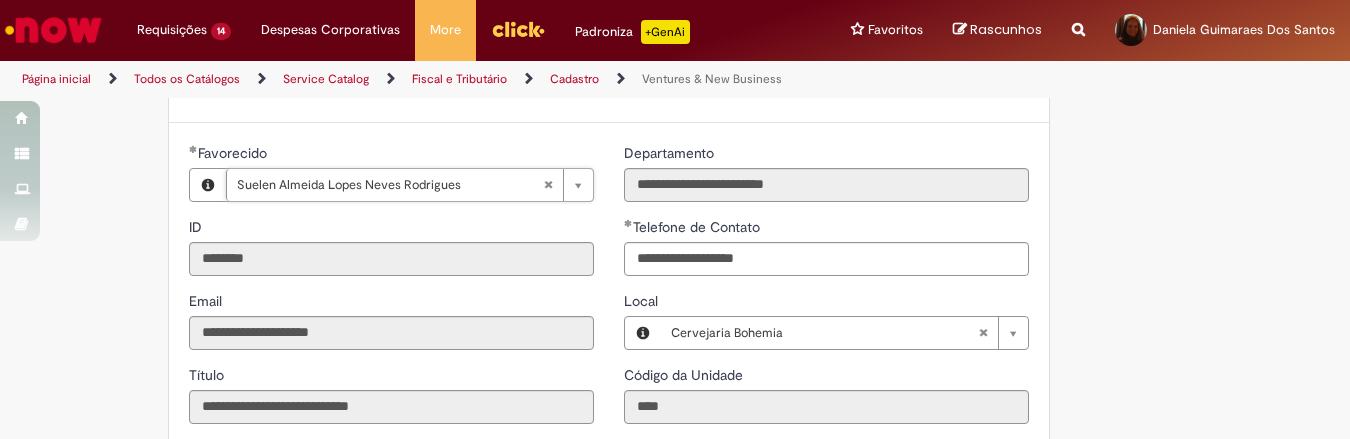 type on "********" 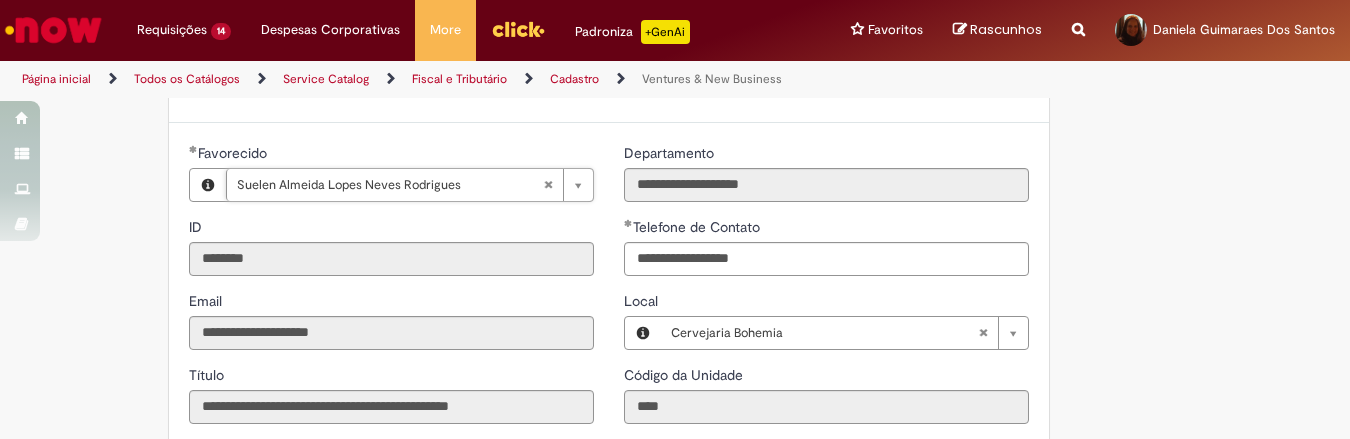 scroll, scrollTop: 0, scrollLeft: 187, axis: horizontal 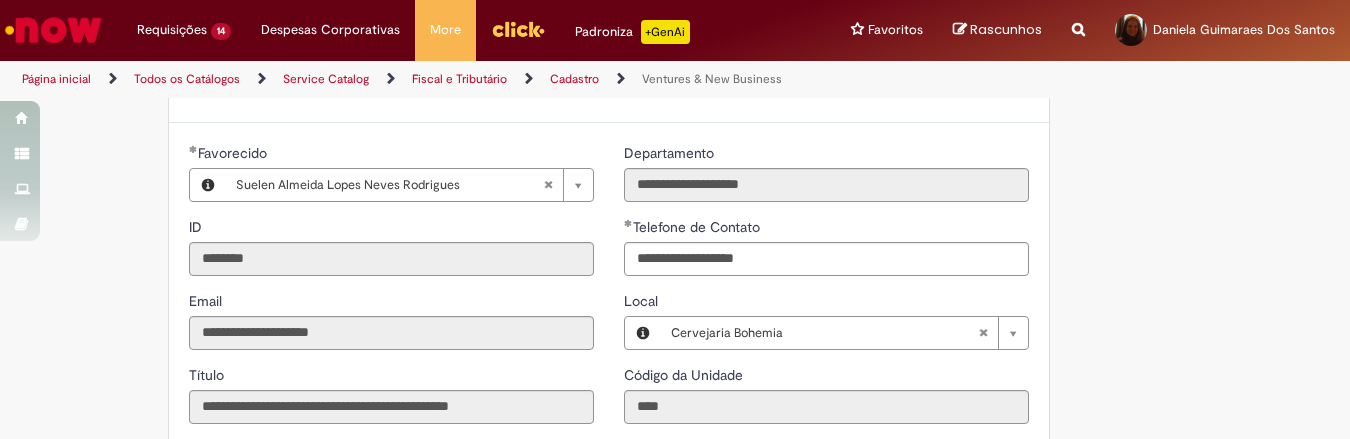 click on "**********" at bounding box center [675, 899] 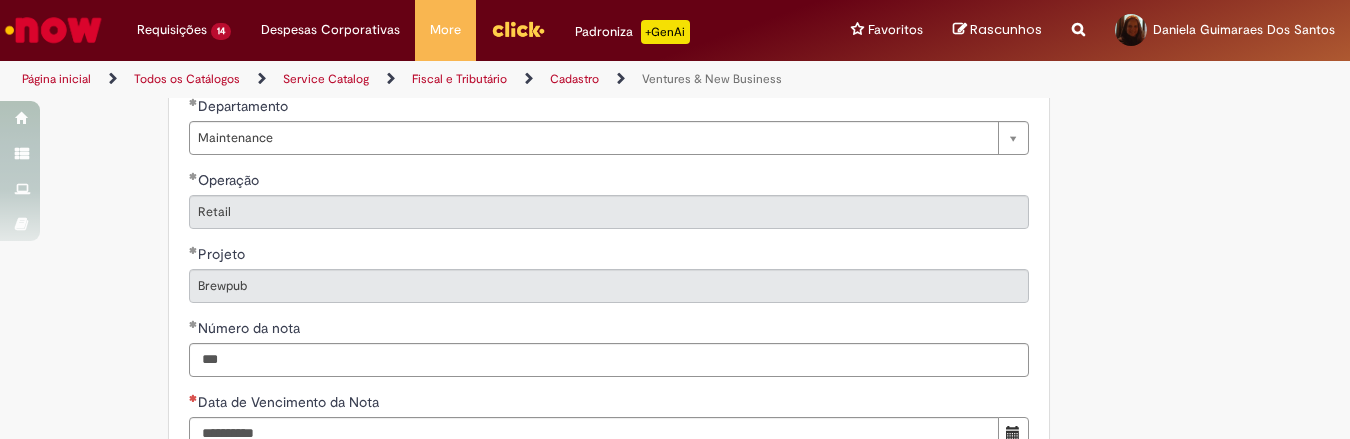 scroll, scrollTop: 1000, scrollLeft: 0, axis: vertical 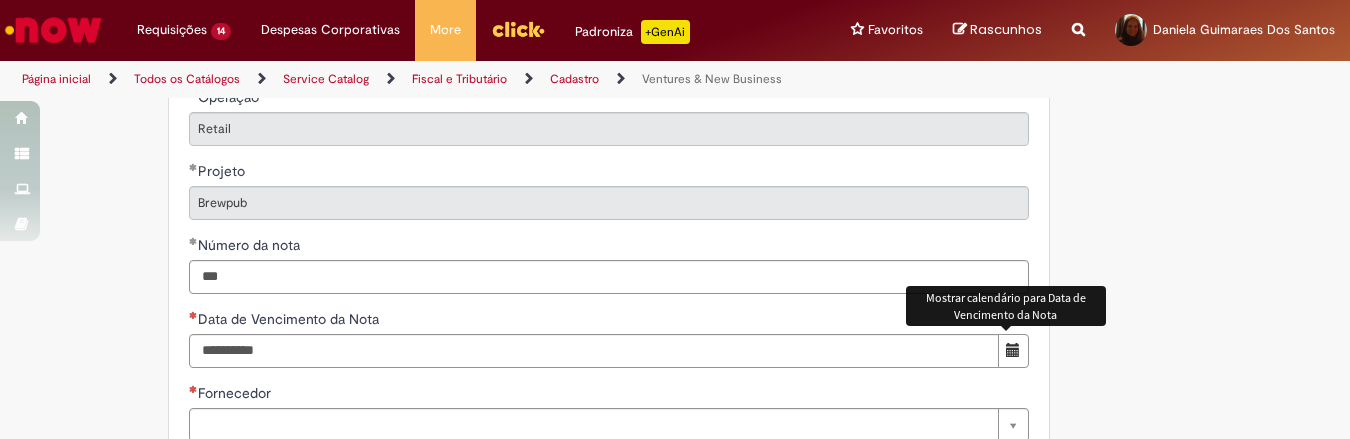click at bounding box center (1013, 351) 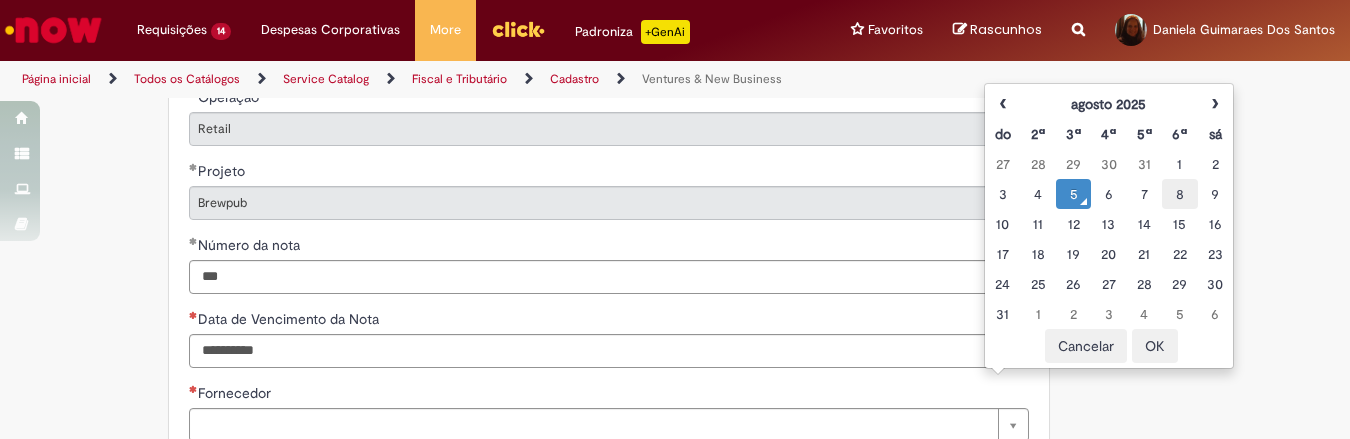 click on "8" at bounding box center (1179, 194) 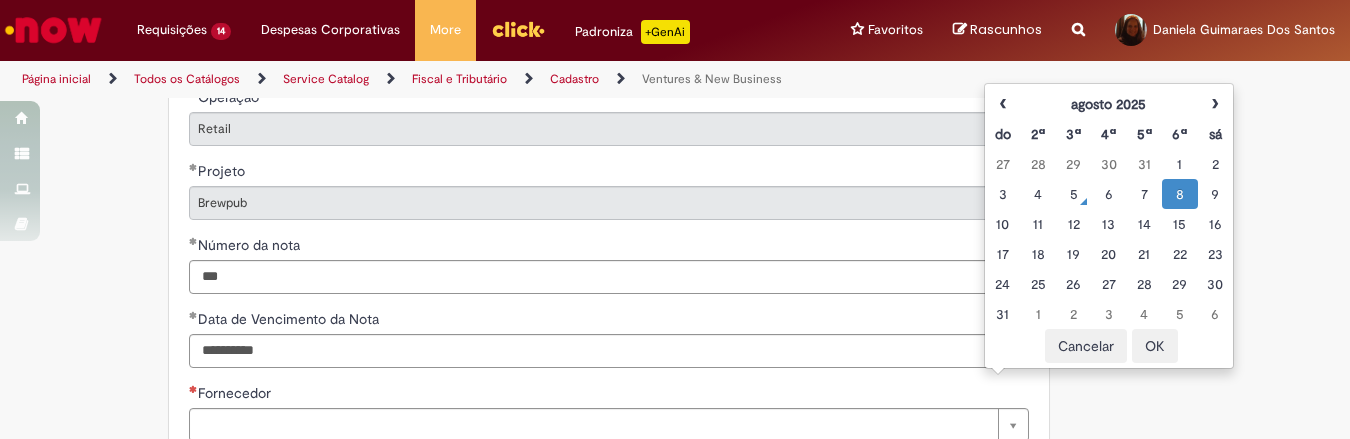 click on "OK" at bounding box center (1155, 346) 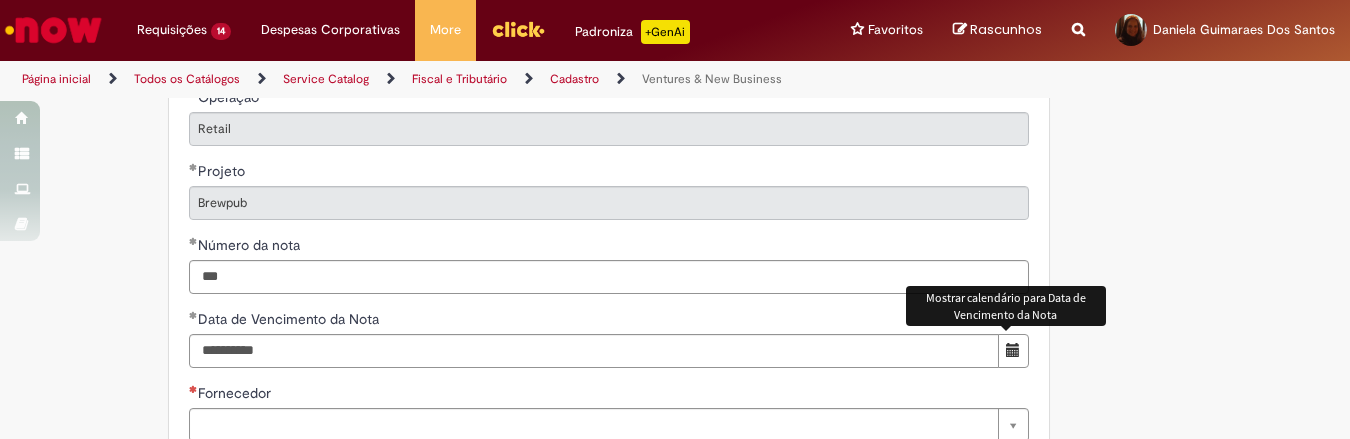 scroll, scrollTop: 1167, scrollLeft: 0, axis: vertical 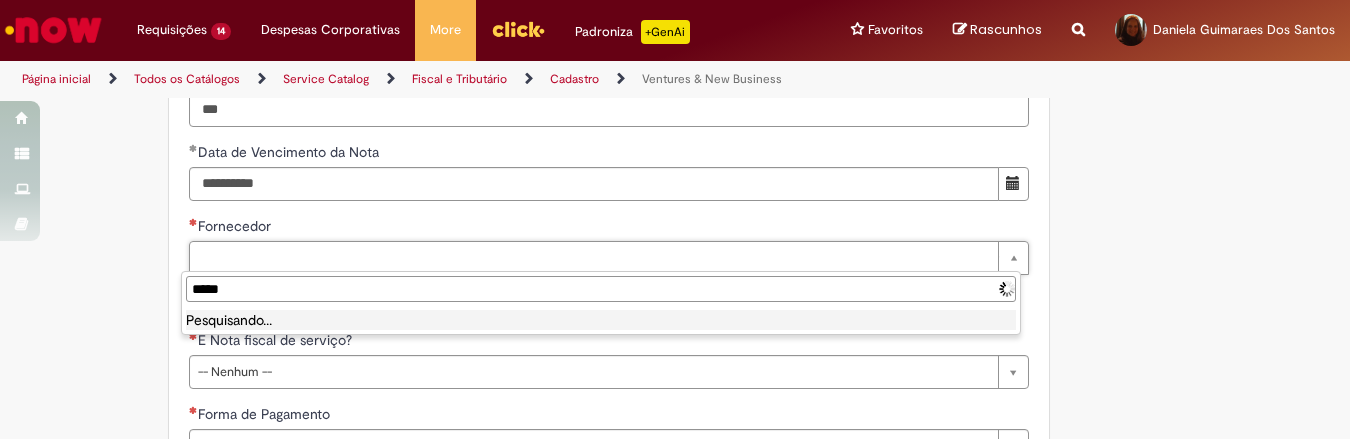 type on "******" 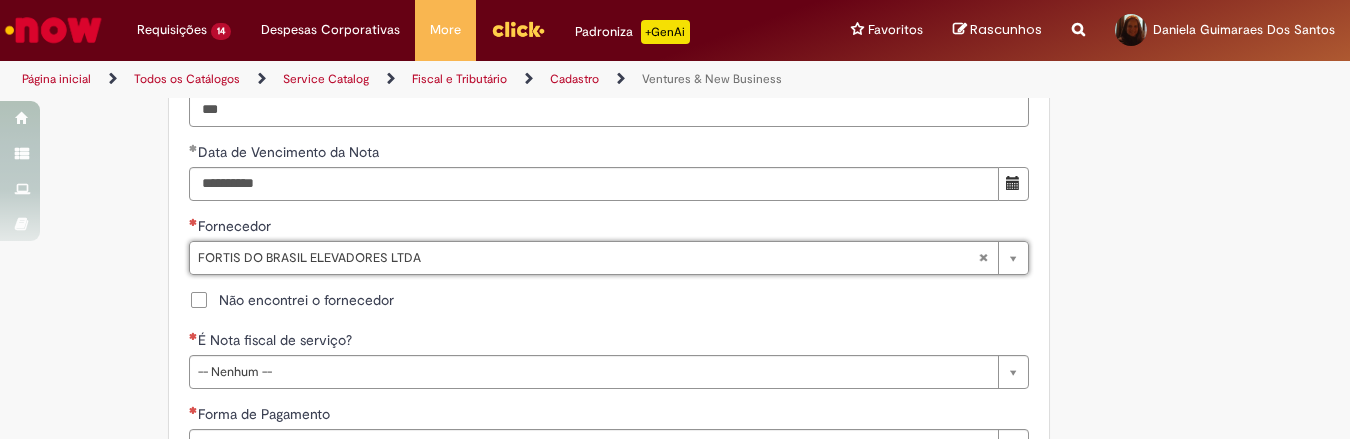 type on "**********" 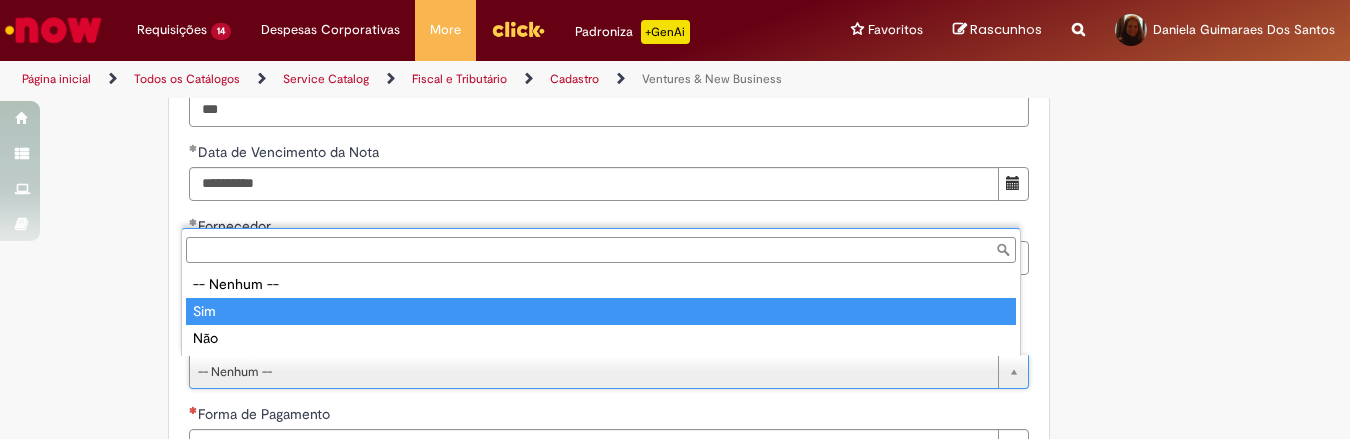 type on "***" 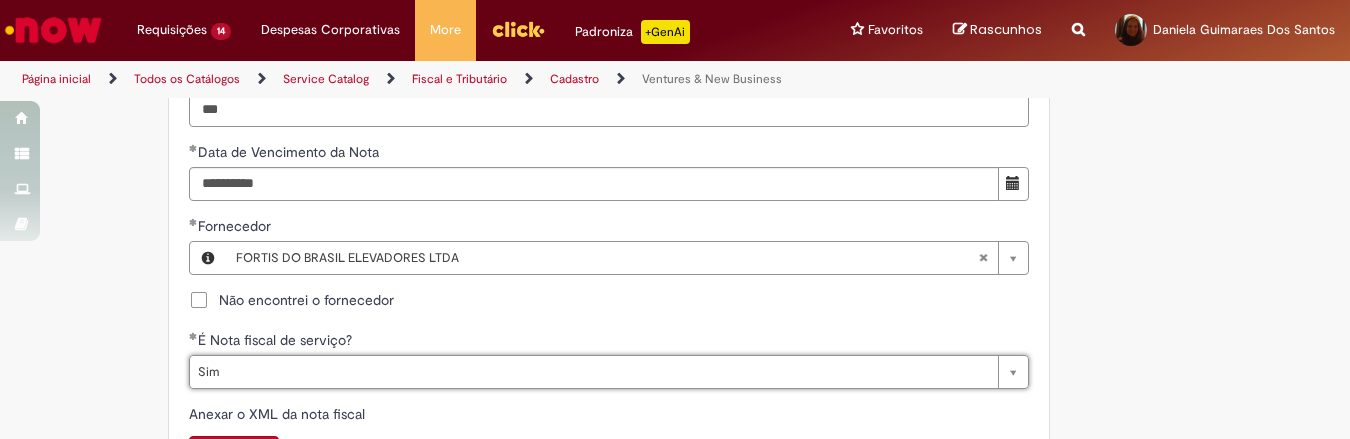 click on "**********" at bounding box center (675, 24) 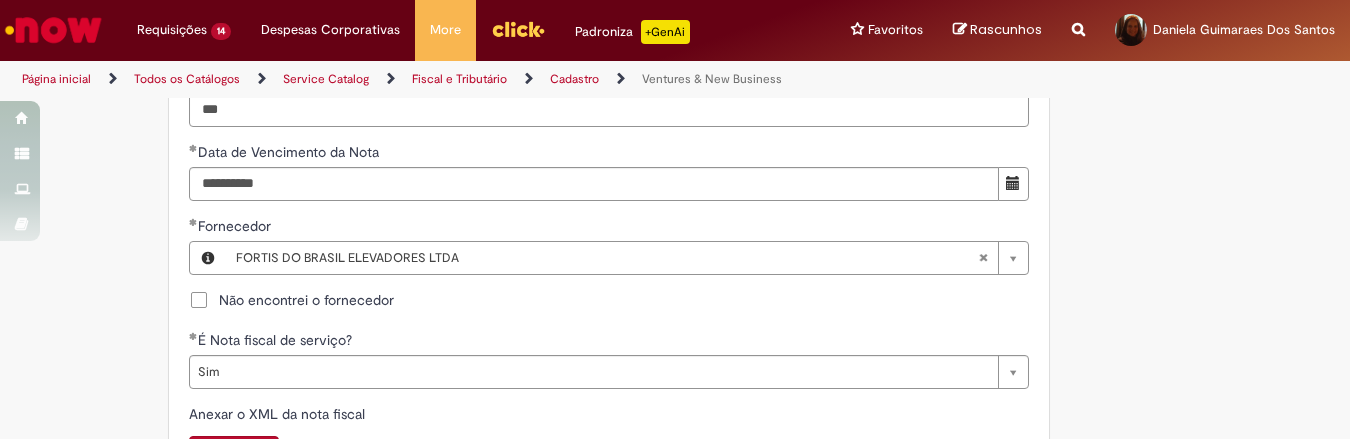 scroll, scrollTop: 1333, scrollLeft: 0, axis: vertical 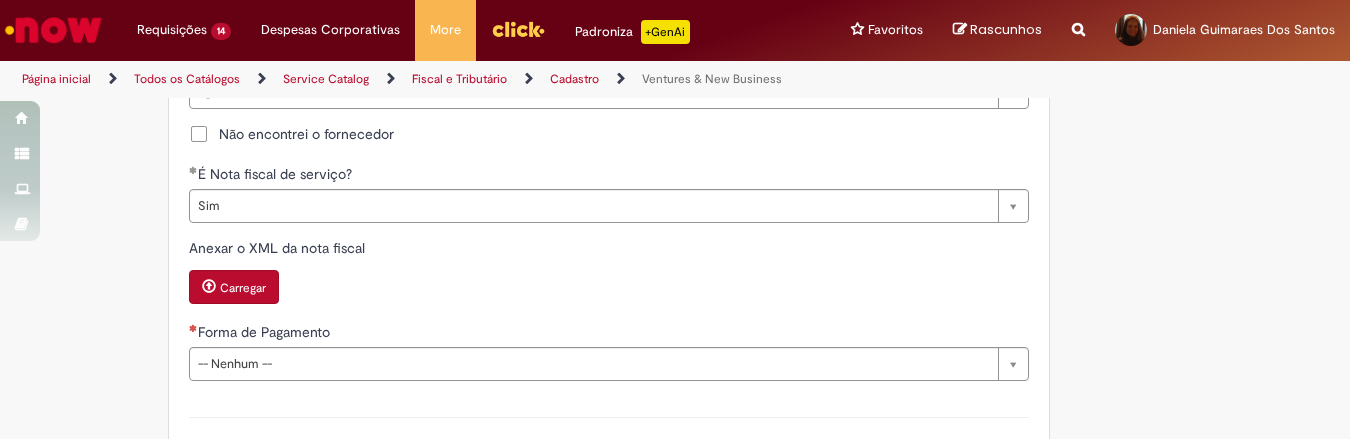 click on "Carregar" at bounding box center [243, 288] 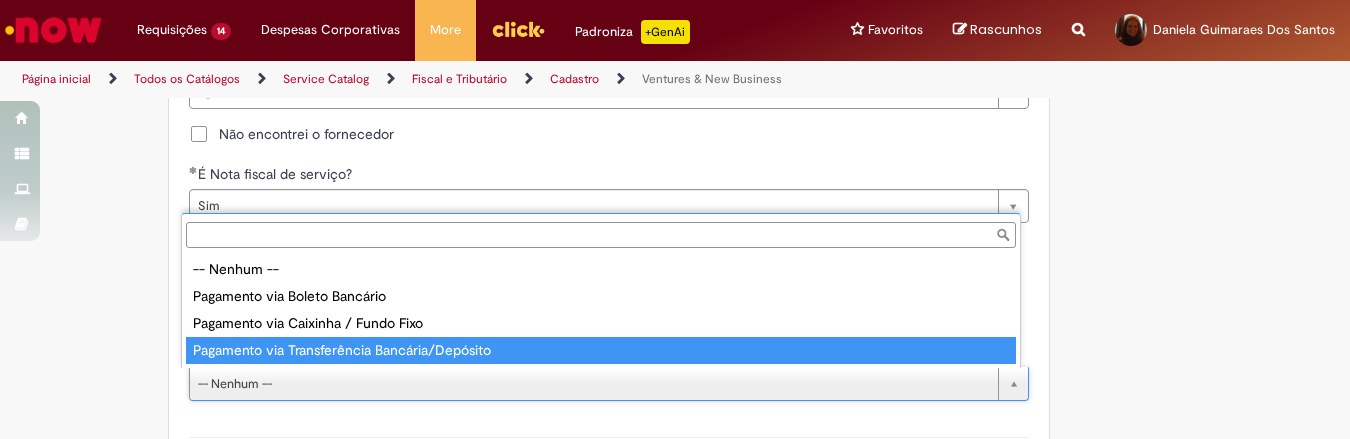 type on "**********" 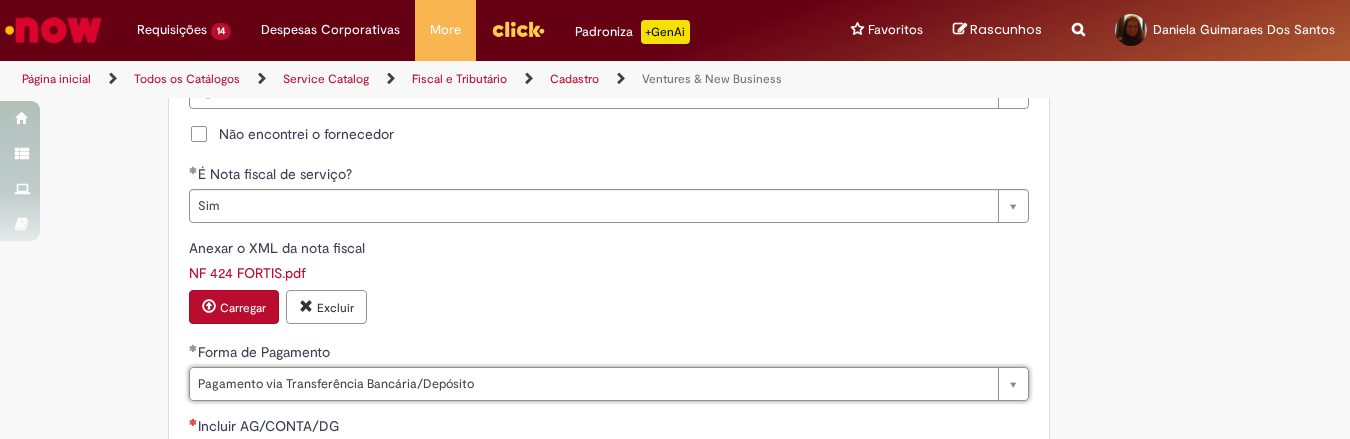 scroll, scrollTop: 1500, scrollLeft: 0, axis: vertical 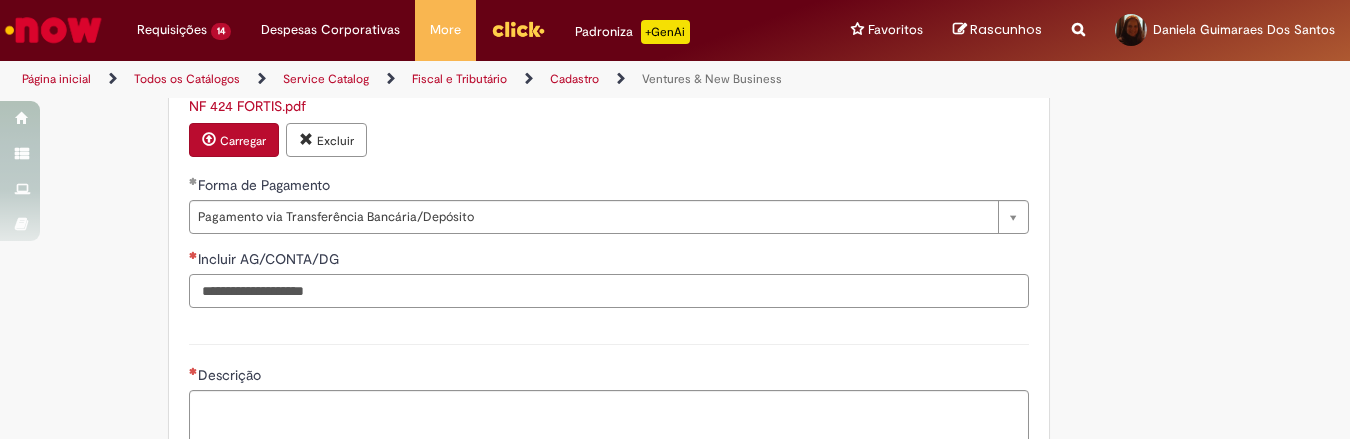 click on "Incluir AG/CONTA/DG" at bounding box center (609, 291) 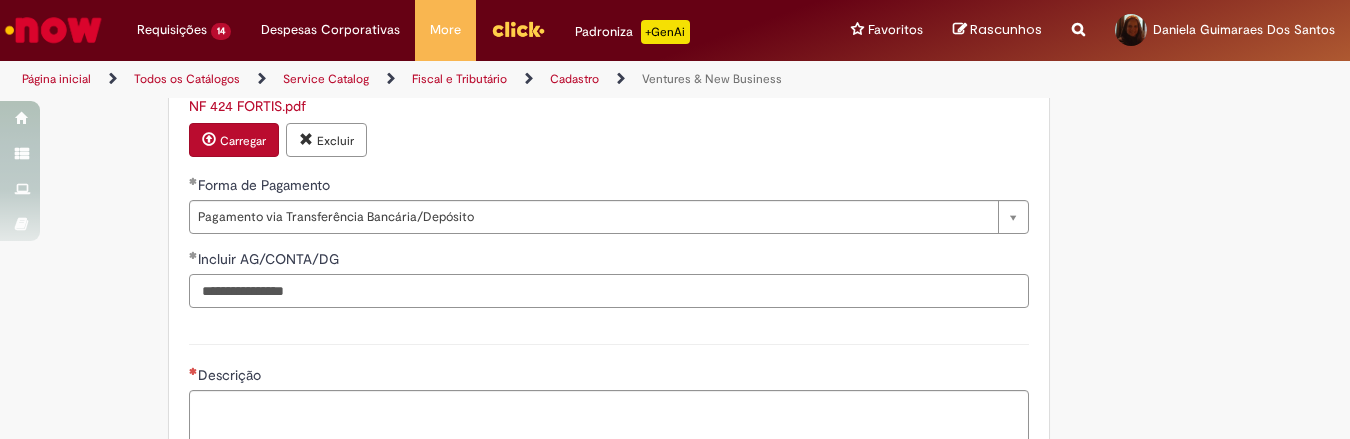 scroll, scrollTop: 1667, scrollLeft: 0, axis: vertical 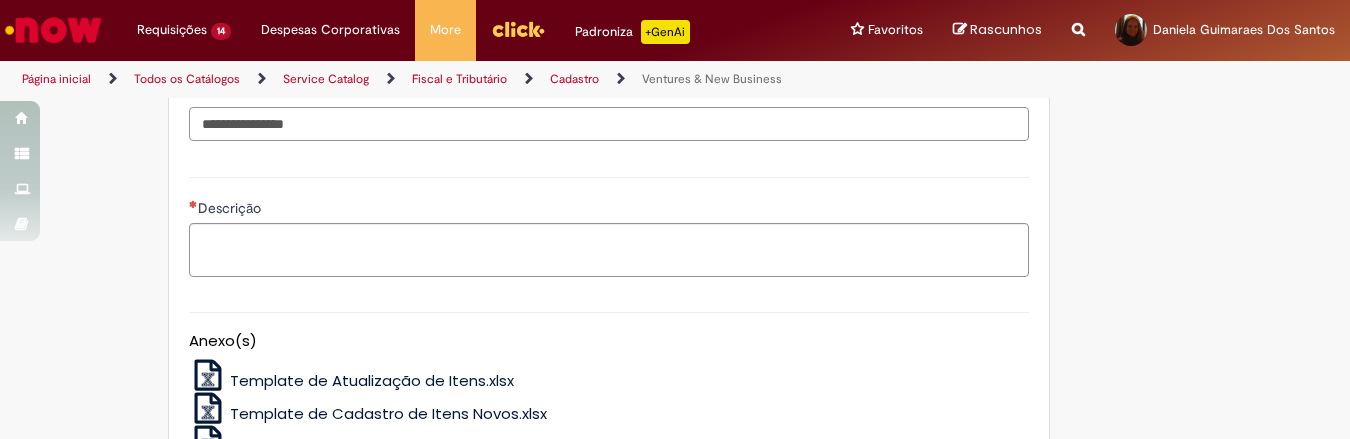 type on "**********" 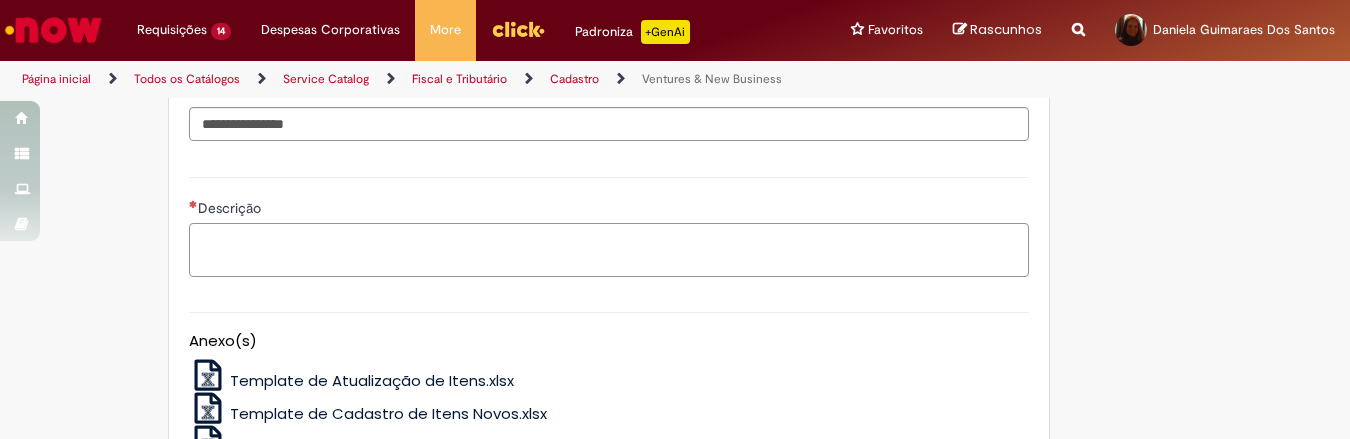 click on "Descrição" at bounding box center (609, 250) 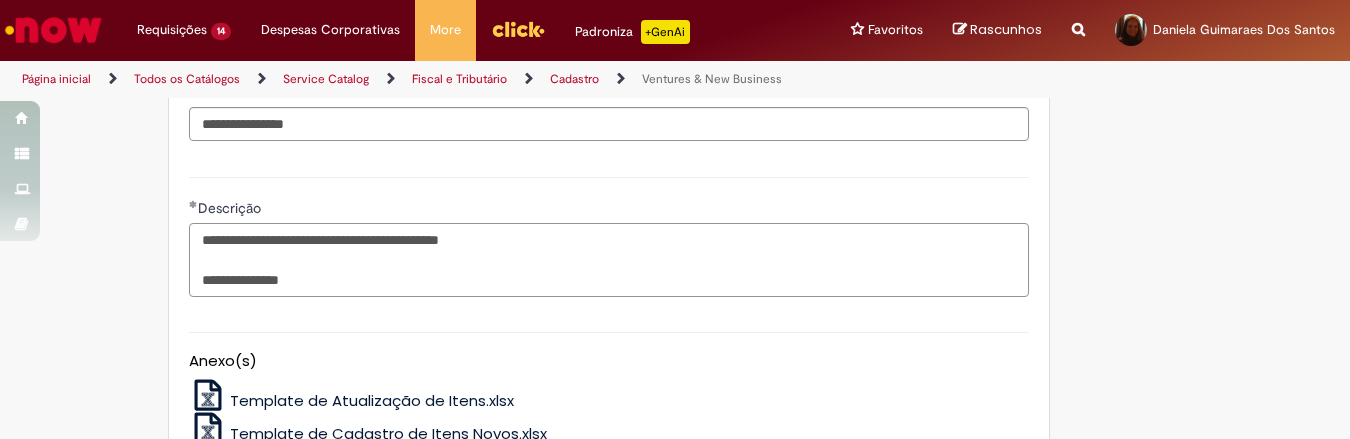 type on "**********" 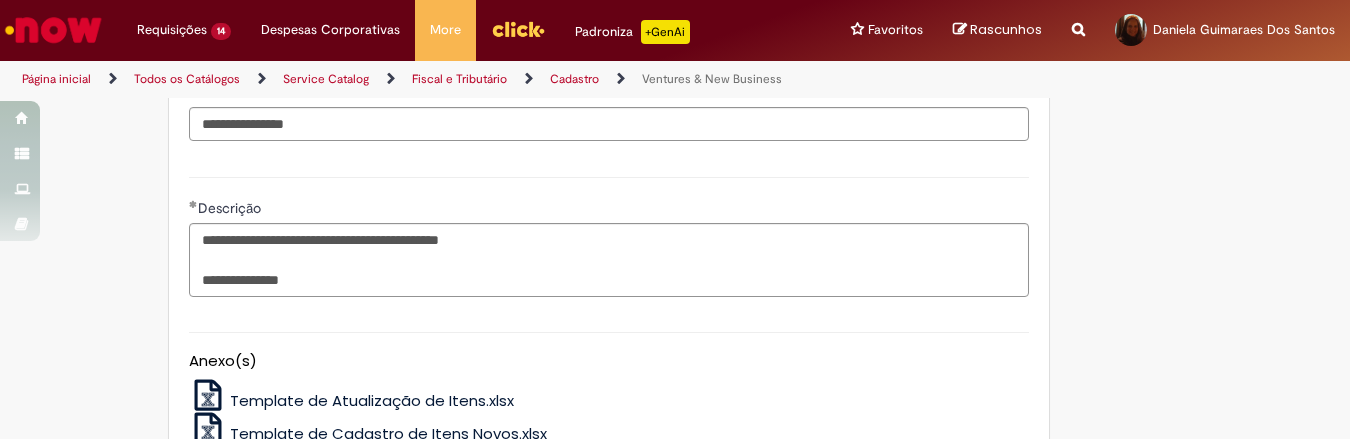 click on "**********" at bounding box center (675, -419) 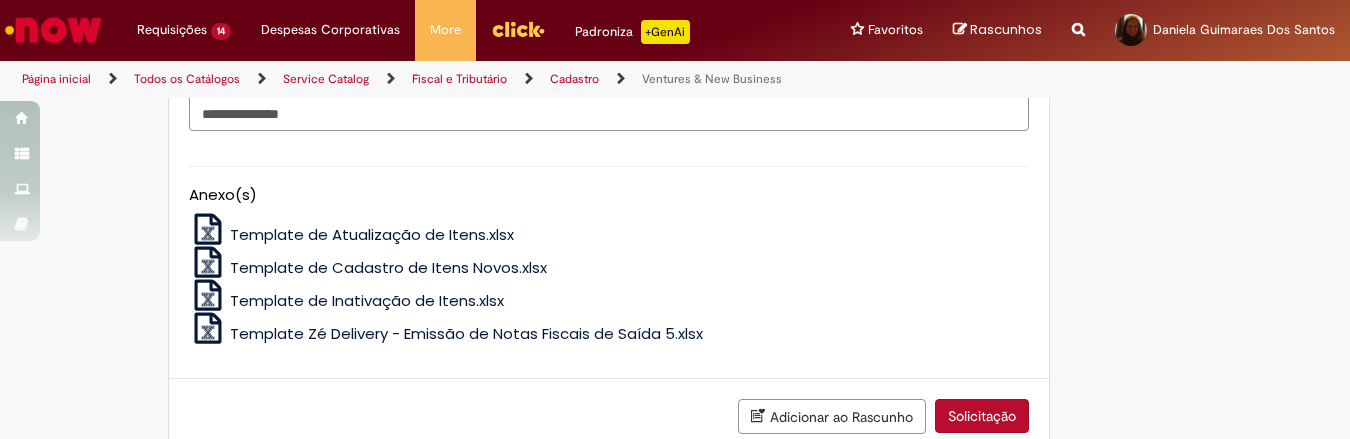 scroll, scrollTop: 1958, scrollLeft: 0, axis: vertical 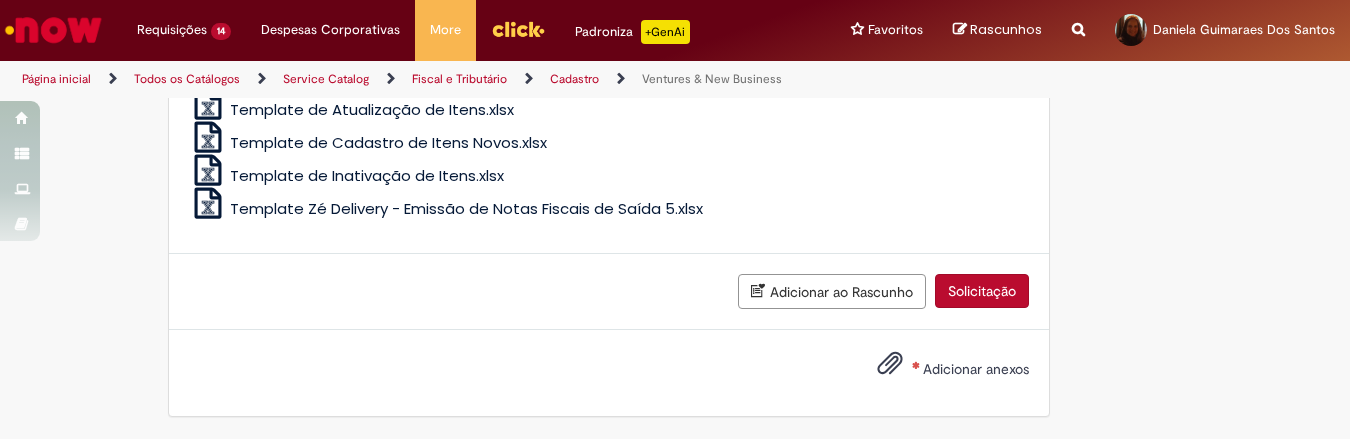 click on "Adicionar anexos" at bounding box center (976, 369) 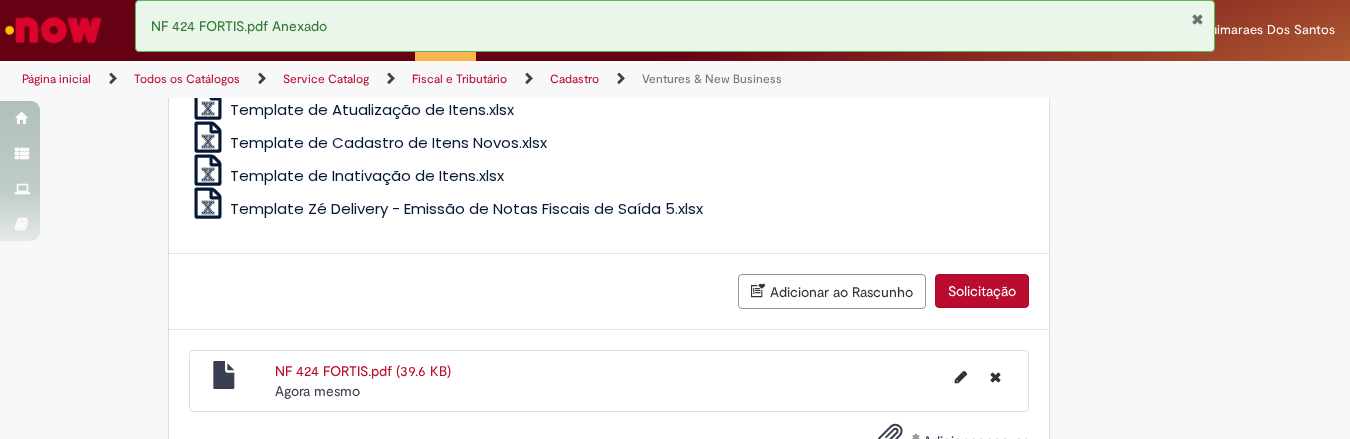 click on "Solicitação" at bounding box center (982, 291) 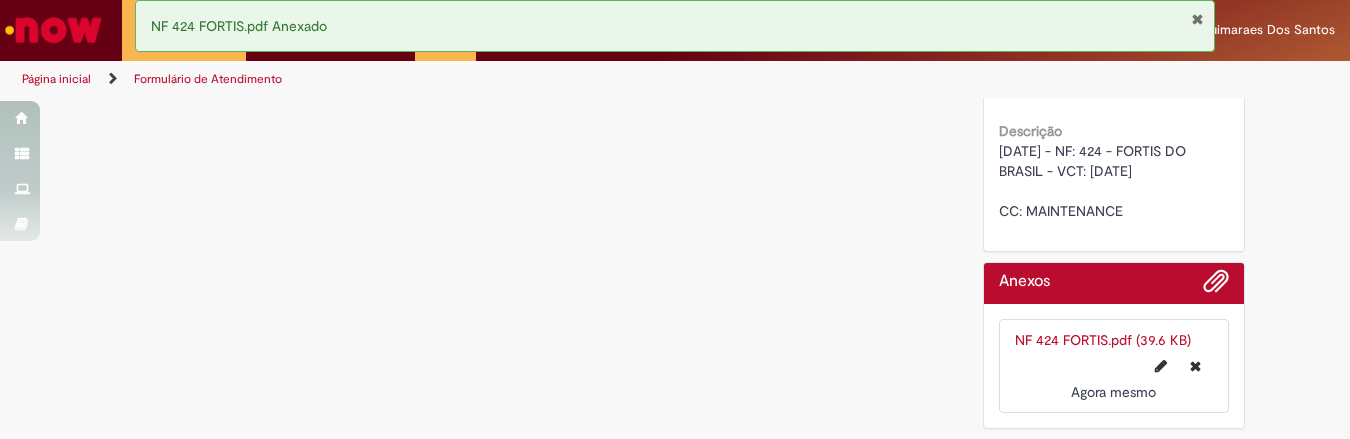 scroll, scrollTop: 0, scrollLeft: 0, axis: both 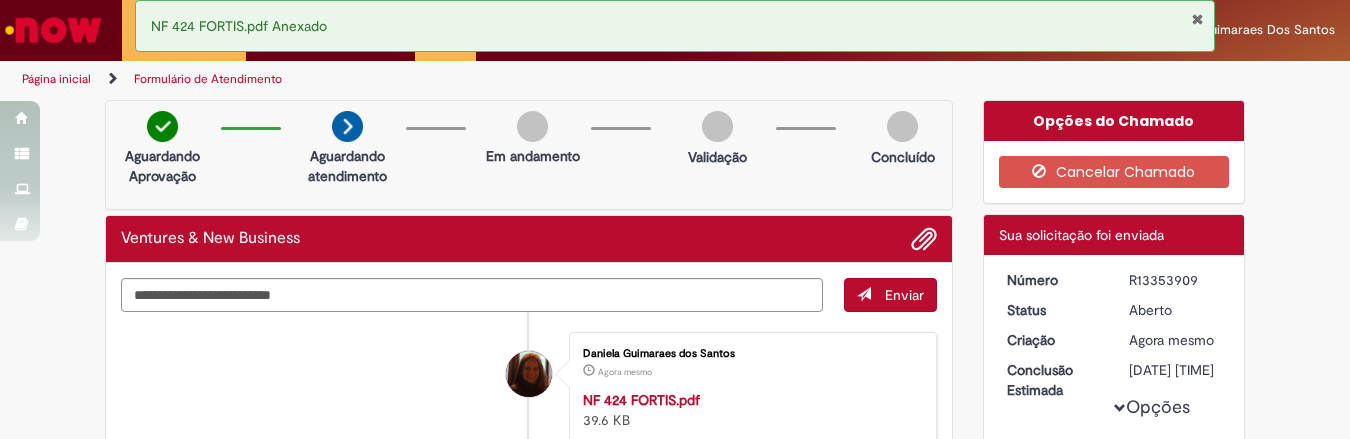 click at bounding box center [1197, 19] 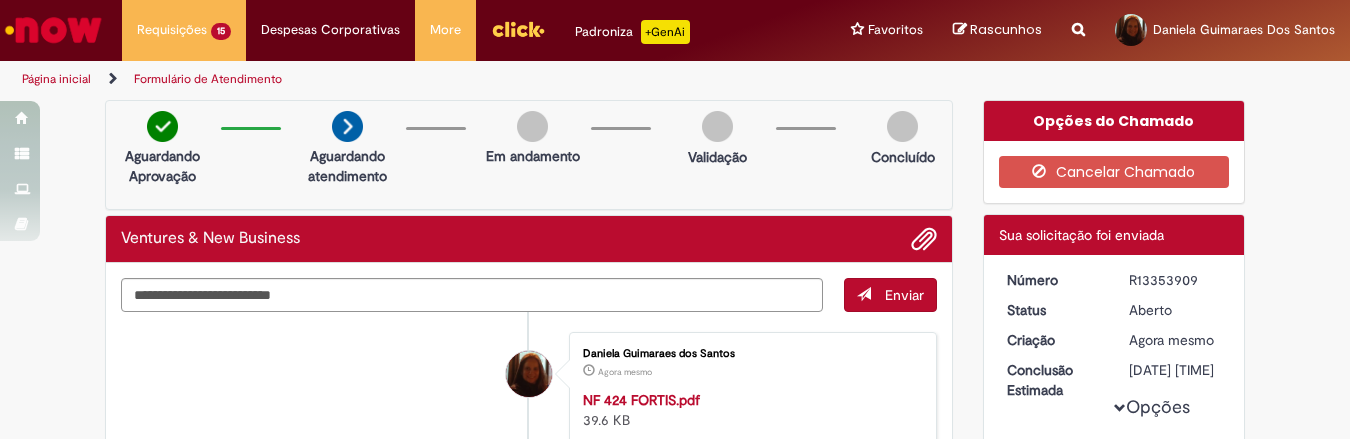 click at bounding box center (53, 30) 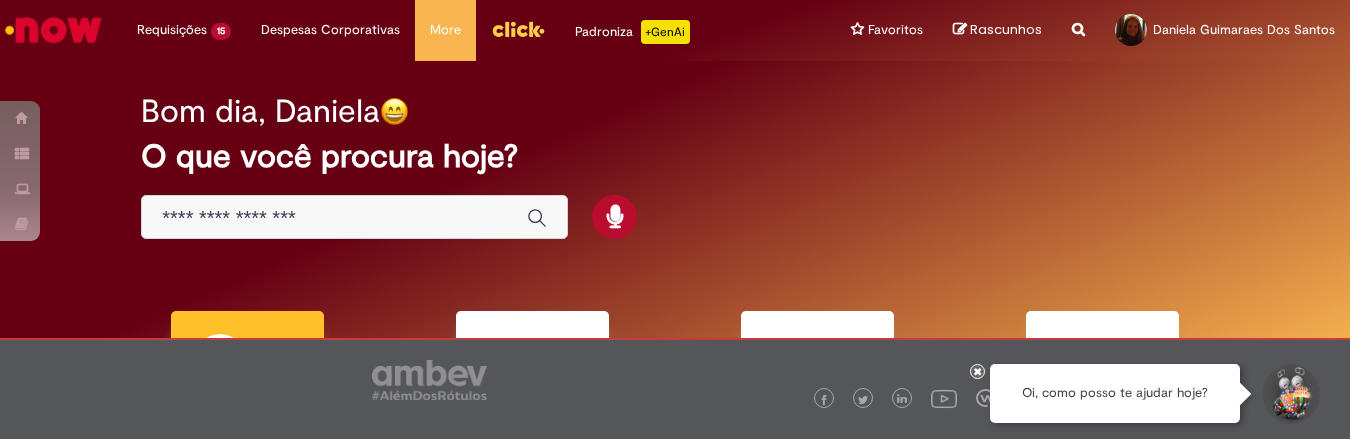 scroll, scrollTop: 0, scrollLeft: 0, axis: both 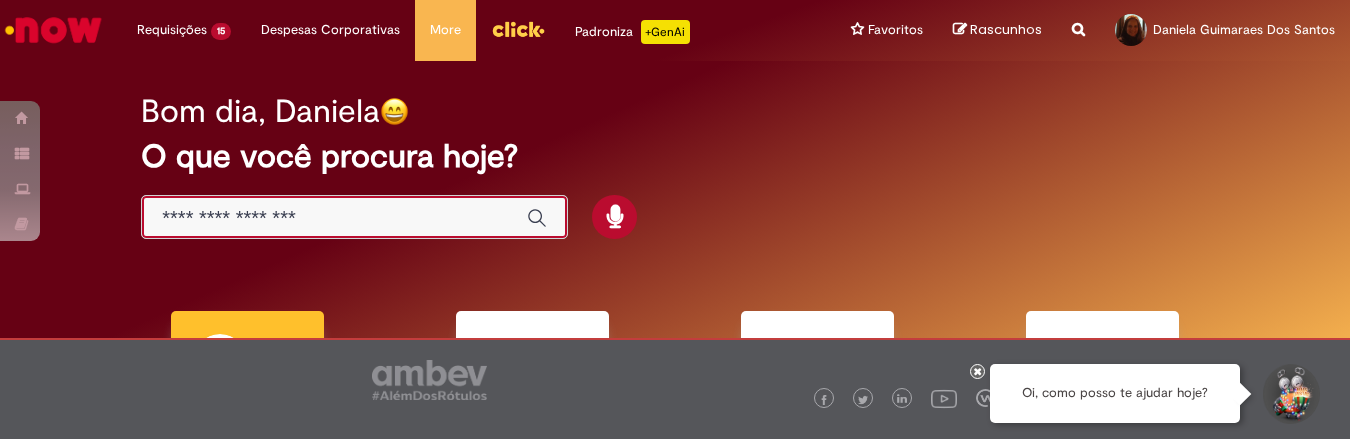 click at bounding box center [334, 218] 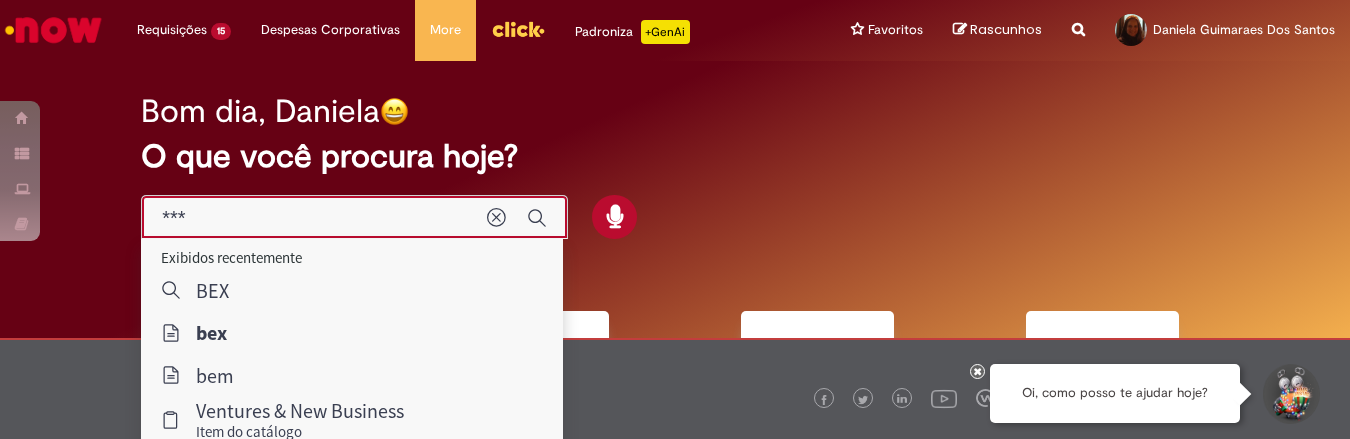 type on "***" 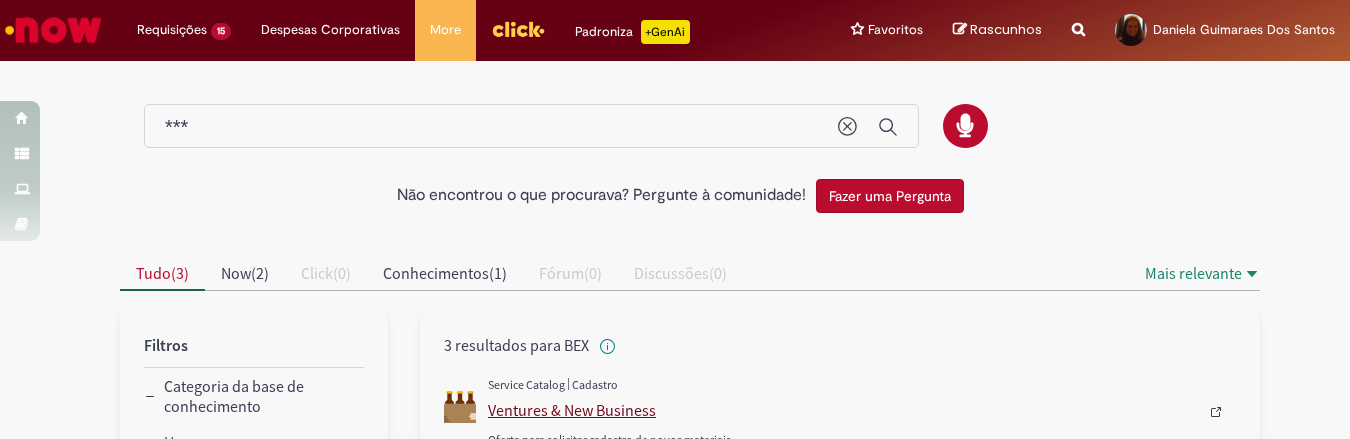 click on "Ventures & New Business" at bounding box center [843, 410] 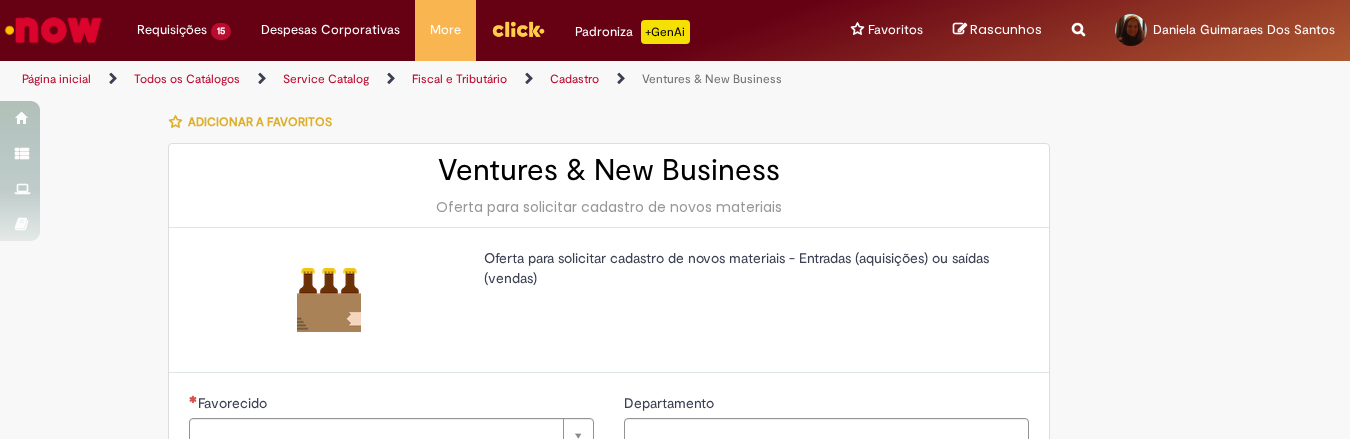 type on "********" 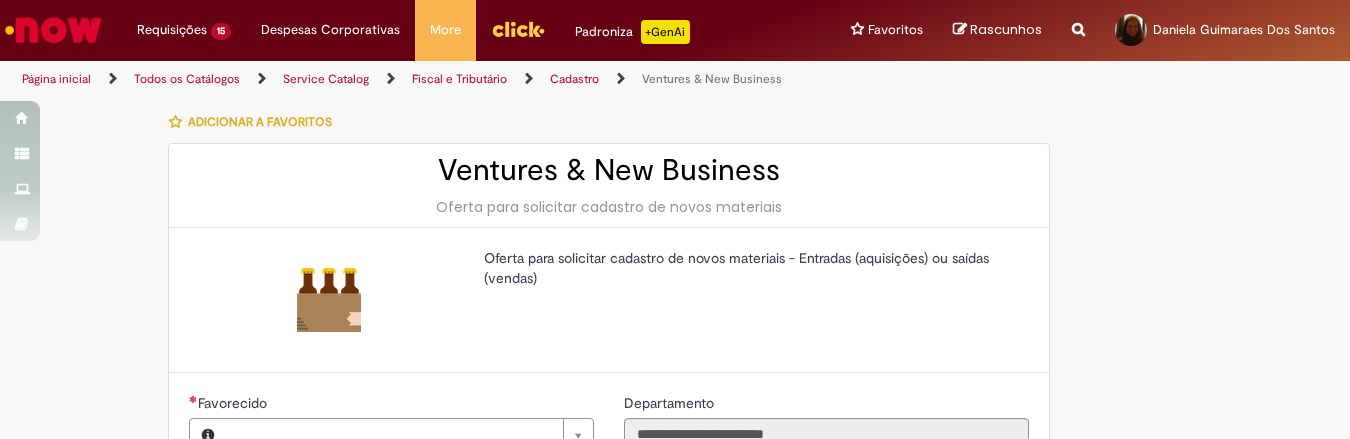 type on "**********" 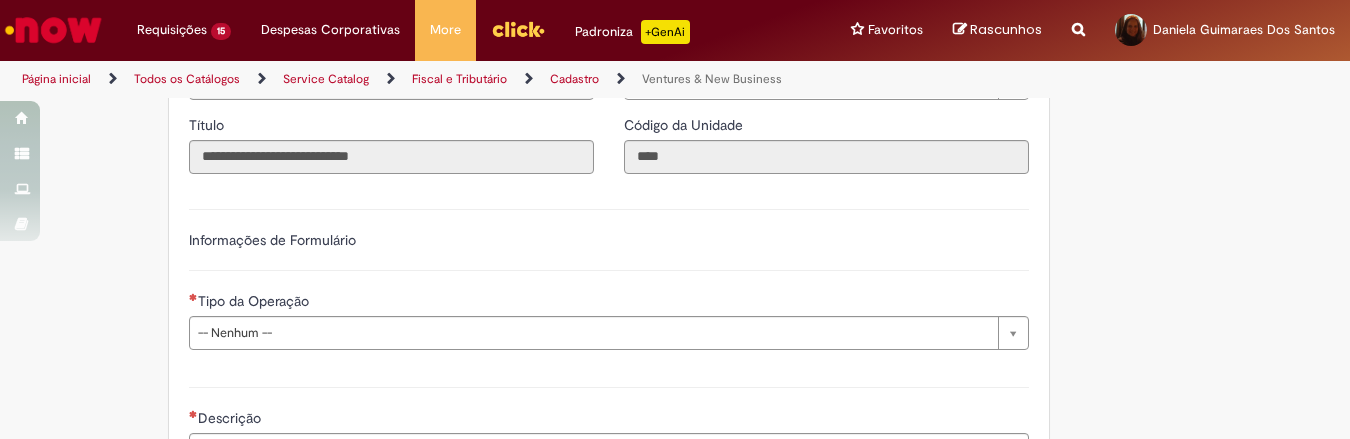 scroll, scrollTop: 250, scrollLeft: 0, axis: vertical 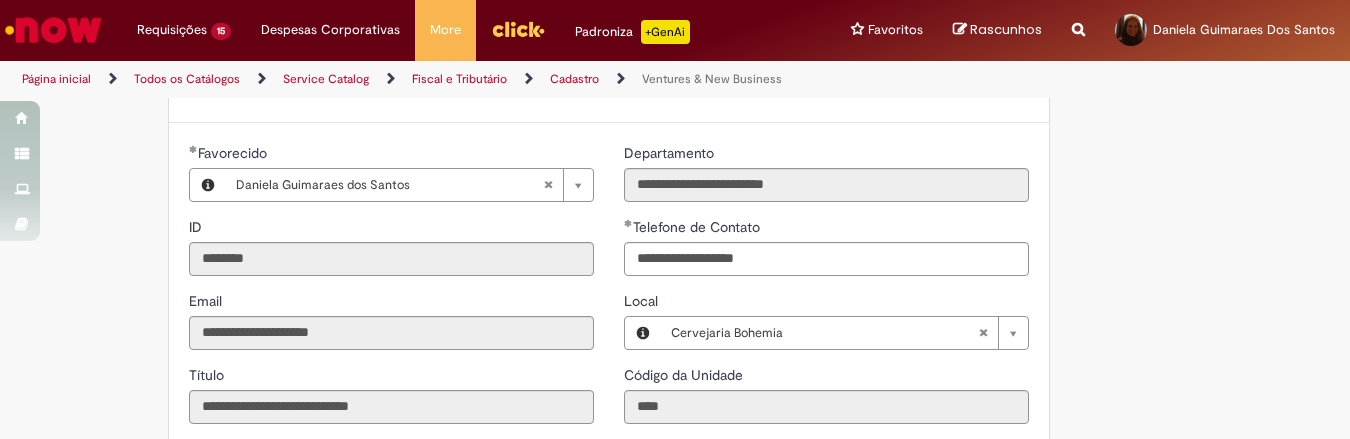 type 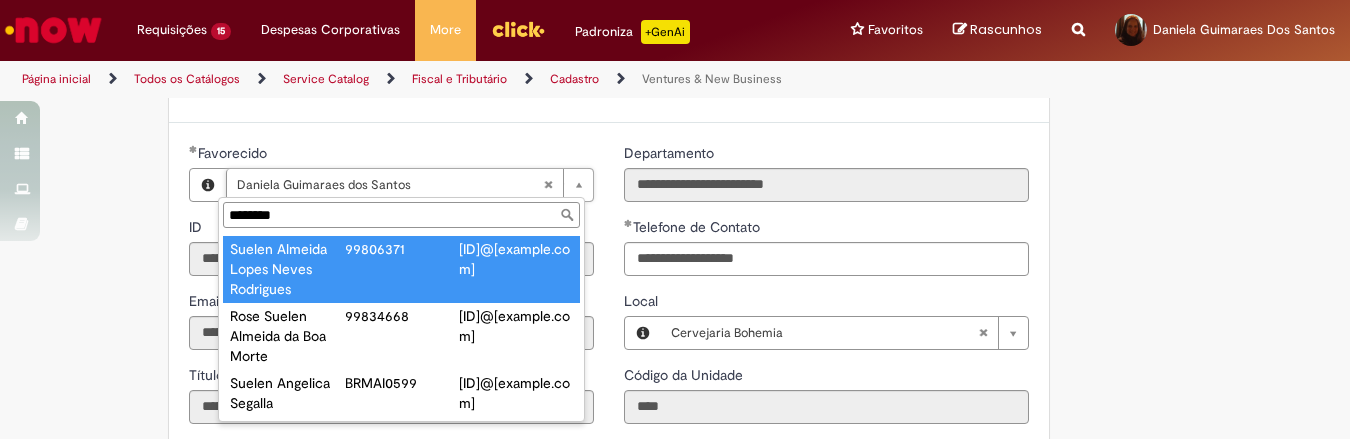 type on "********" 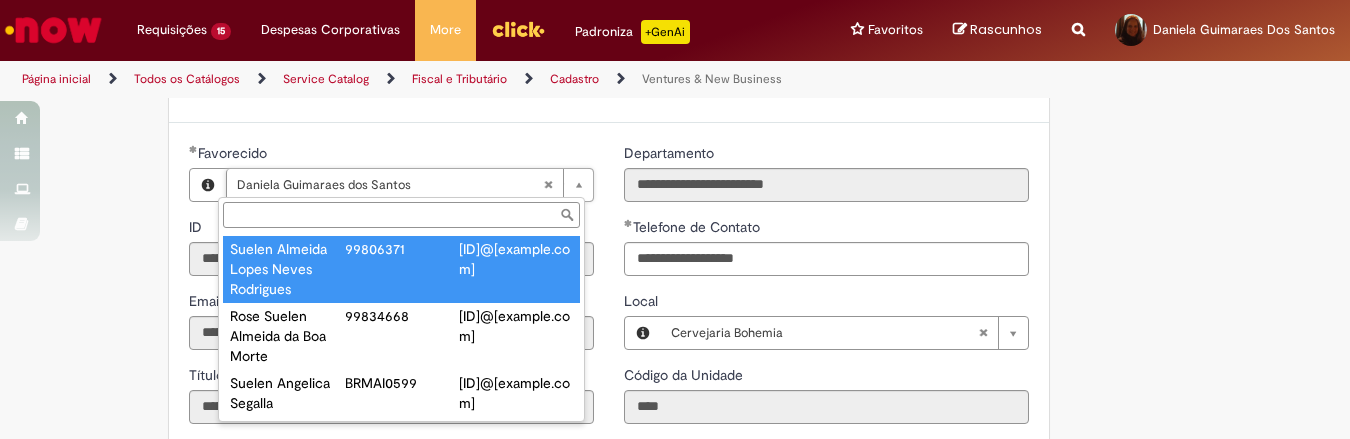 type on "********" 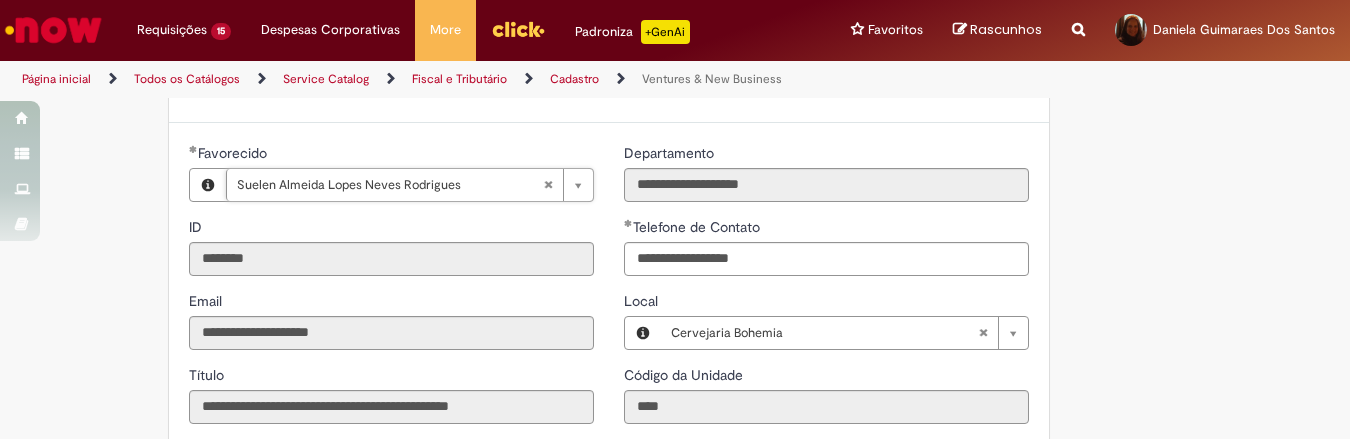 scroll, scrollTop: 0, scrollLeft: 187, axis: horizontal 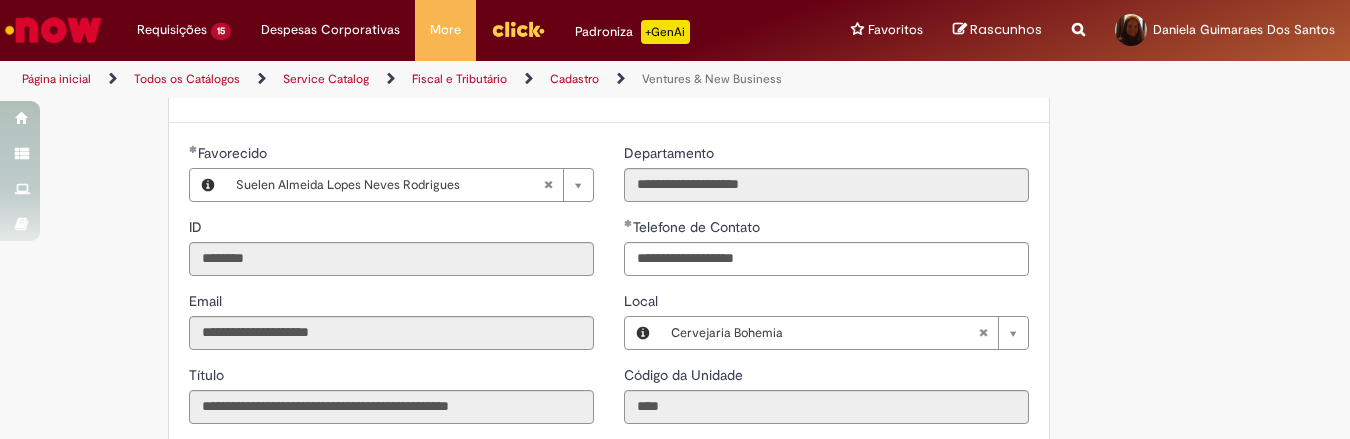 click on "**********" at bounding box center [675, 509] 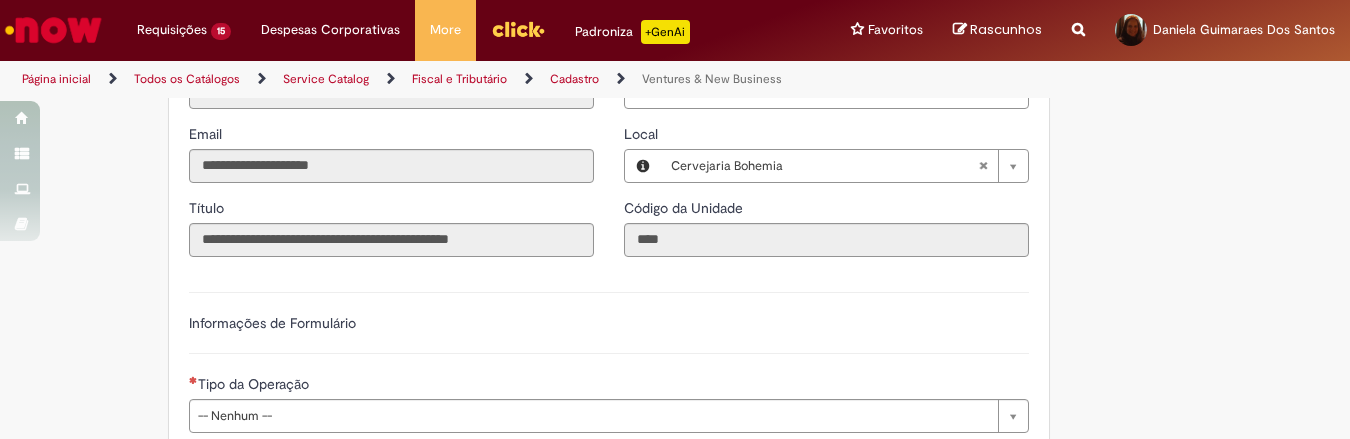 scroll, scrollTop: 500, scrollLeft: 0, axis: vertical 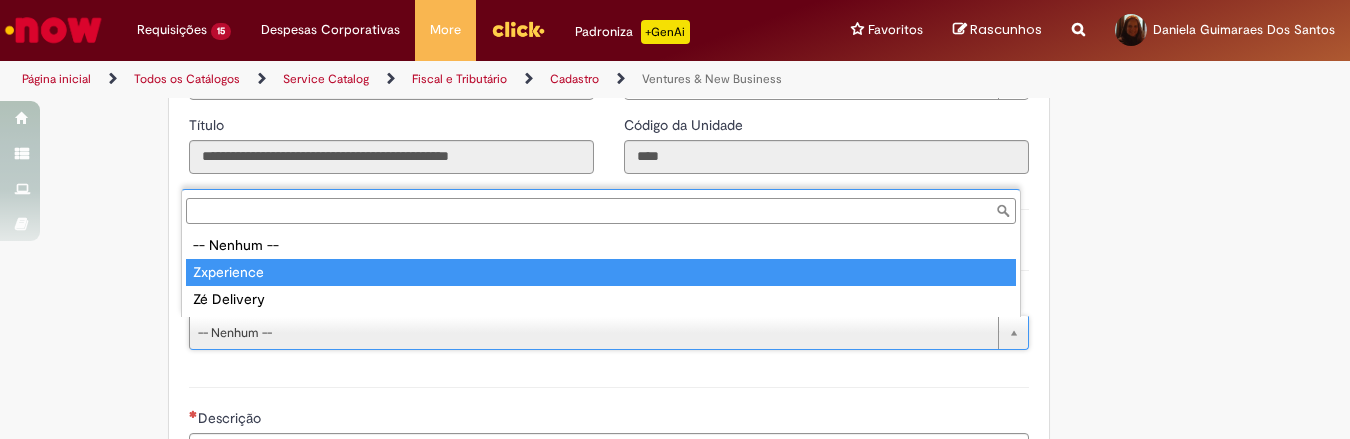 type on "**********" 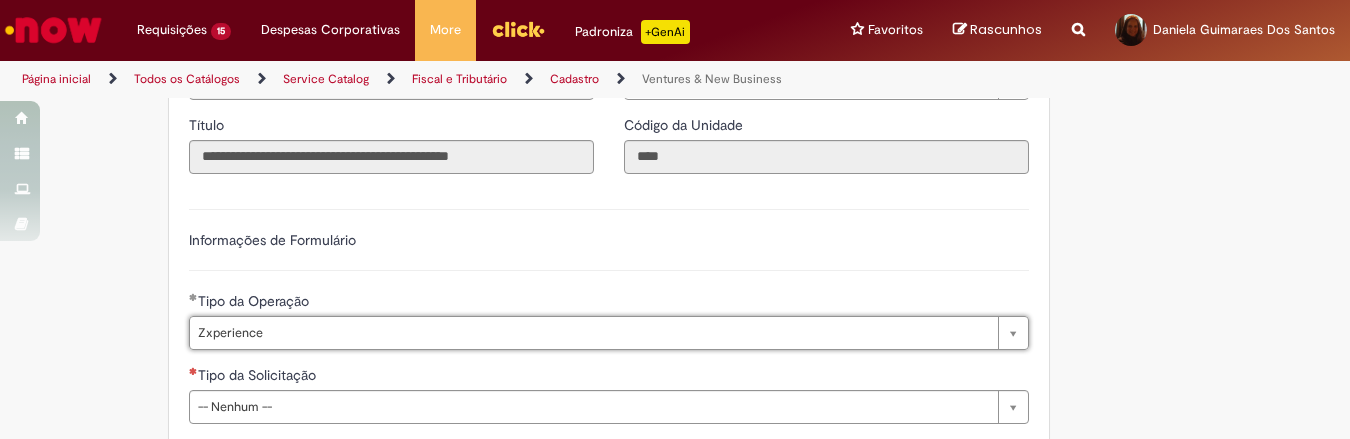 scroll, scrollTop: 667, scrollLeft: 0, axis: vertical 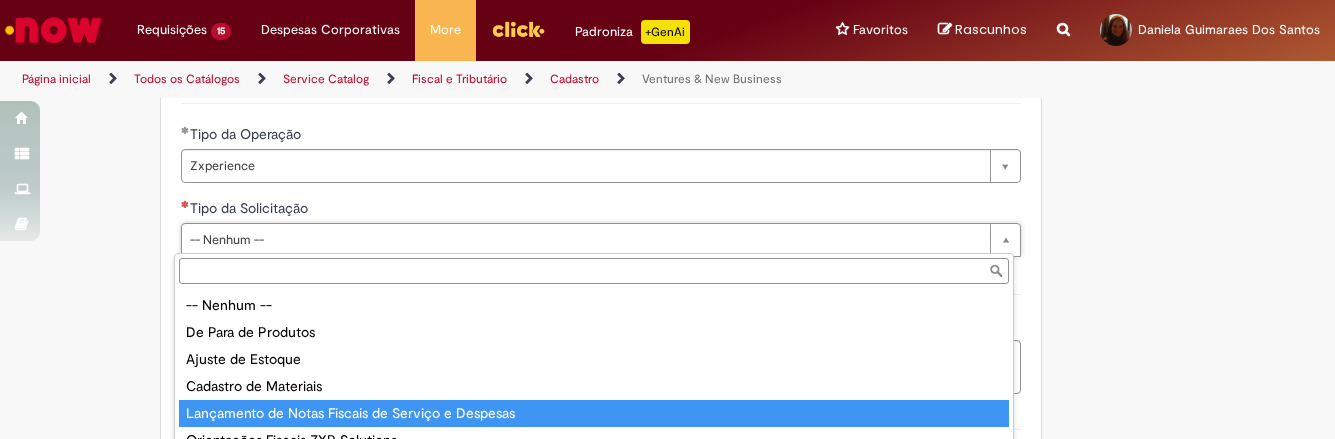 type on "**********" 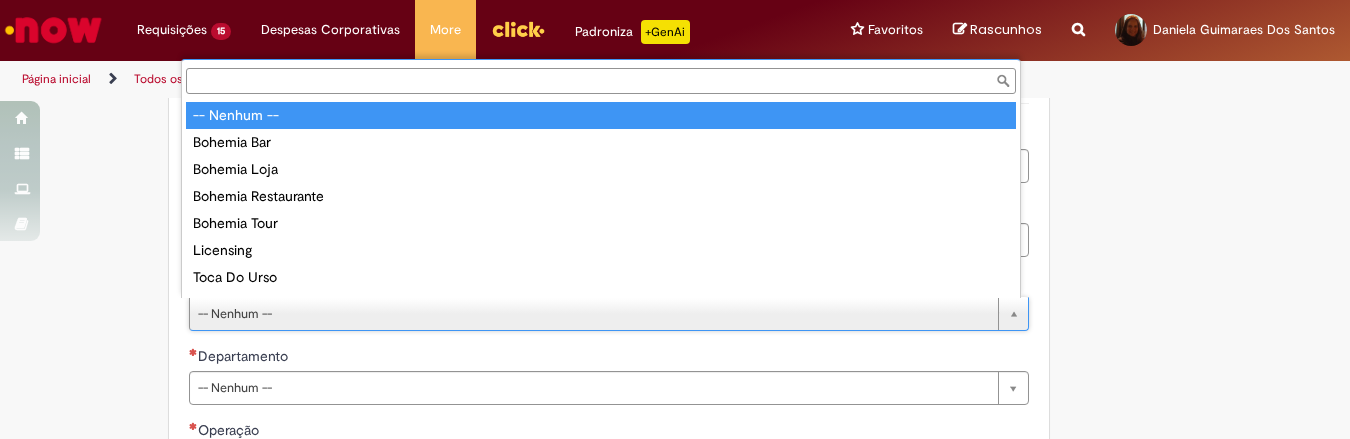 scroll, scrollTop: 16, scrollLeft: 0, axis: vertical 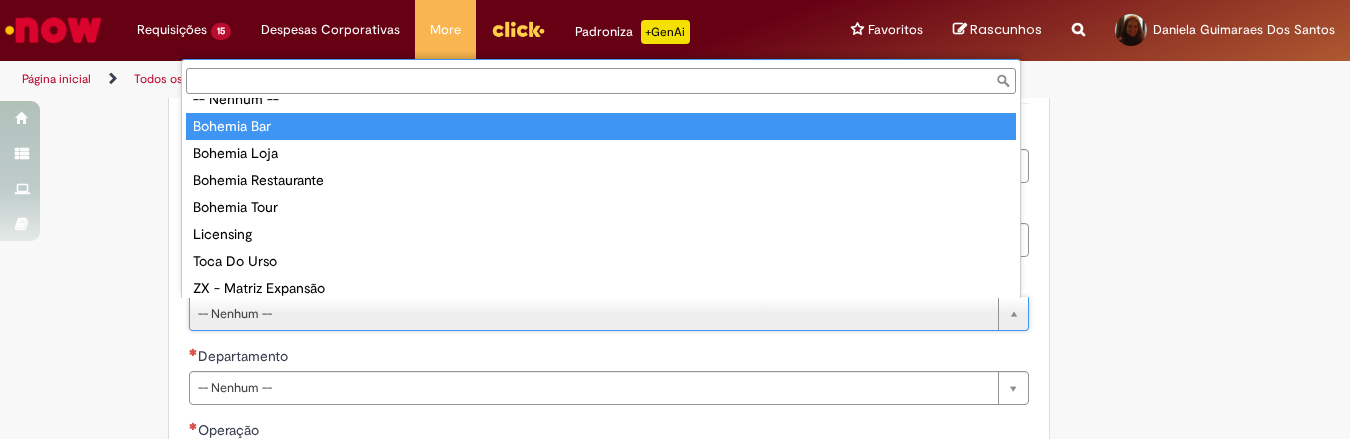 type on "**********" 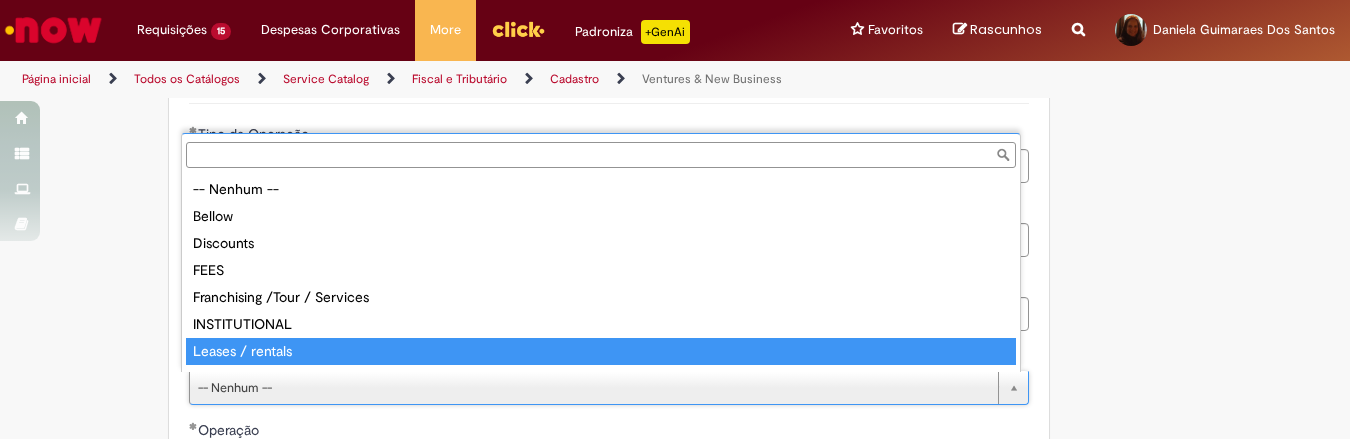 scroll, scrollTop: 99, scrollLeft: 0, axis: vertical 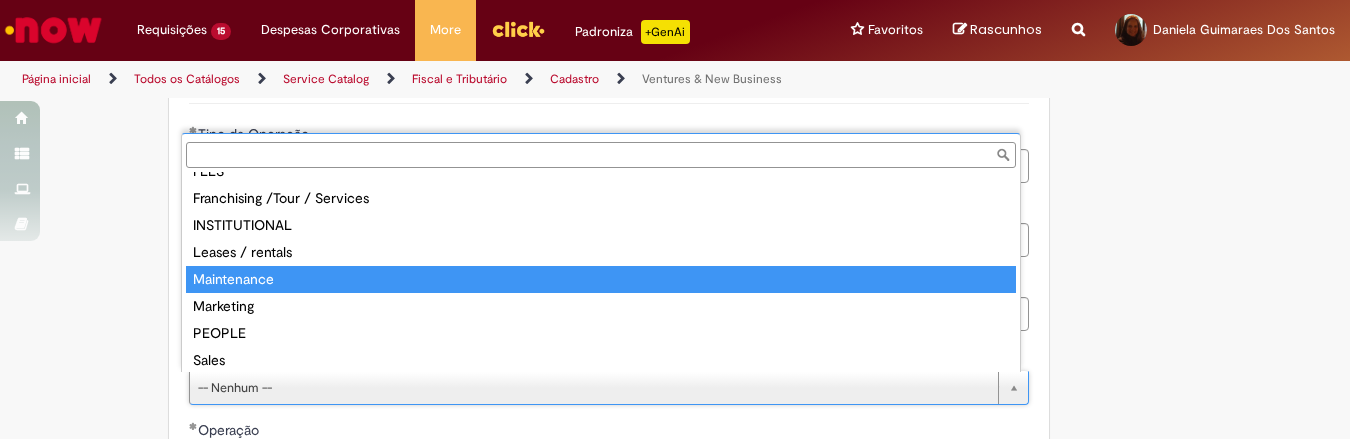 type on "**********" 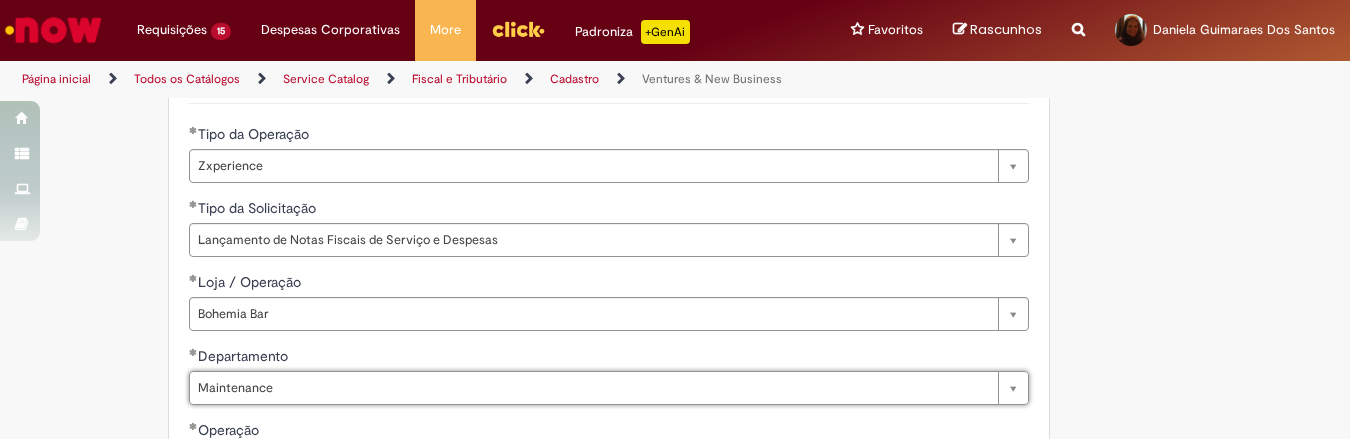 click on "**********" at bounding box center (675, 482) 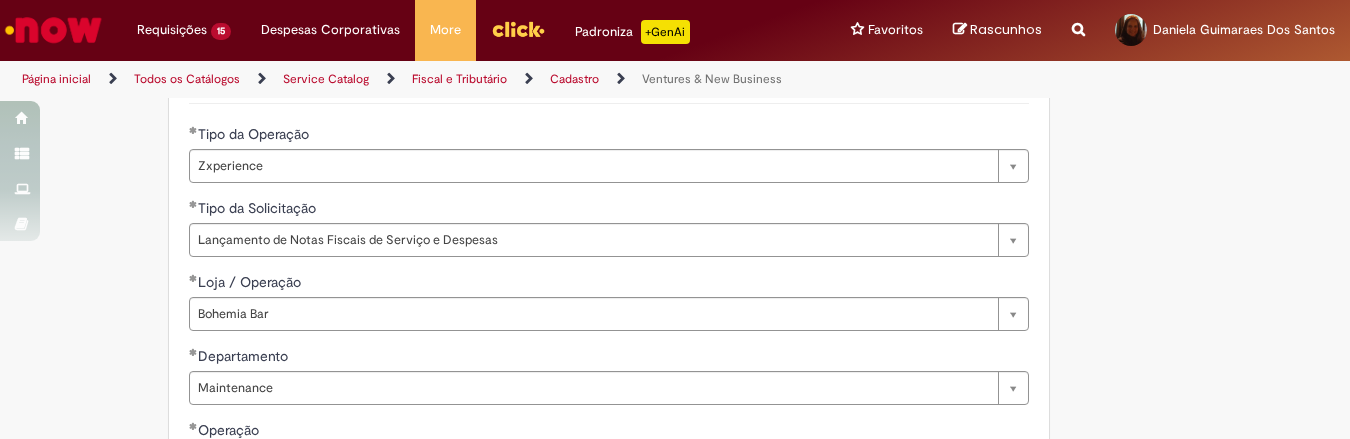 scroll, scrollTop: 917, scrollLeft: 0, axis: vertical 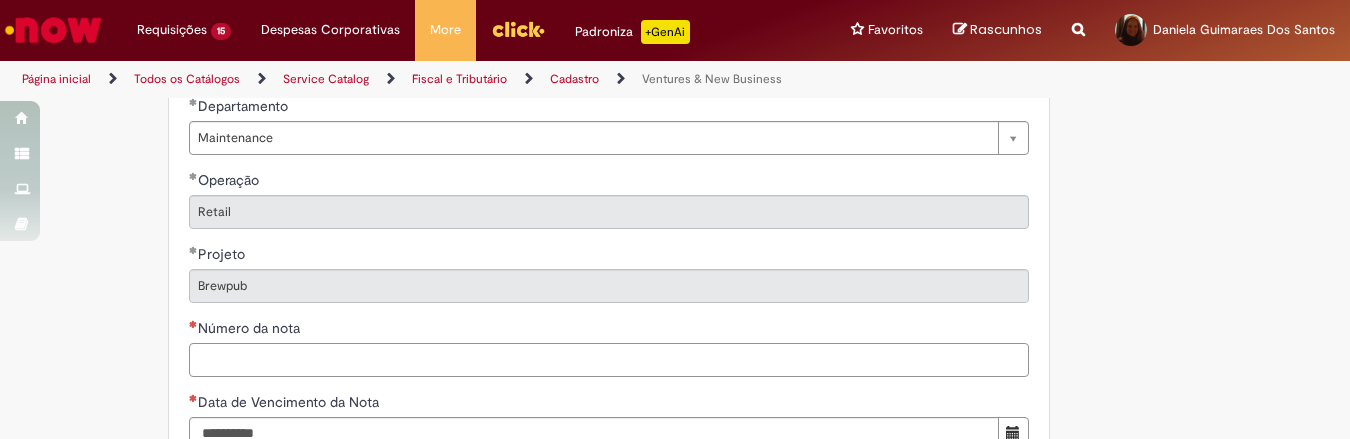 click on "Número da nota" at bounding box center (609, 360) 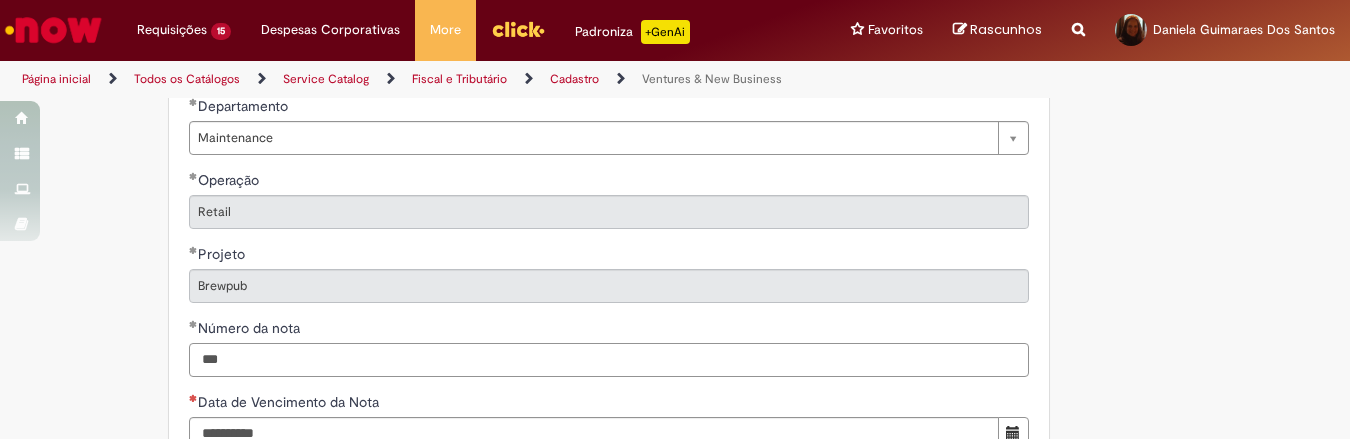 type on "***" 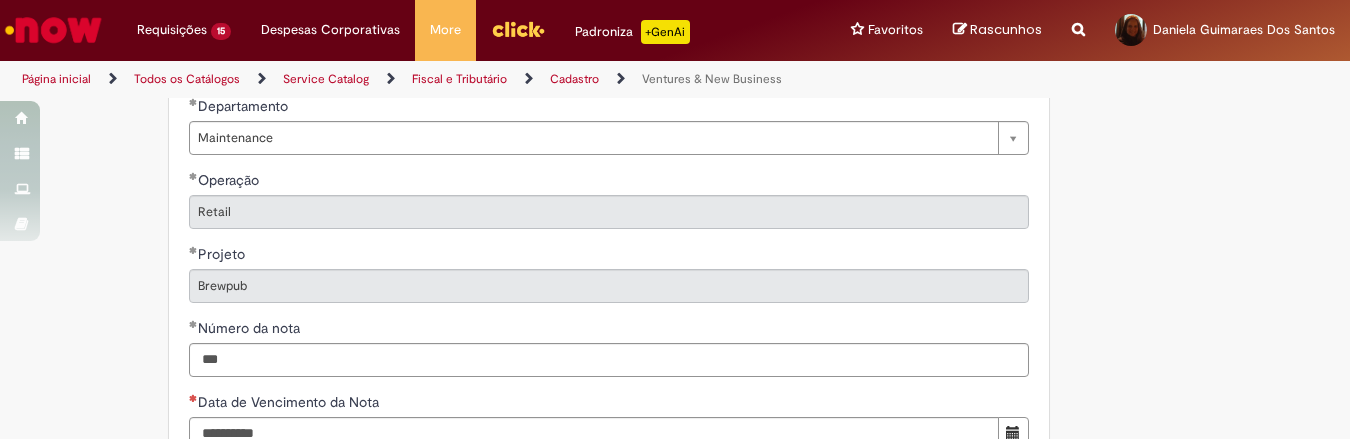 click on "**********" at bounding box center [675, 232] 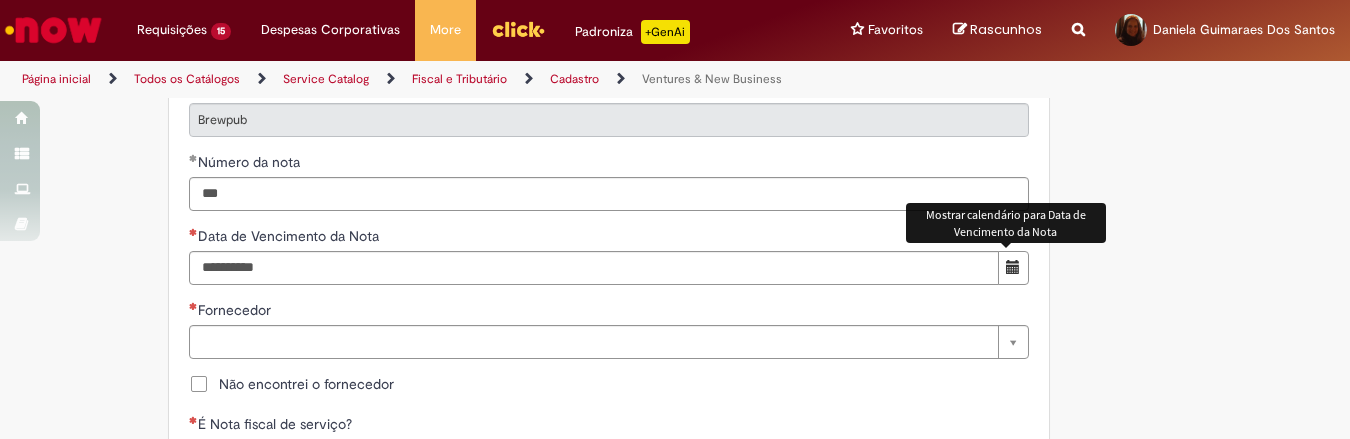 click at bounding box center [1013, 267] 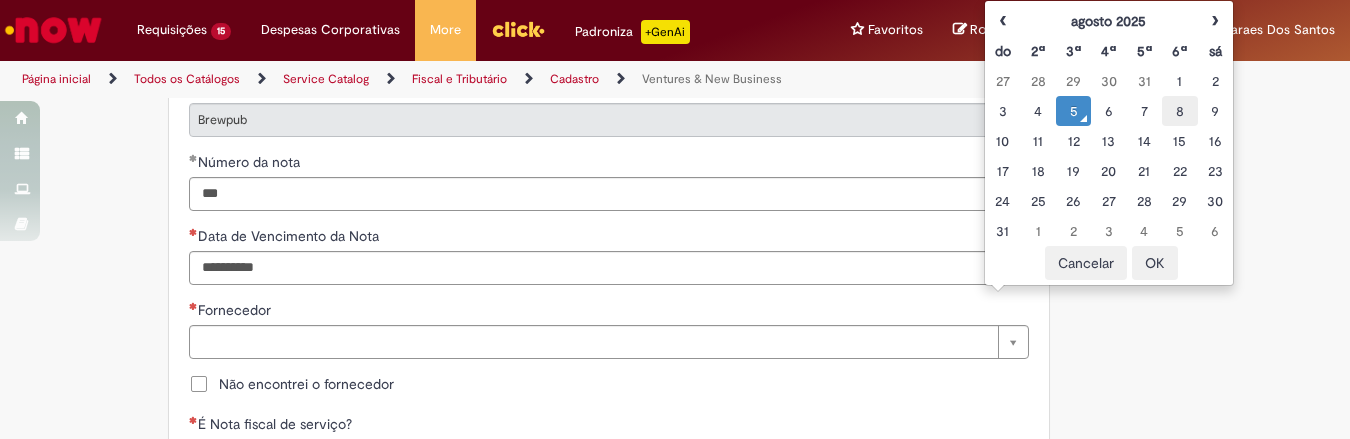 click on "8" at bounding box center (1179, 111) 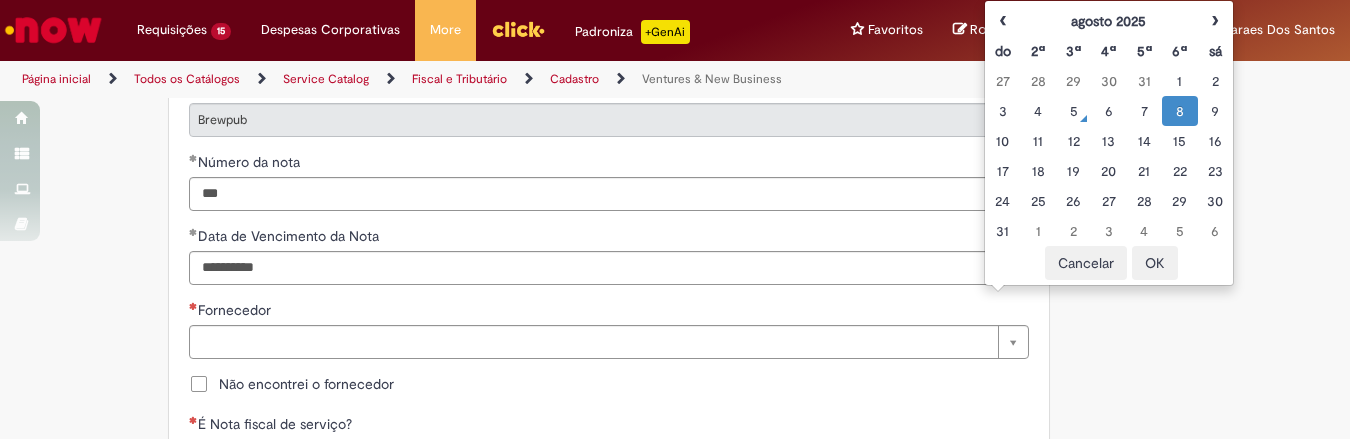 click on "OK" at bounding box center (1155, 263) 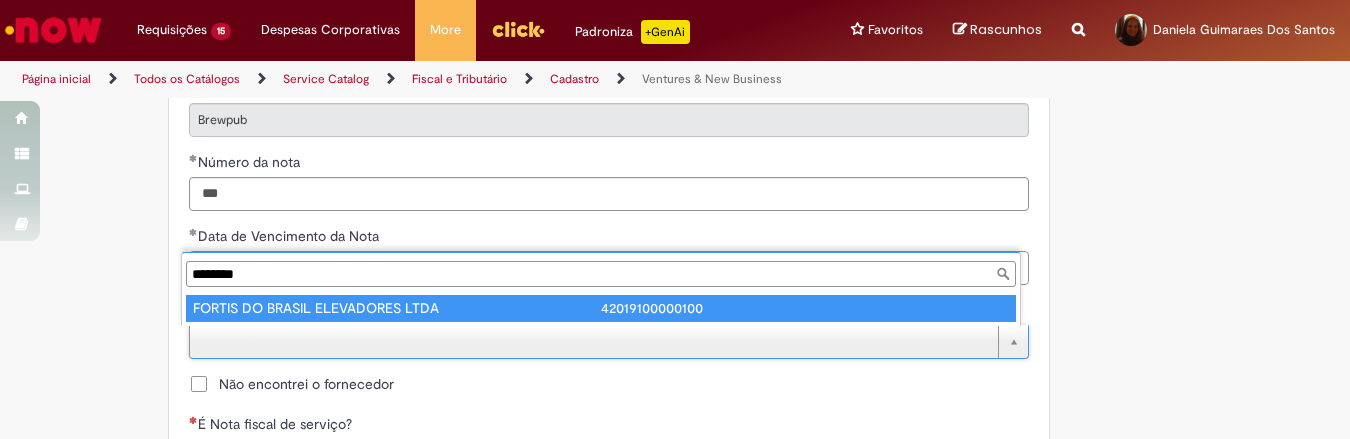 type on "********" 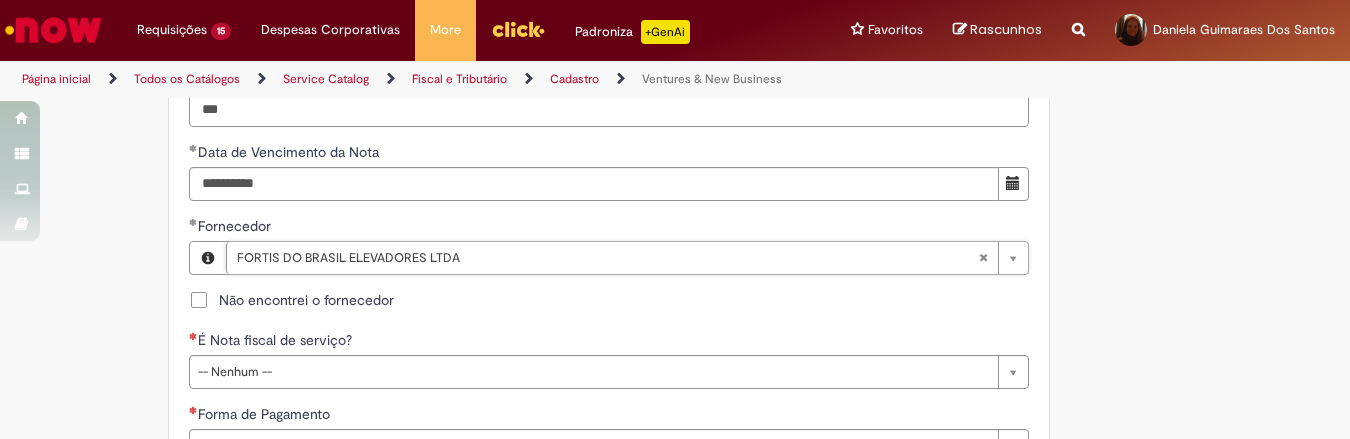 scroll, scrollTop: 1250, scrollLeft: 0, axis: vertical 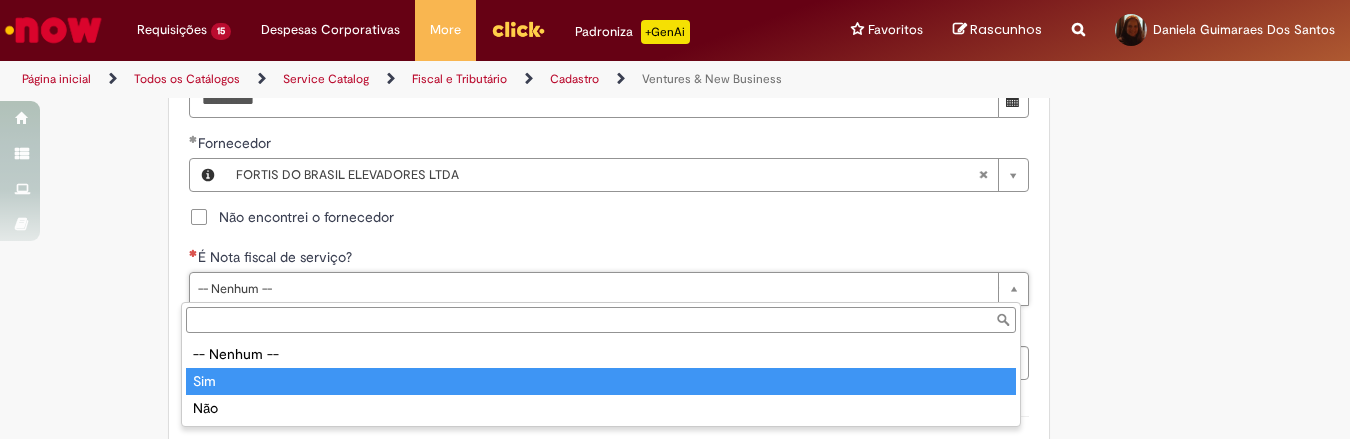 type on "***" 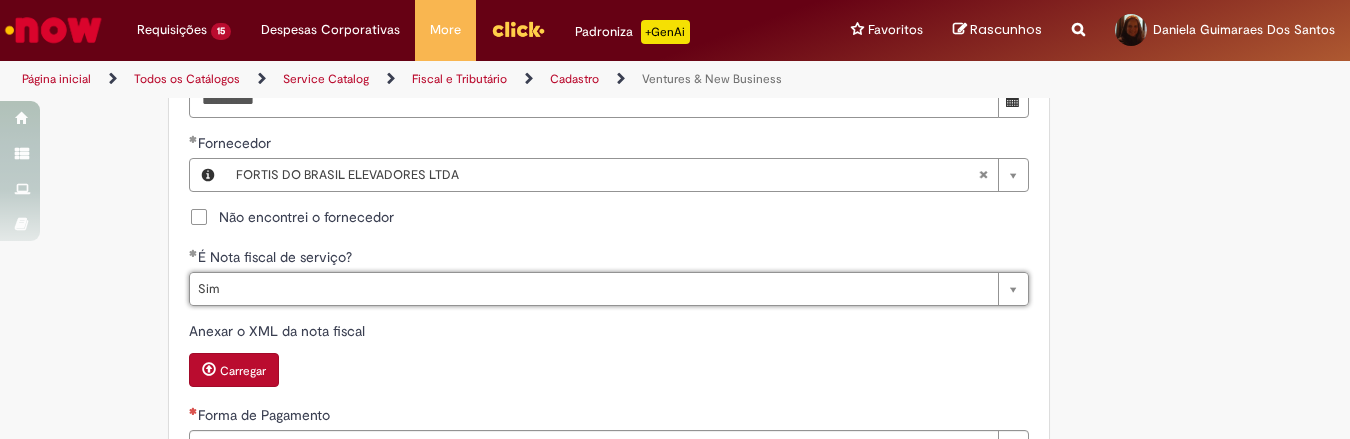 click on "Carregar" at bounding box center [234, 370] 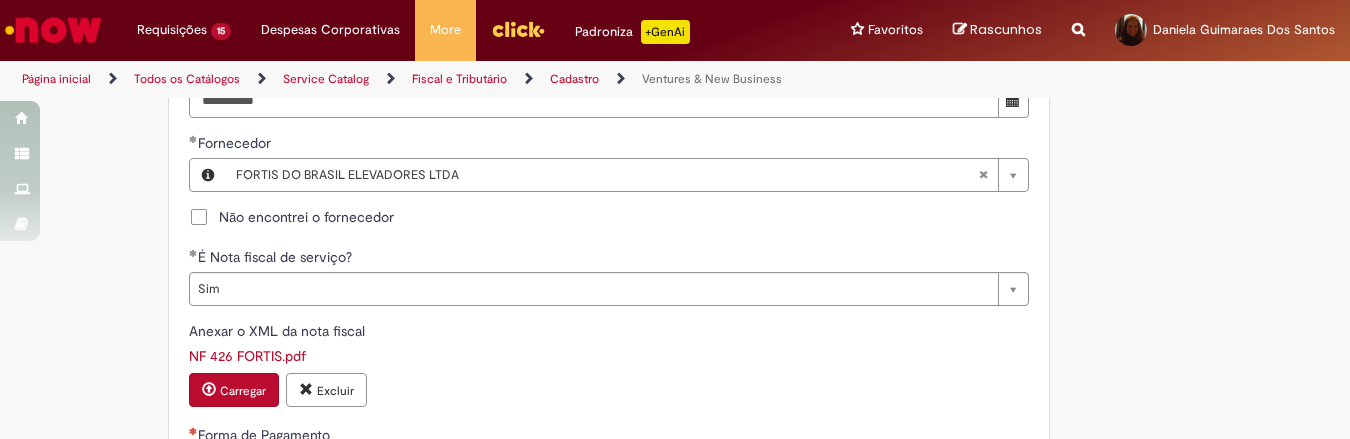 scroll, scrollTop: 1417, scrollLeft: 0, axis: vertical 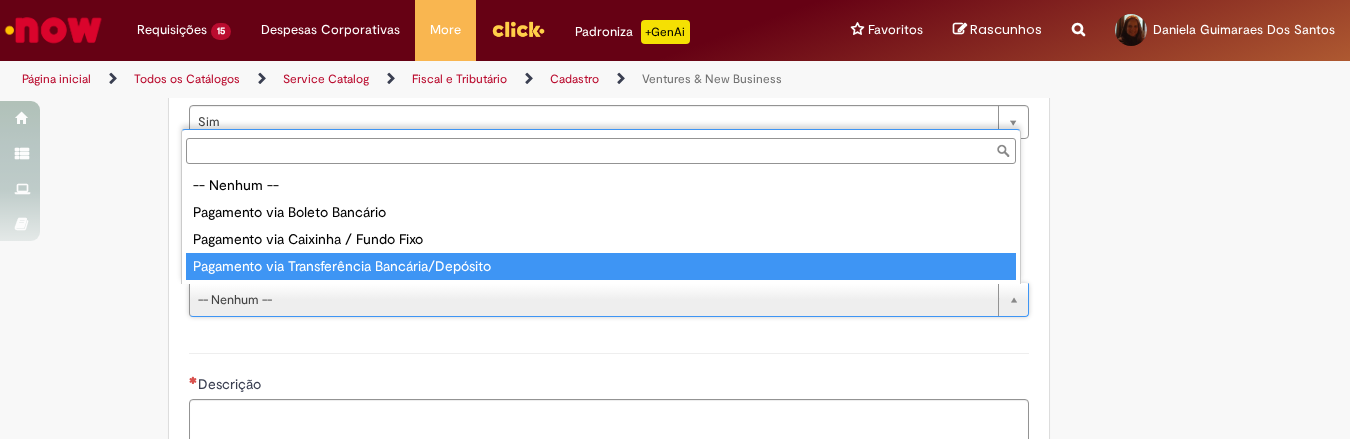 type on "**********" 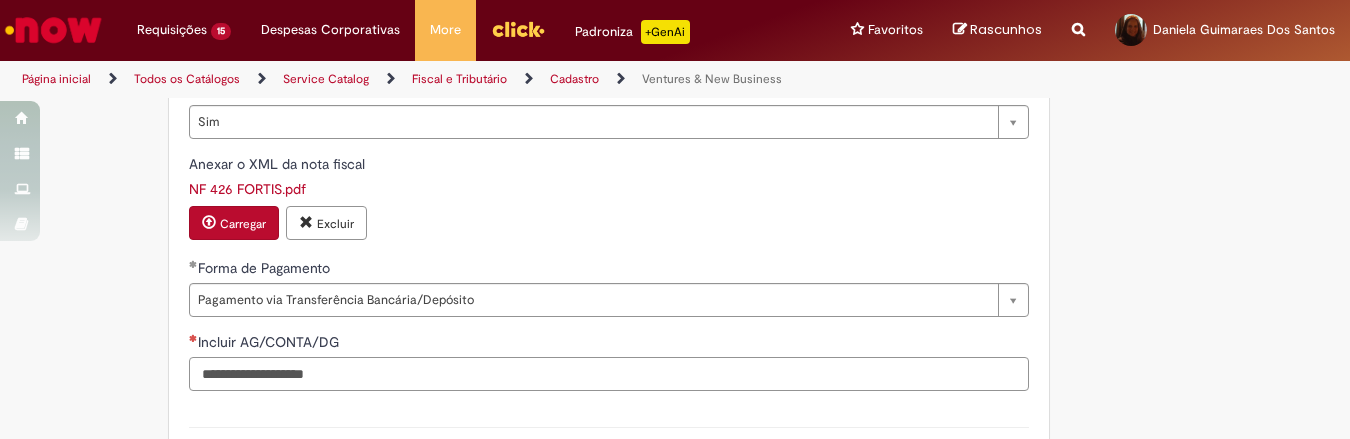 click on "Incluir AG/CONTA/DG" at bounding box center (609, 374) 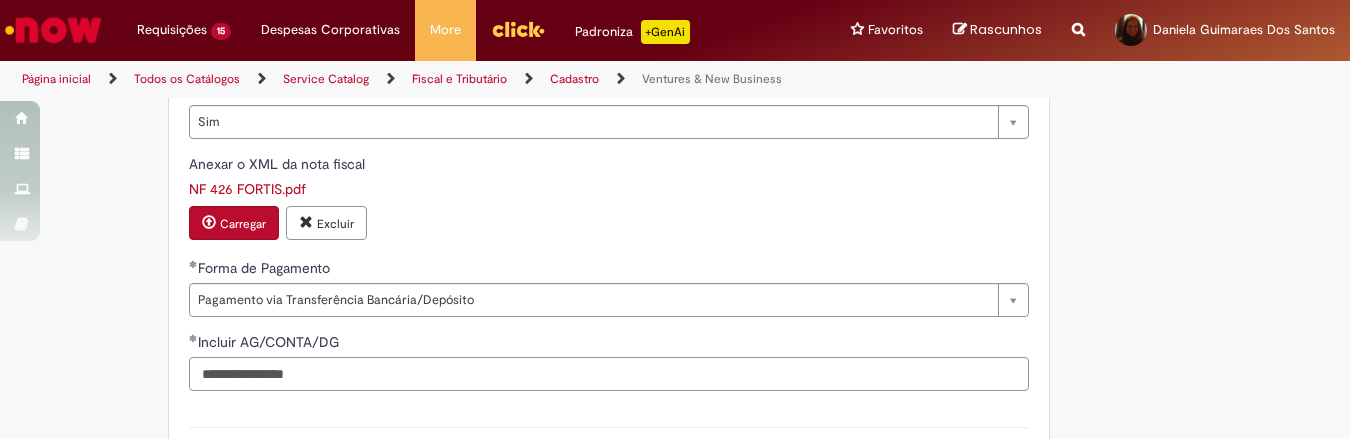 type on "**********" 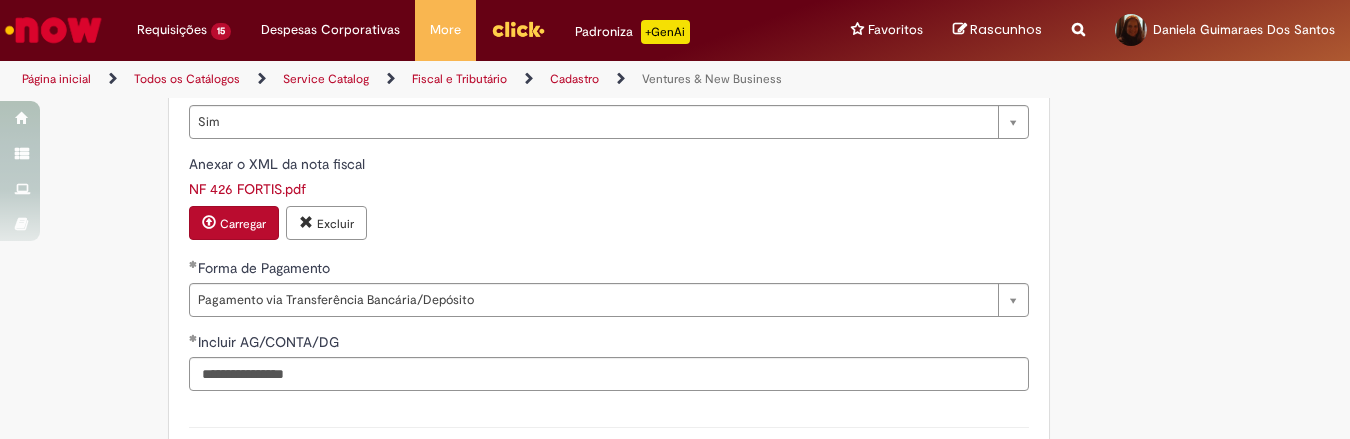 click on "**********" at bounding box center (675, -179) 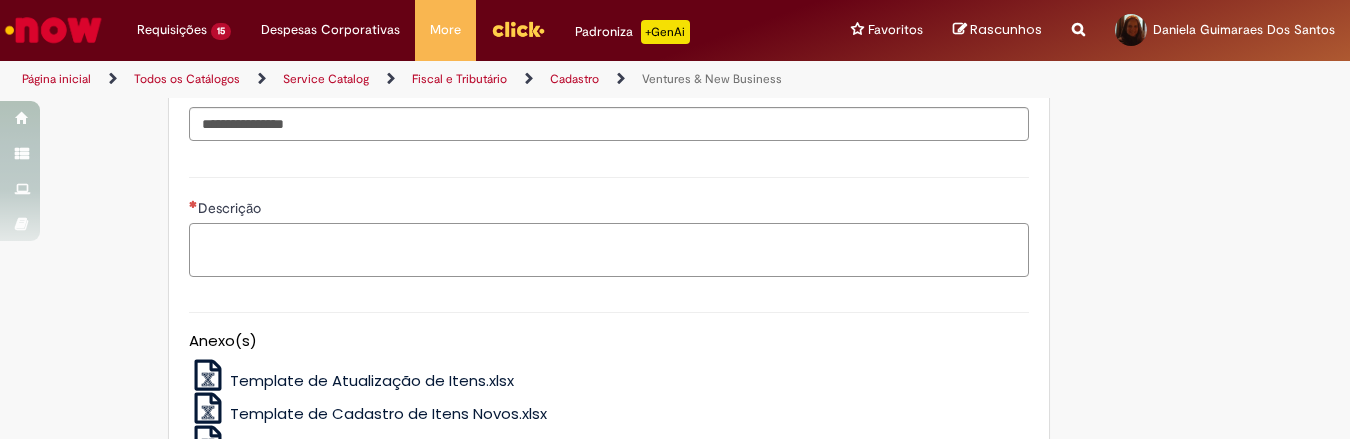 click on "Descrição" at bounding box center [609, 250] 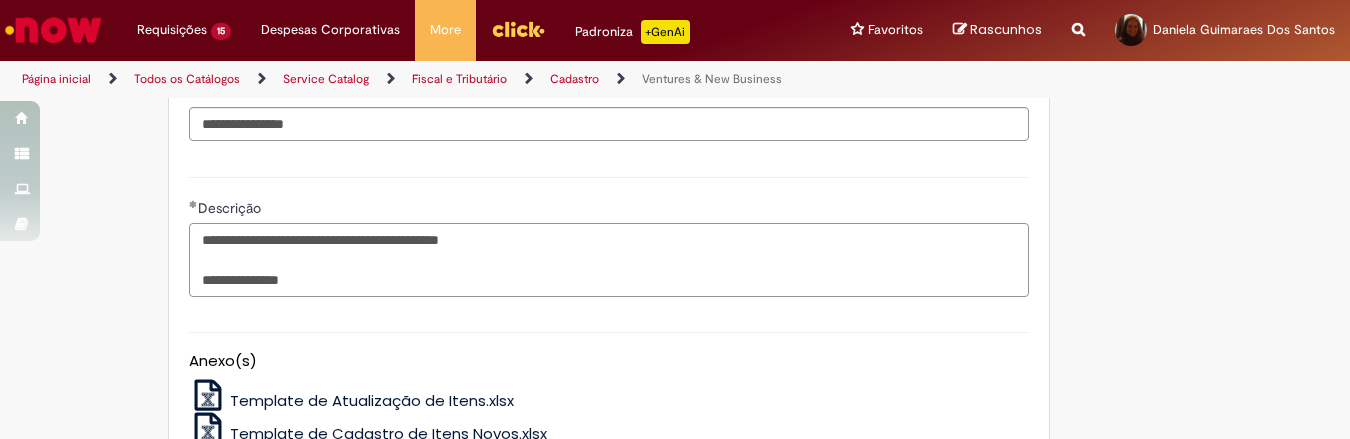 type on "**********" 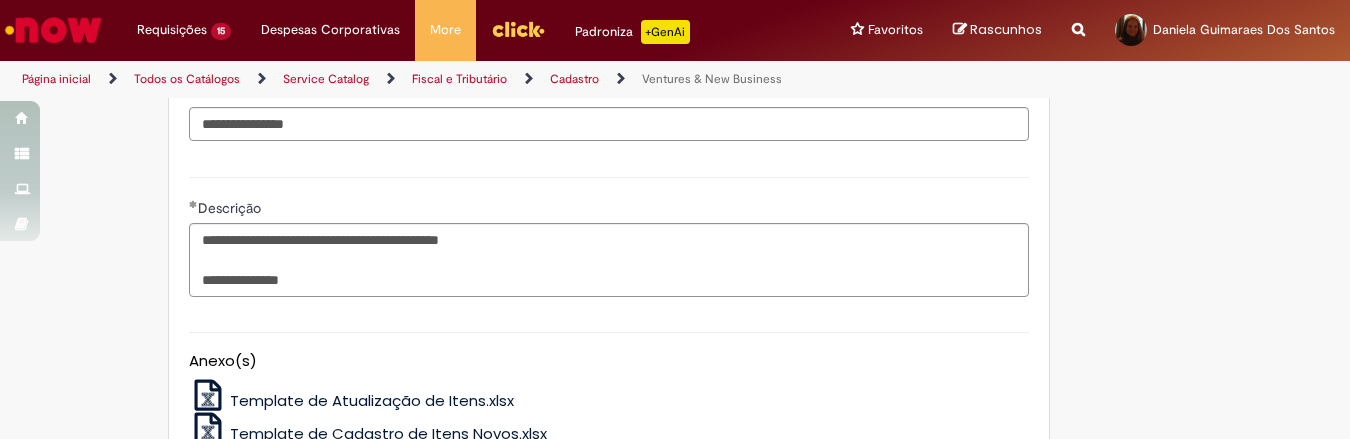 click on "**********" at bounding box center (675, -419) 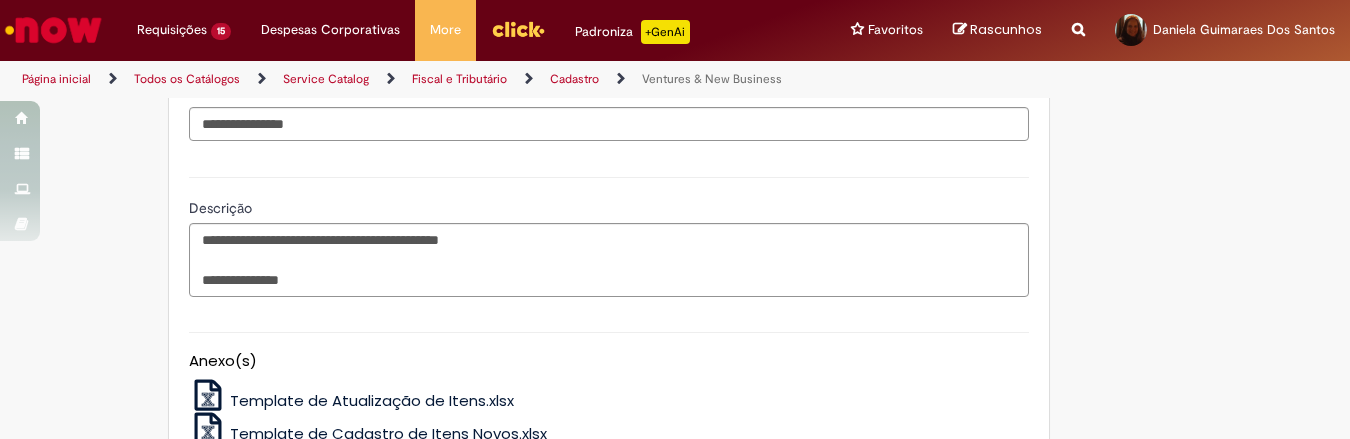 scroll, scrollTop: 1958, scrollLeft: 0, axis: vertical 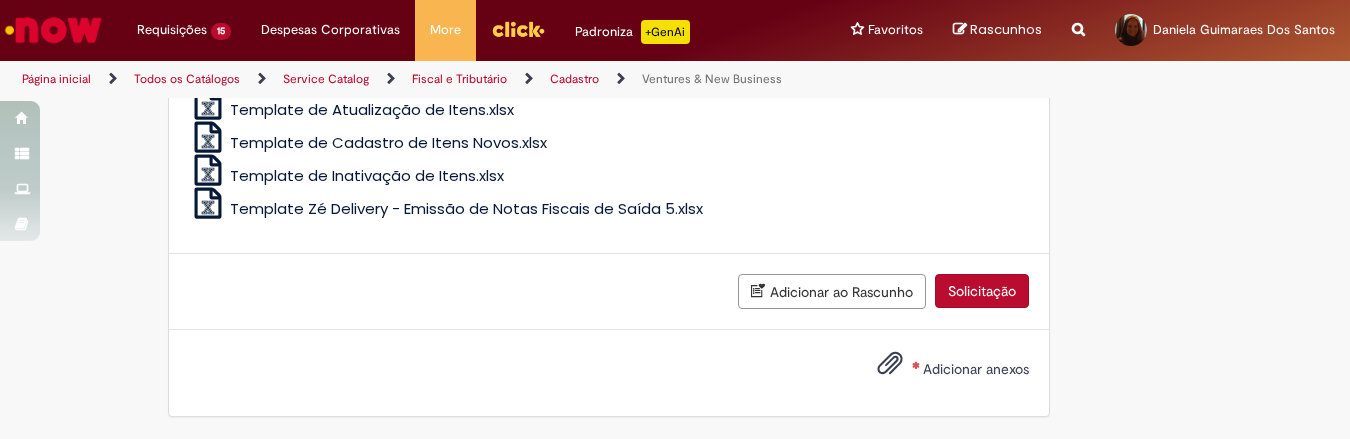 click on "Adicionar anexos" at bounding box center [976, 369] 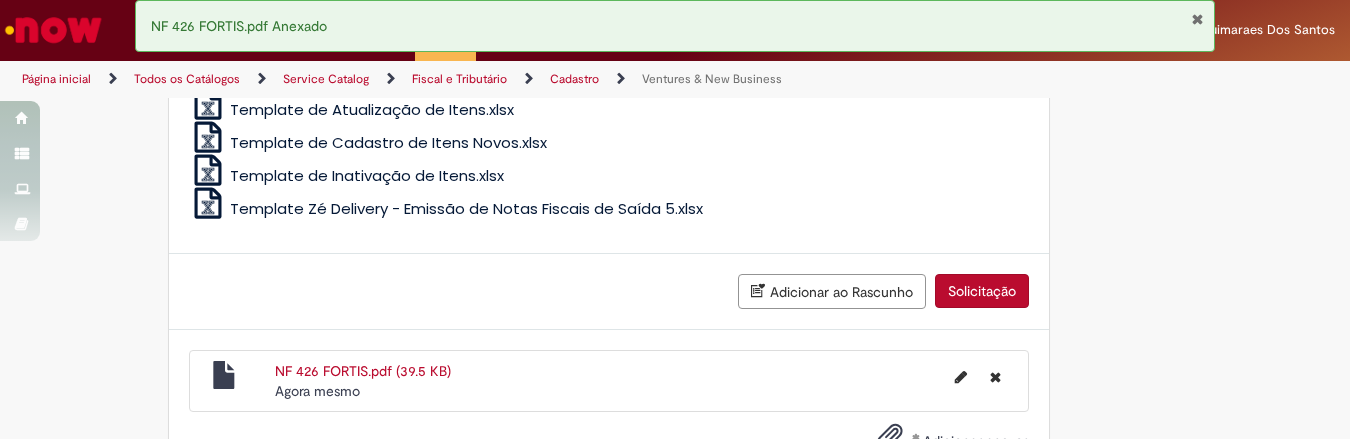 click on "Solicitação" at bounding box center (982, 291) 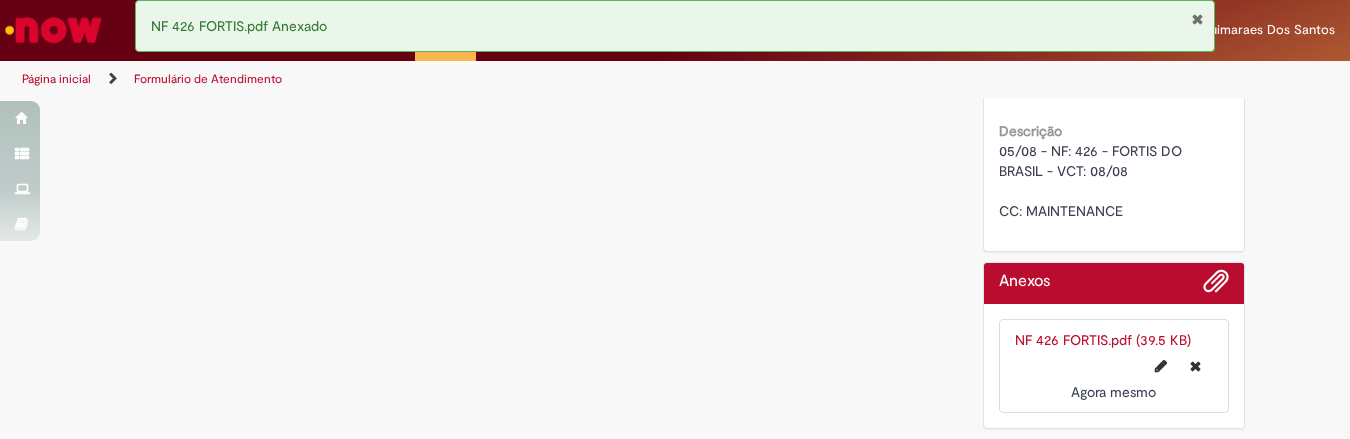 scroll, scrollTop: 0, scrollLeft: 0, axis: both 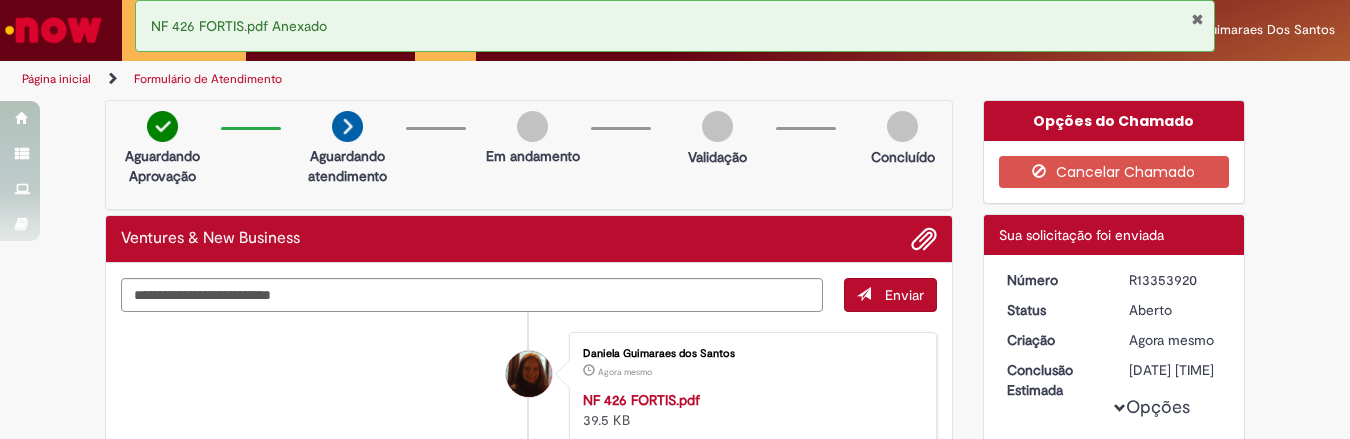 click at bounding box center (1197, 19) 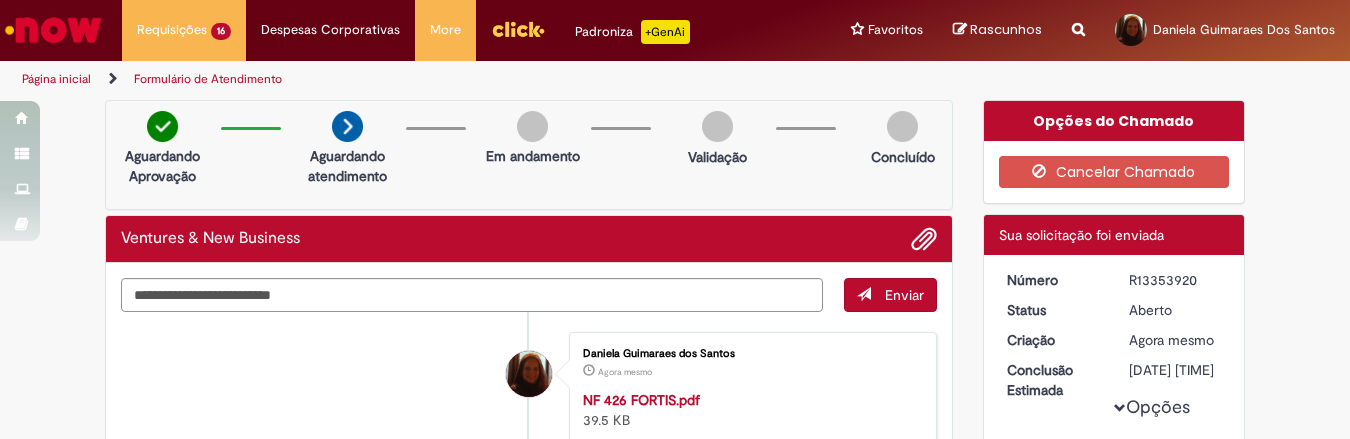 click at bounding box center (53, 30) 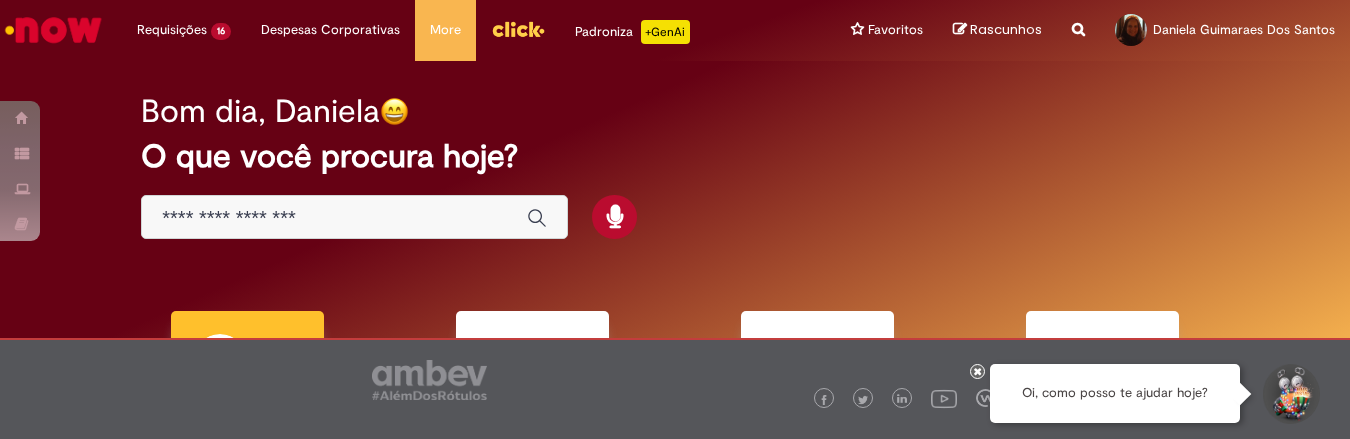 scroll, scrollTop: 0, scrollLeft: 0, axis: both 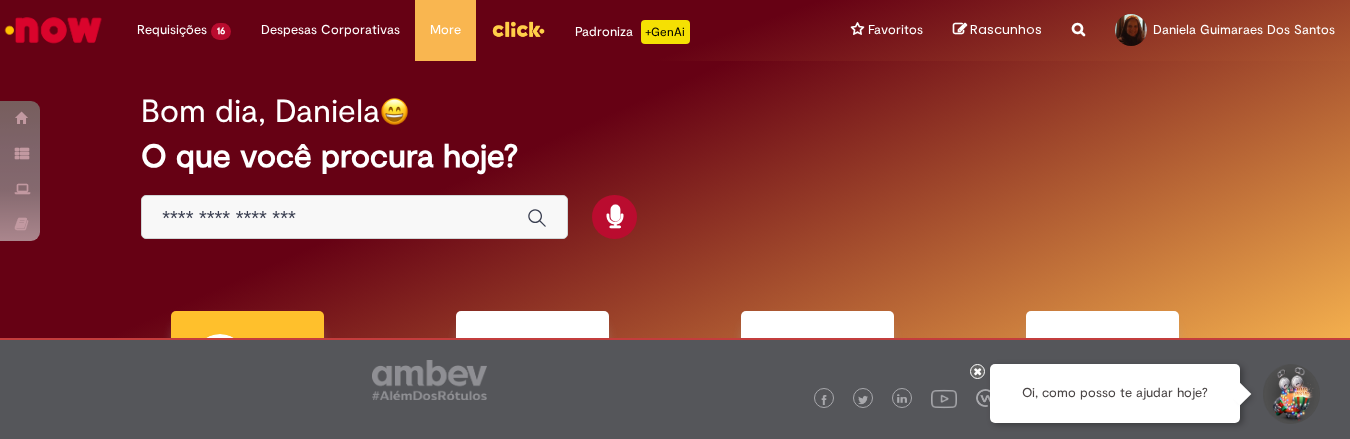 click at bounding box center [334, 218] 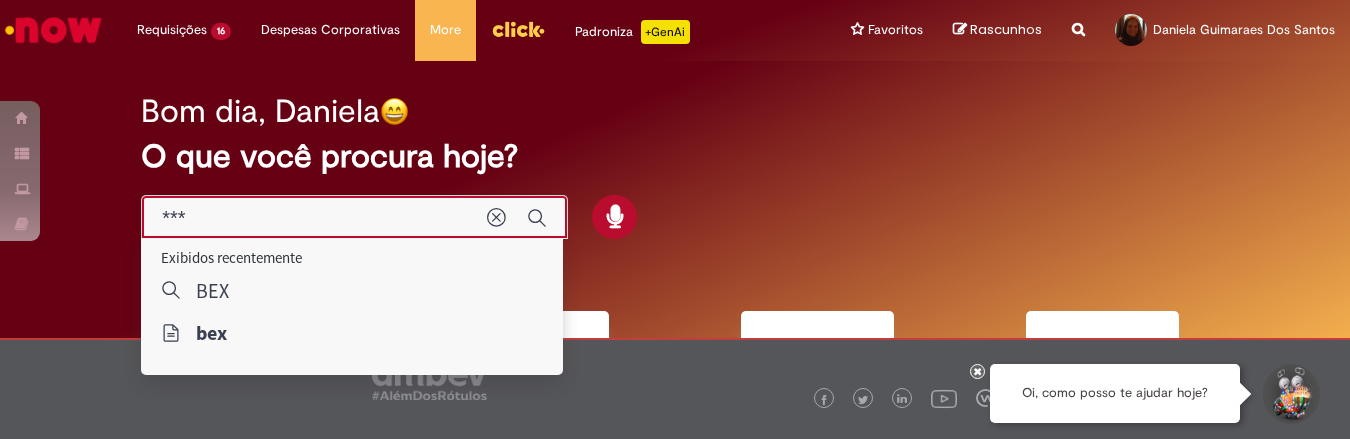 type on "***" 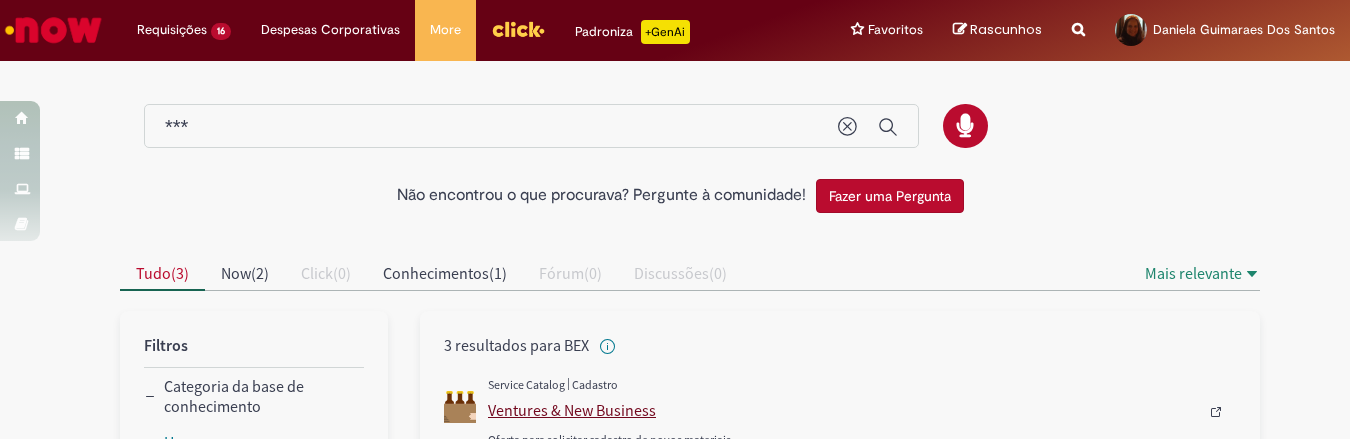 click on "Ventures & New Business" at bounding box center [843, 410] 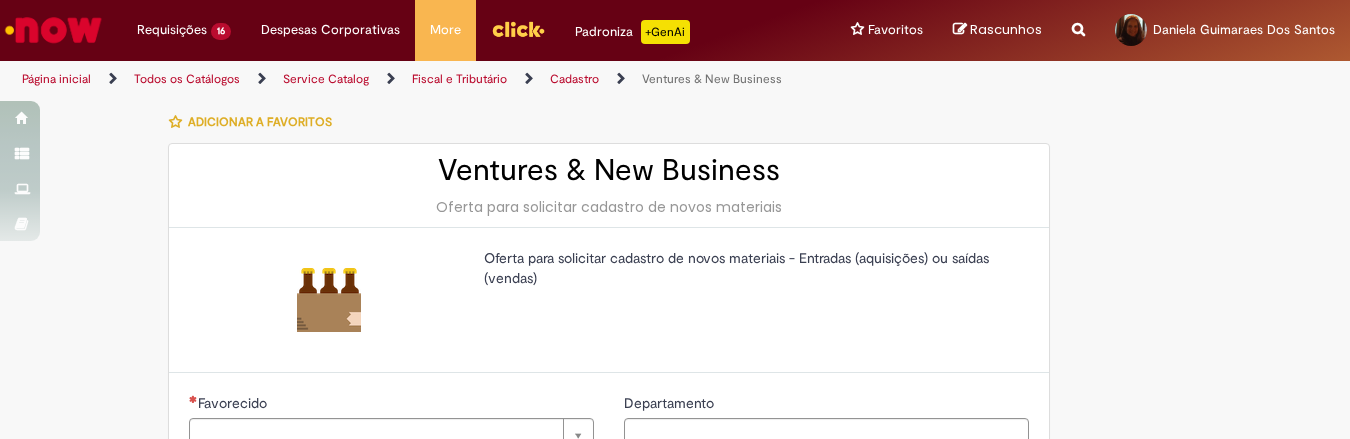 type on "********" 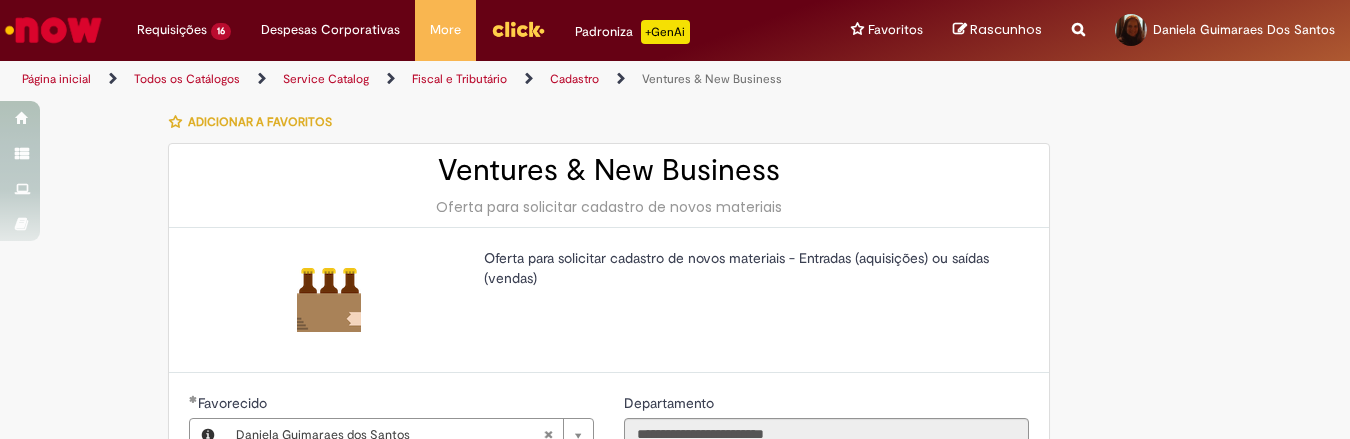 type on "**********" 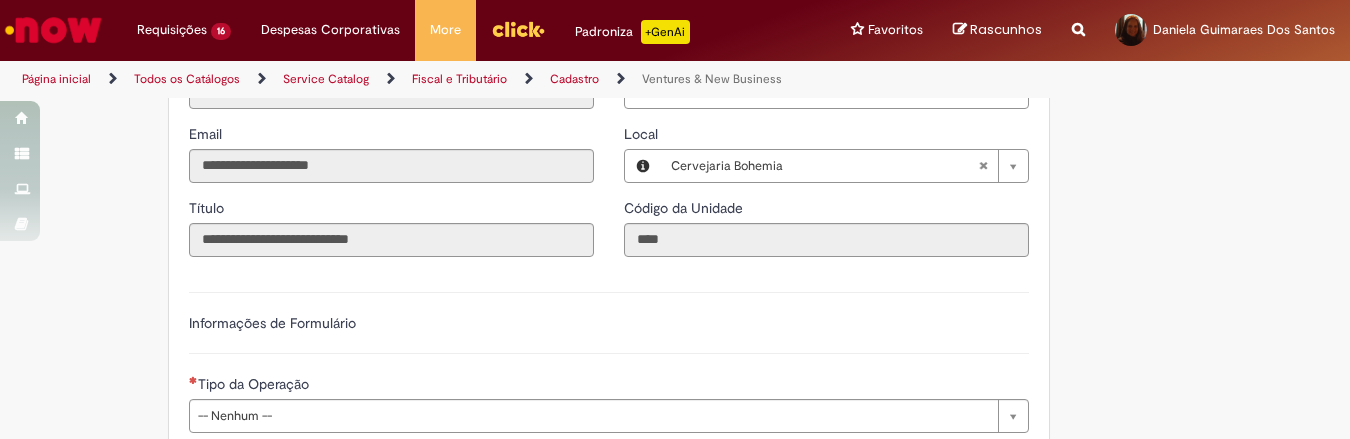 scroll, scrollTop: 583, scrollLeft: 0, axis: vertical 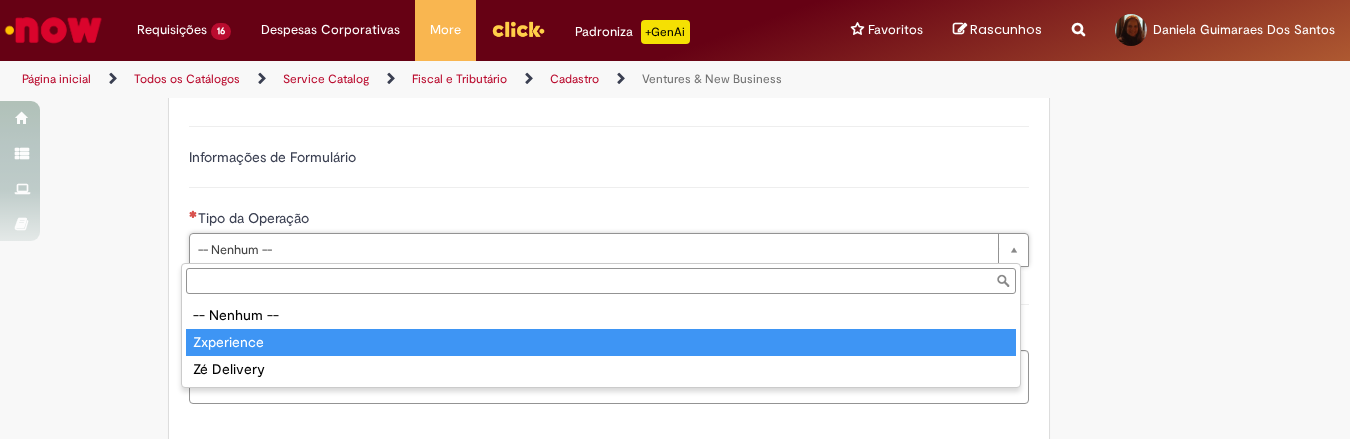 type on "**********" 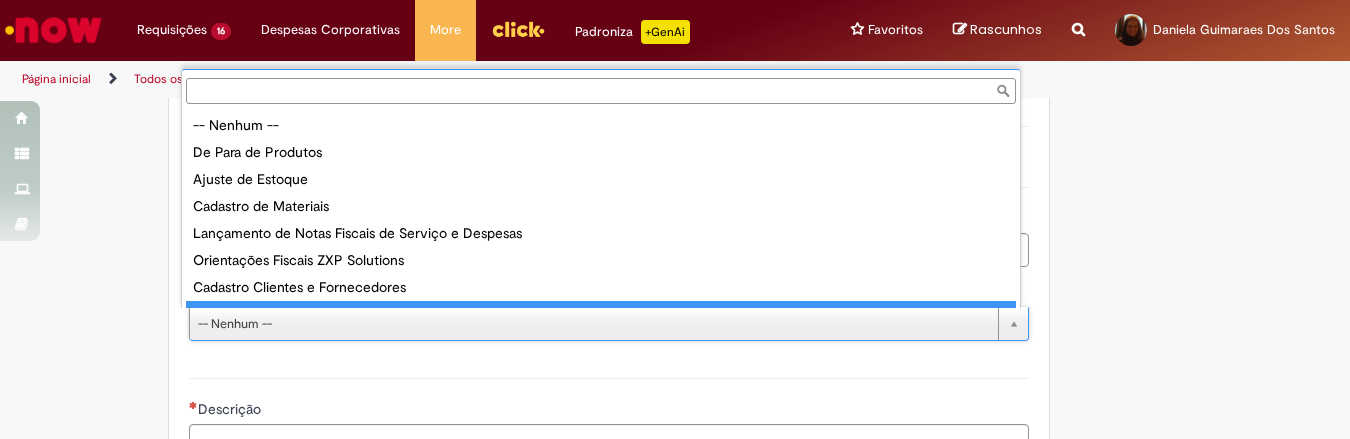 scroll, scrollTop: 16, scrollLeft: 0, axis: vertical 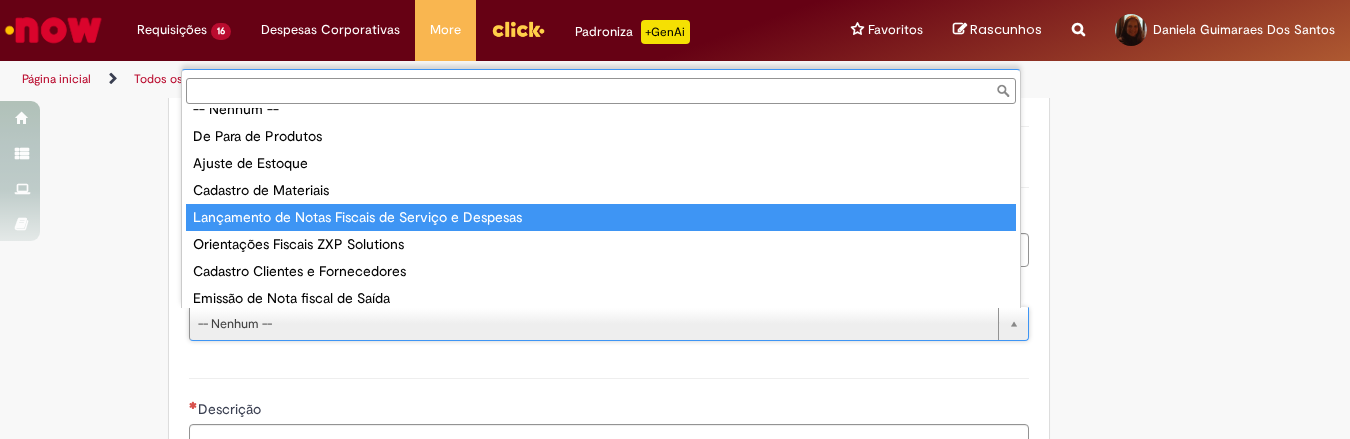 type on "**********" 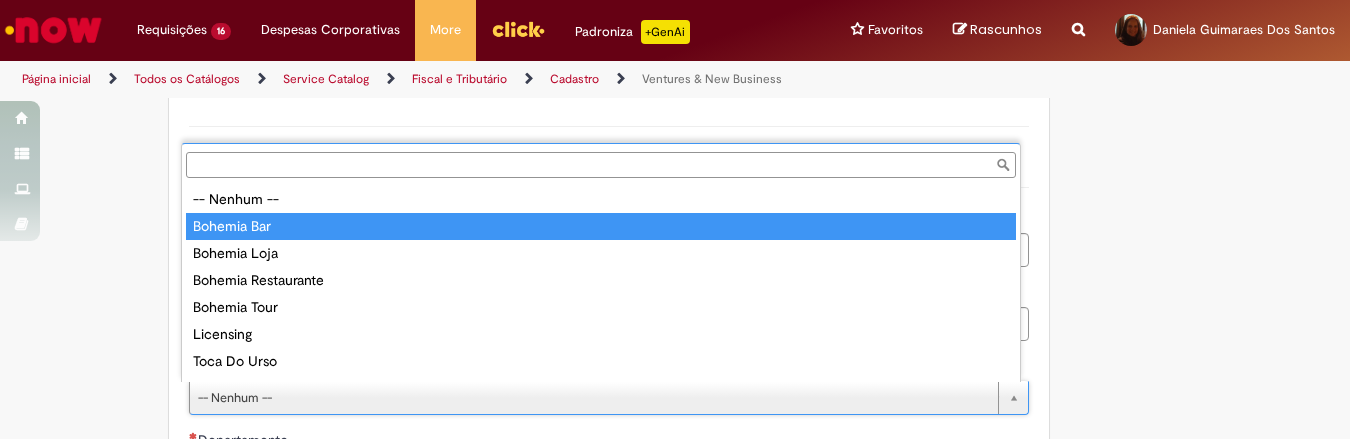 type on "**********" 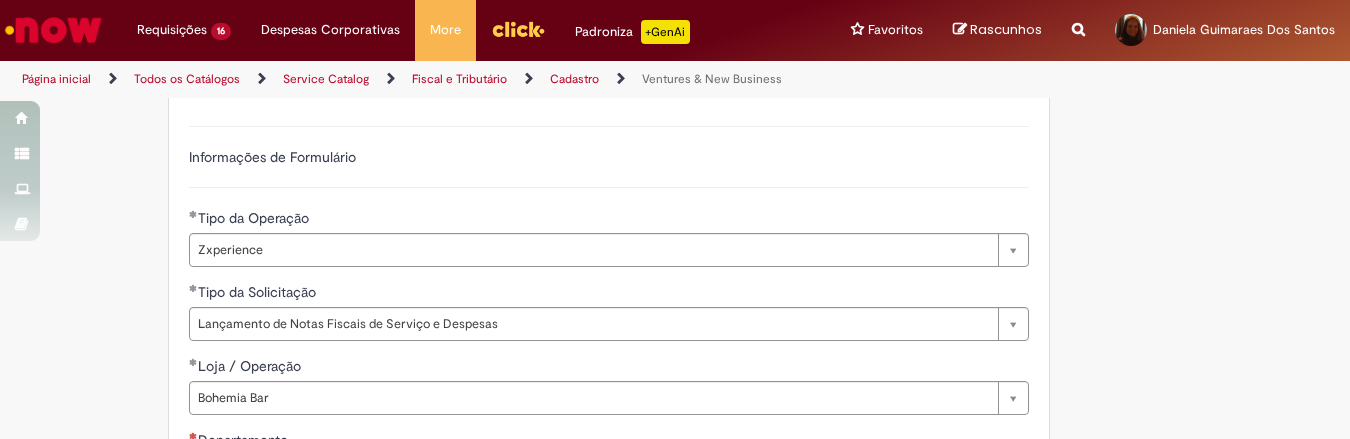 click on "**********" at bounding box center (675, 566) 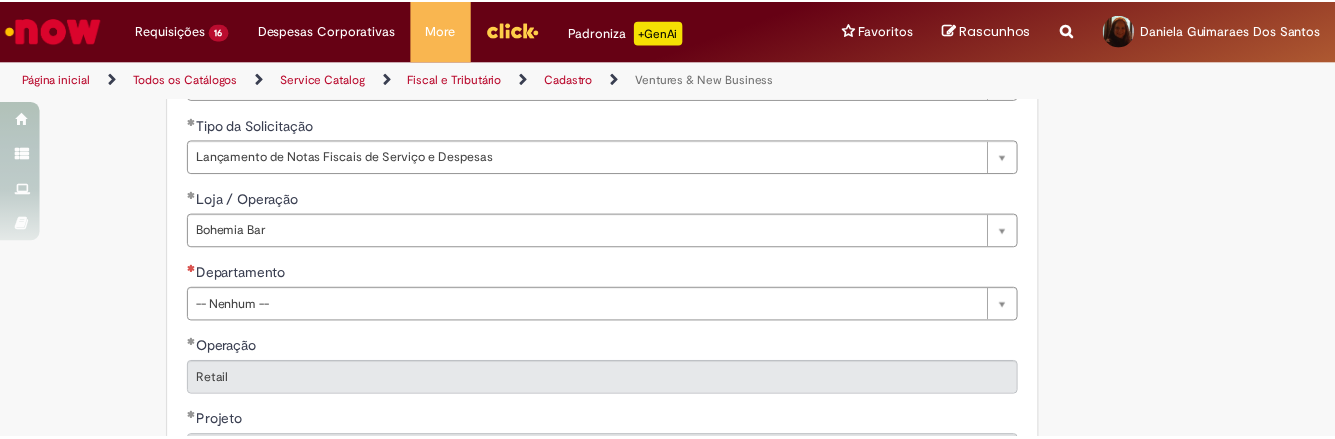 scroll, scrollTop: 833, scrollLeft: 0, axis: vertical 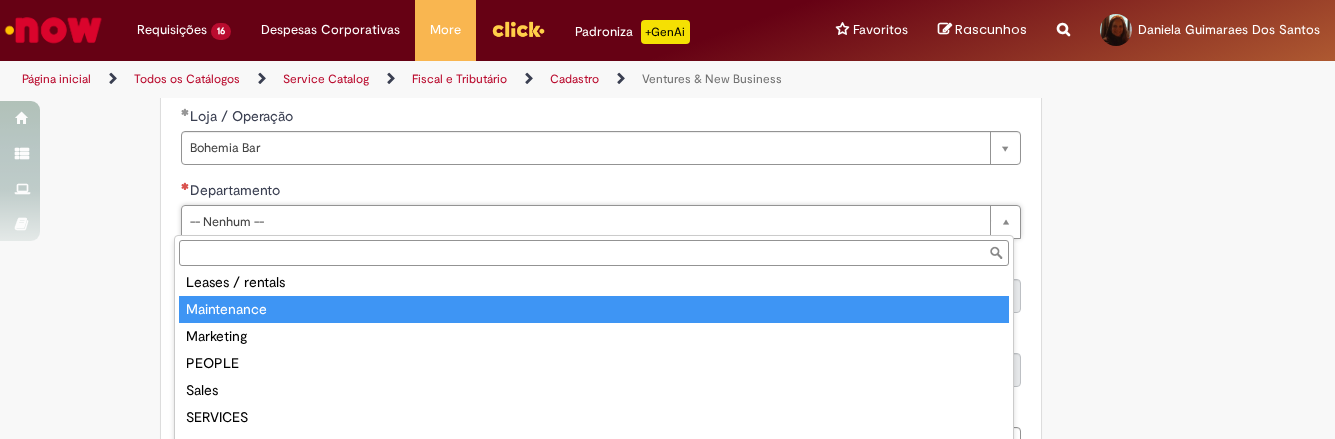 type on "**********" 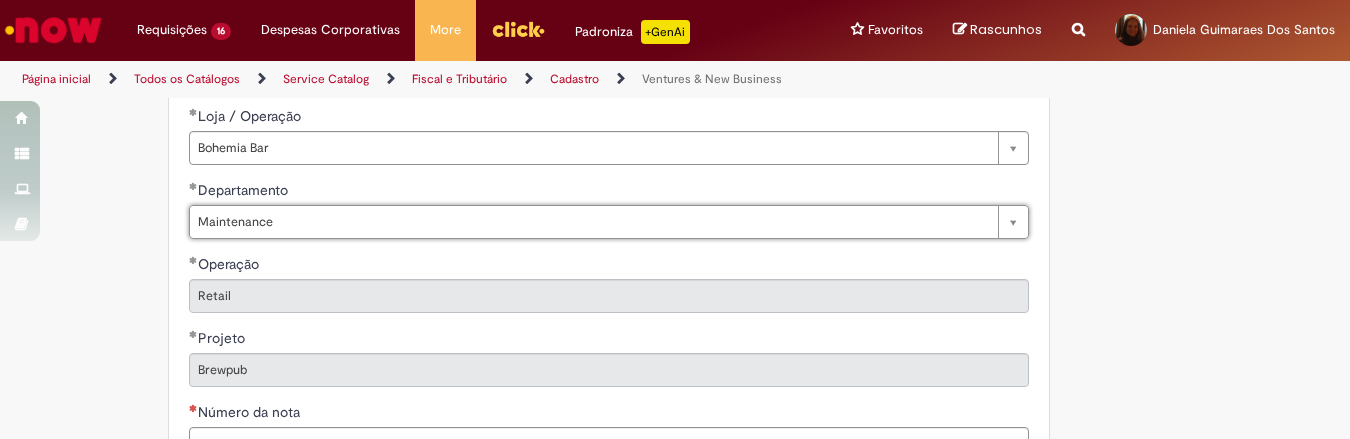 click on "**********" at bounding box center (675, 316) 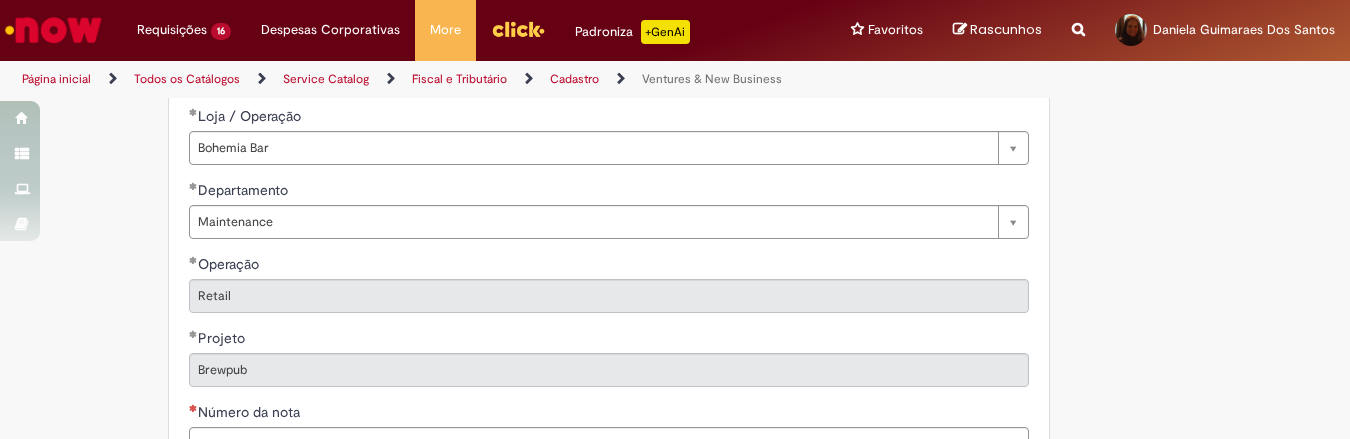 scroll, scrollTop: 917, scrollLeft: 0, axis: vertical 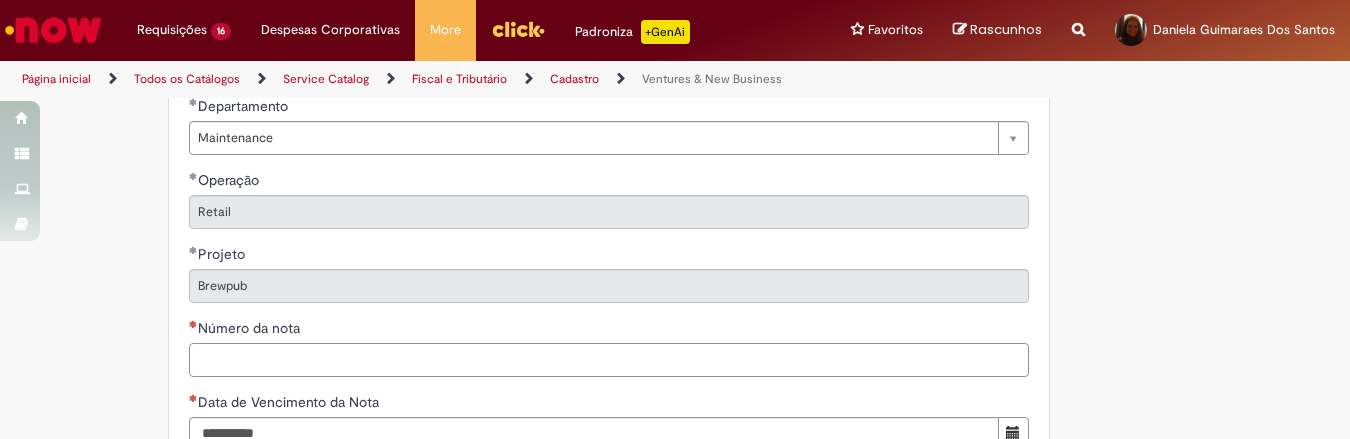click on "Número da nota" at bounding box center [609, 360] 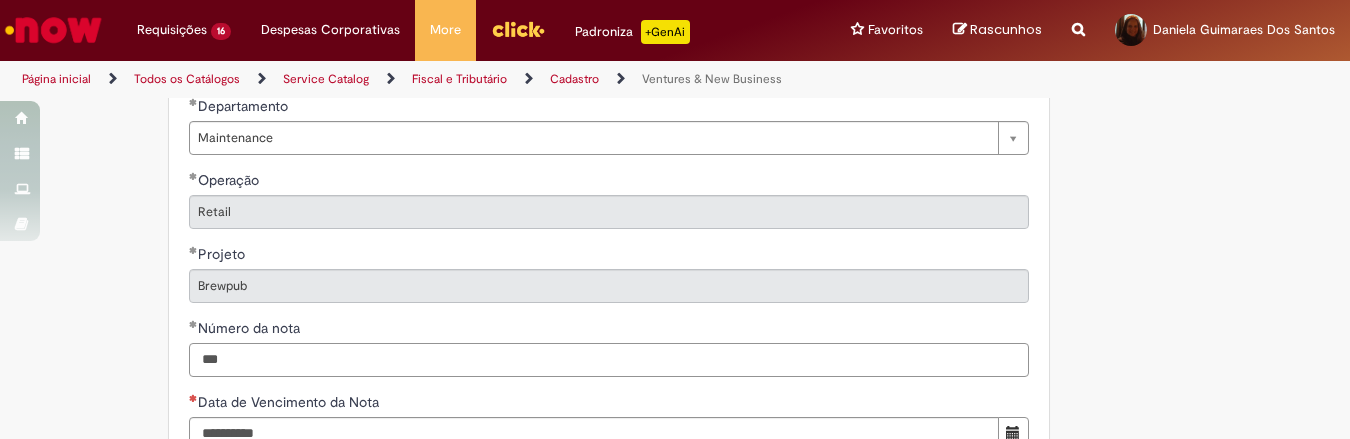 type on "***" 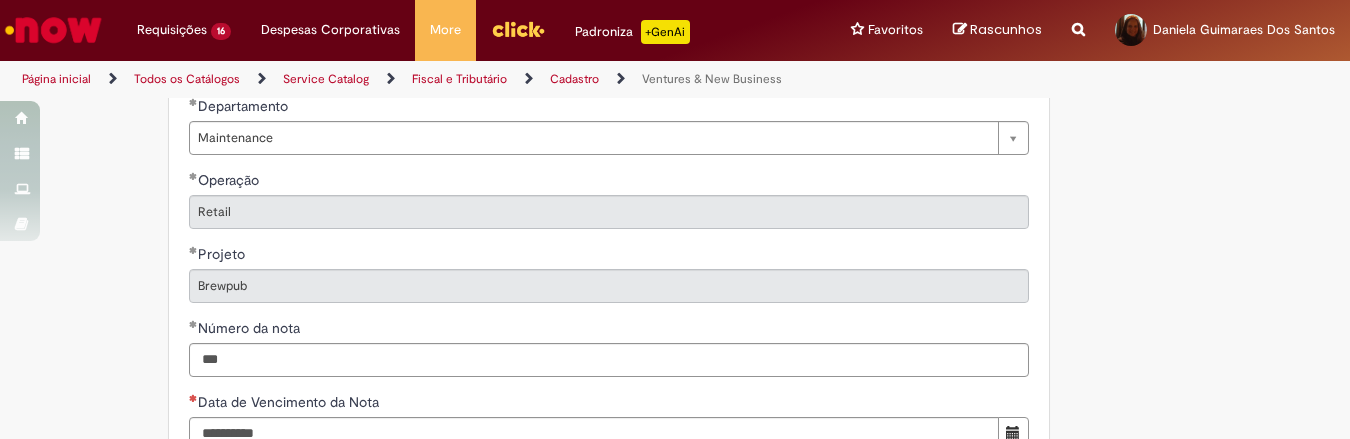 click on "**********" at bounding box center (675, 232) 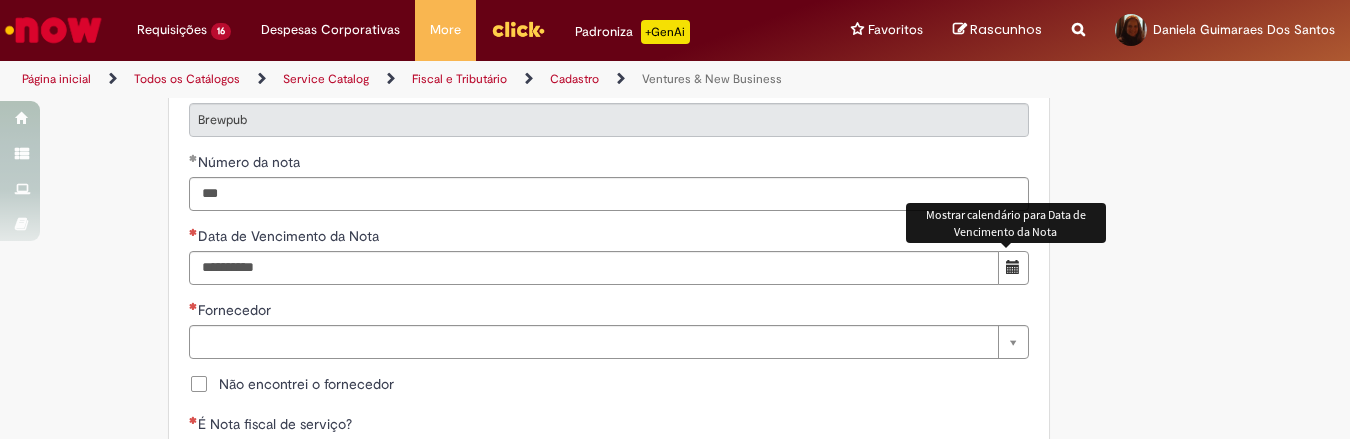 click at bounding box center [1013, 268] 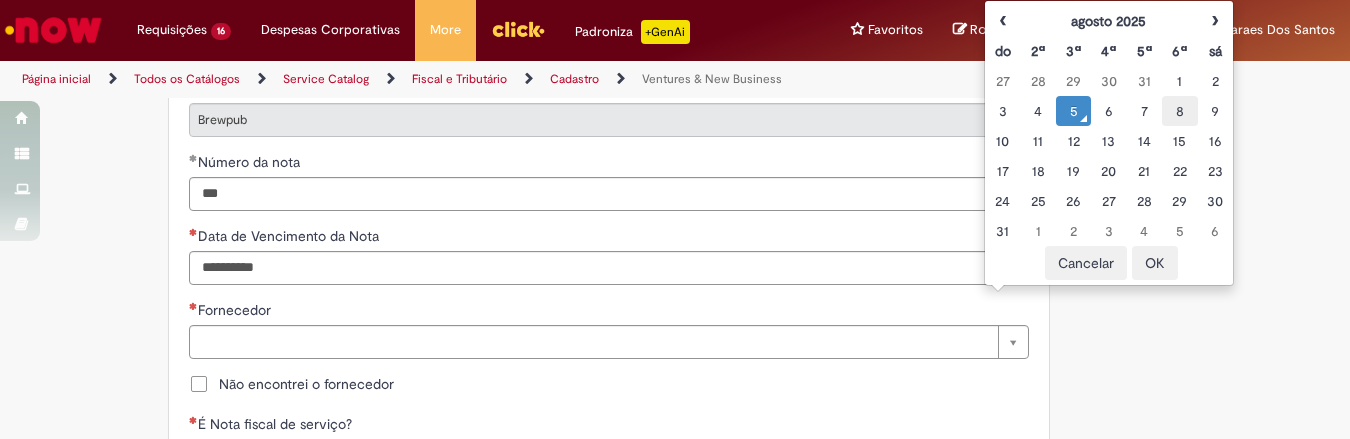 click on "8" at bounding box center [1179, 111] 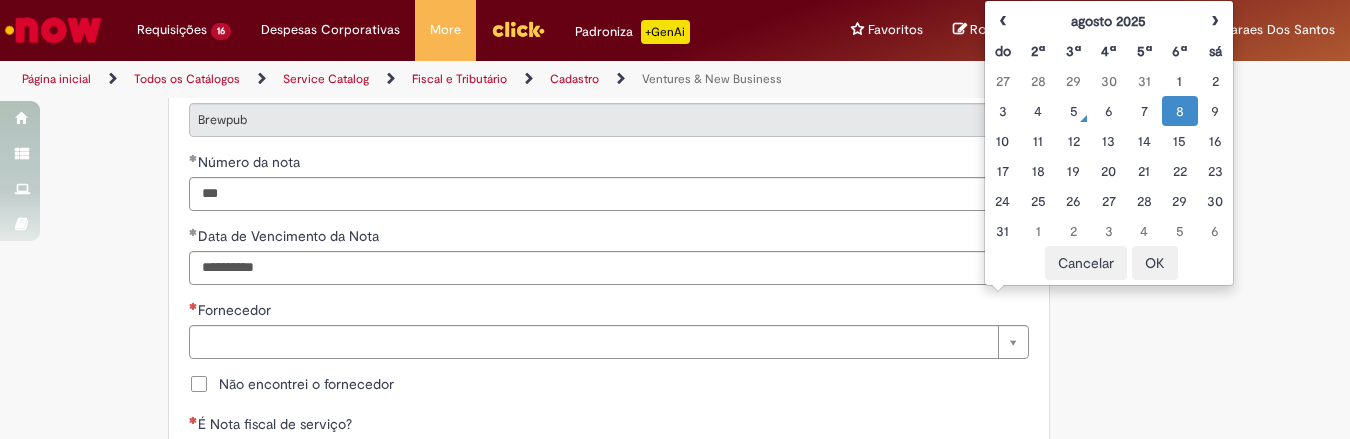 click on "OK" at bounding box center (1155, 263) 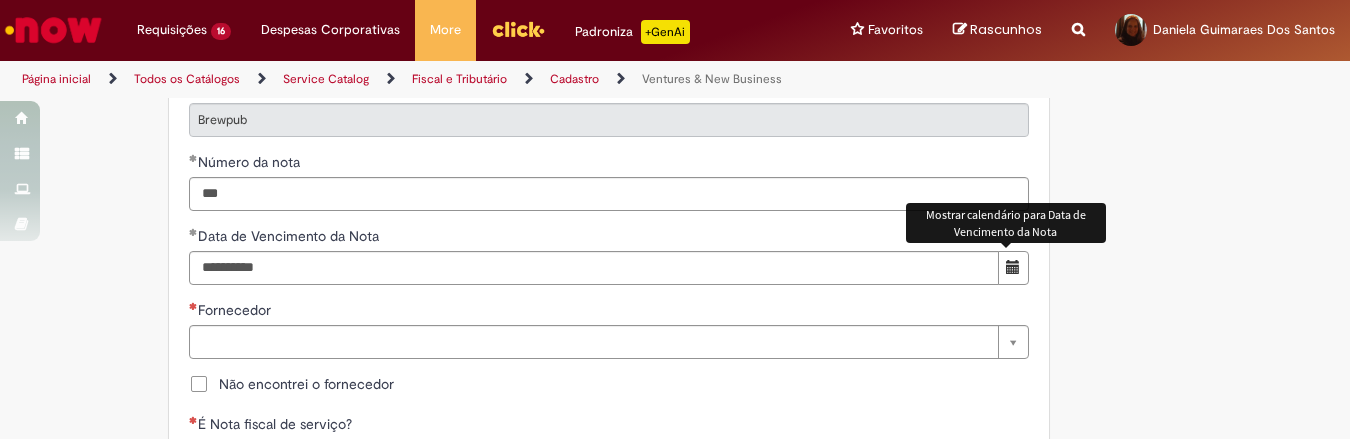 type 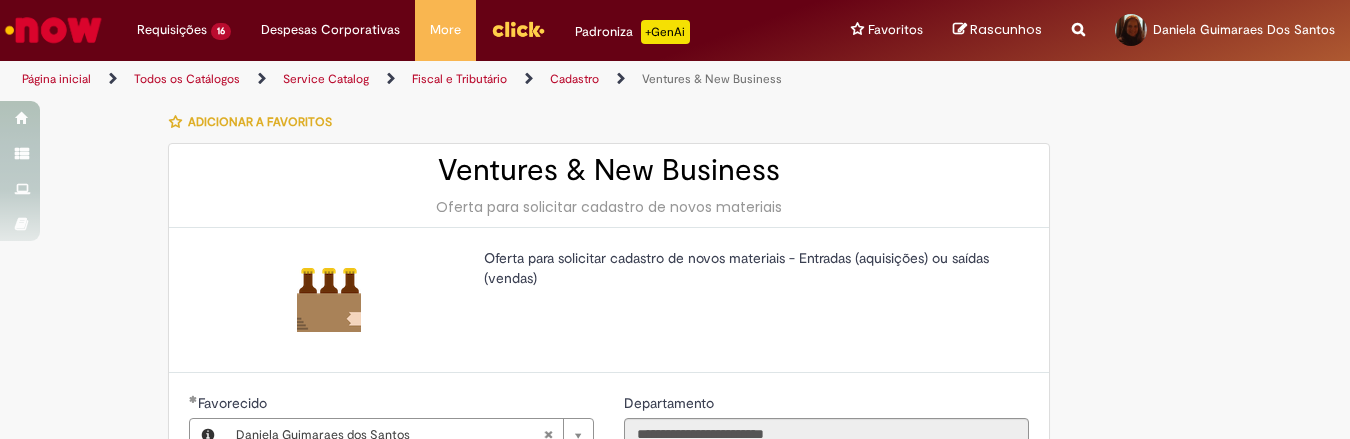 scroll, scrollTop: 250, scrollLeft: 0, axis: vertical 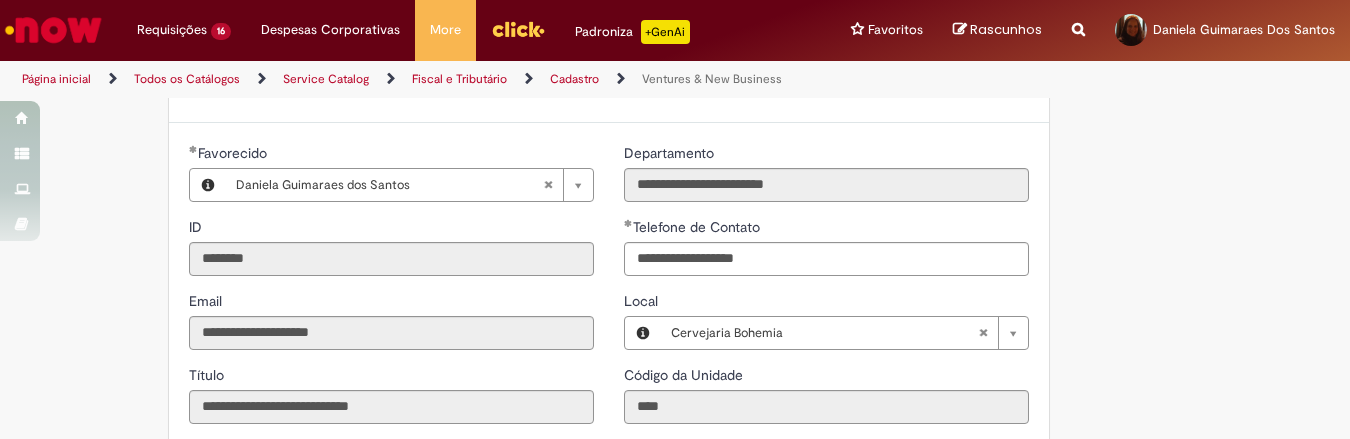 type 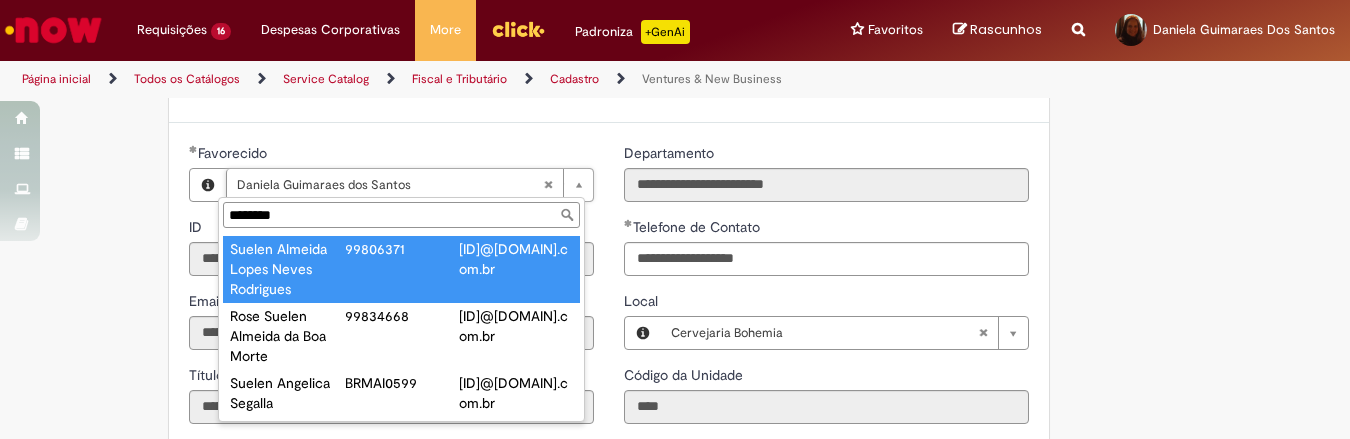 type on "********" 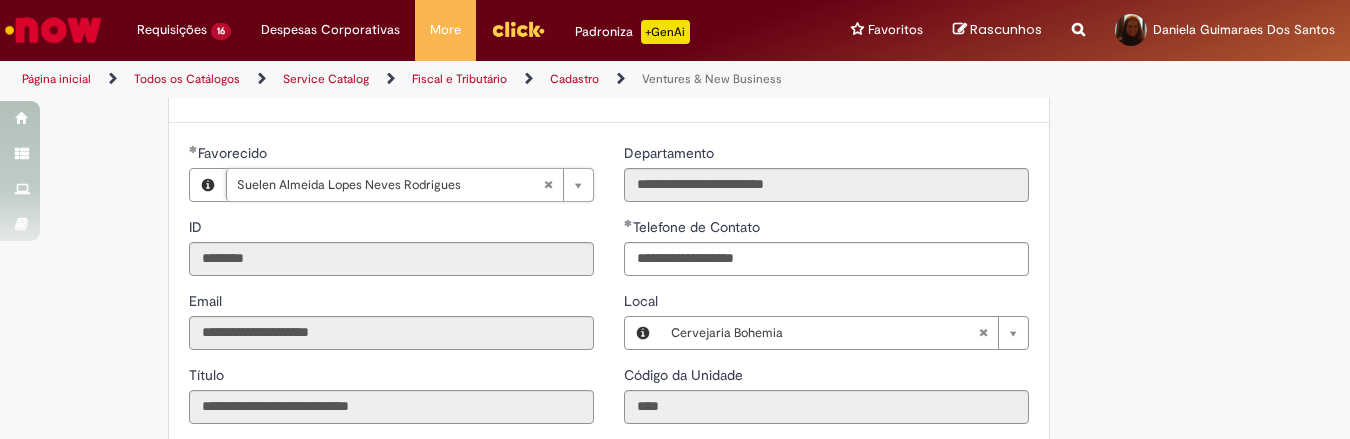 type on "********" 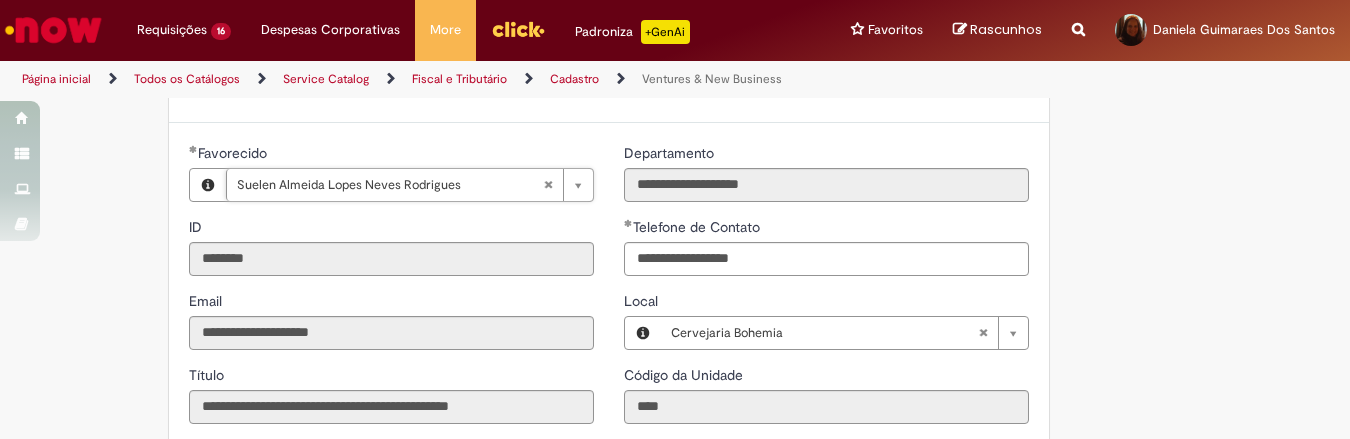 scroll, scrollTop: 0, scrollLeft: 187, axis: horizontal 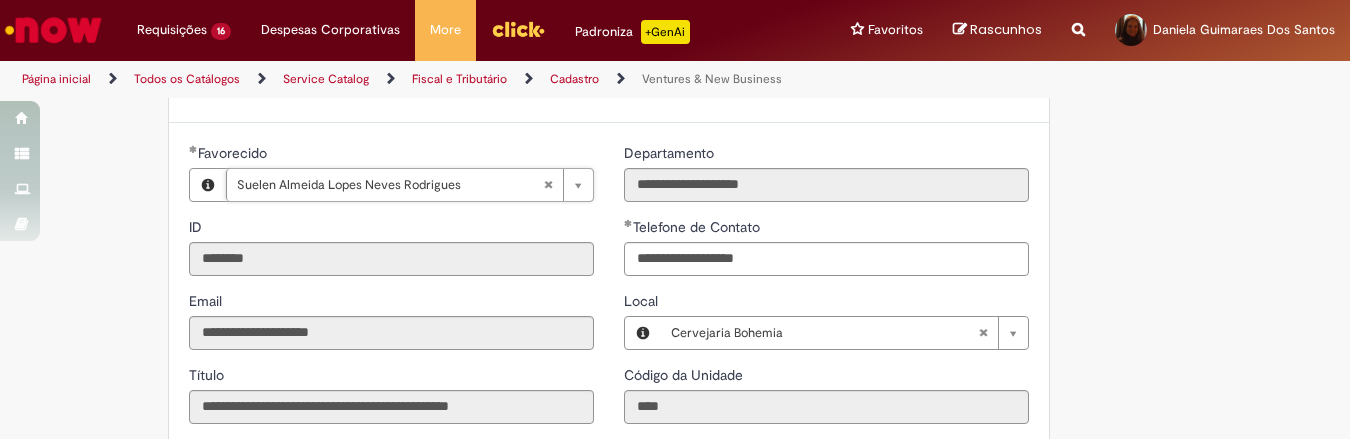 click on "**********" at bounding box center (675, 899) 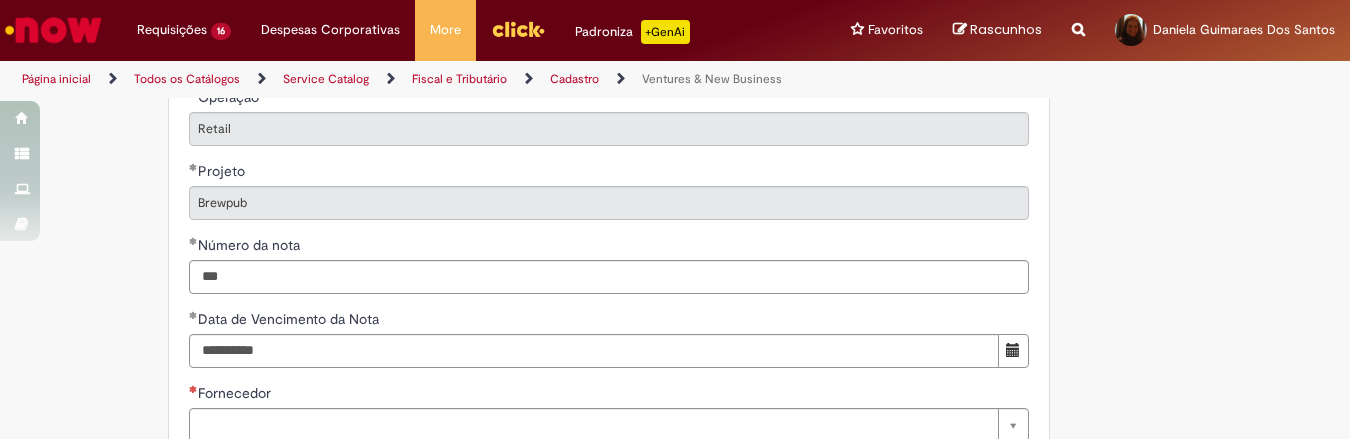 scroll, scrollTop: 1083, scrollLeft: 0, axis: vertical 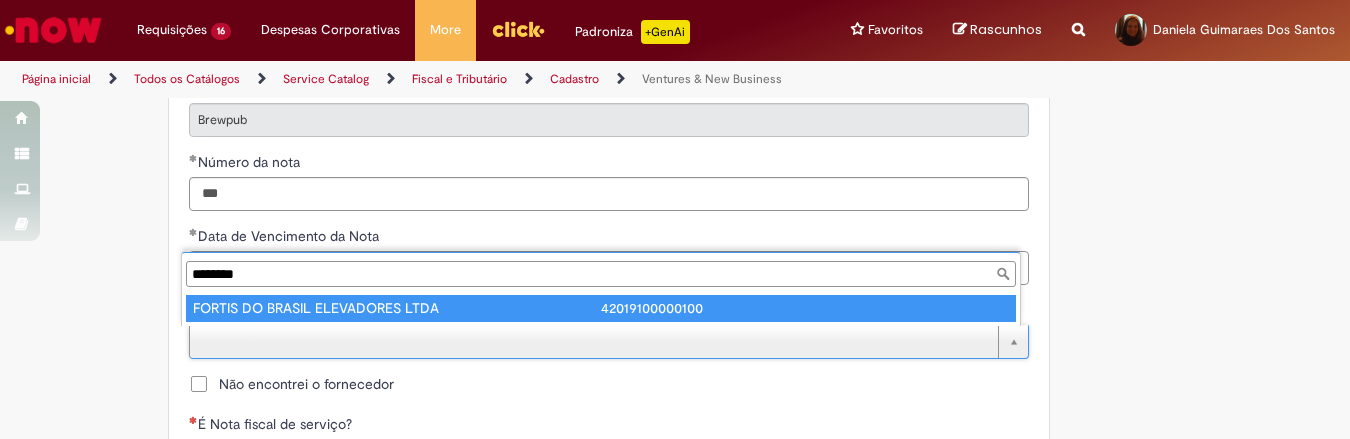 type on "********" 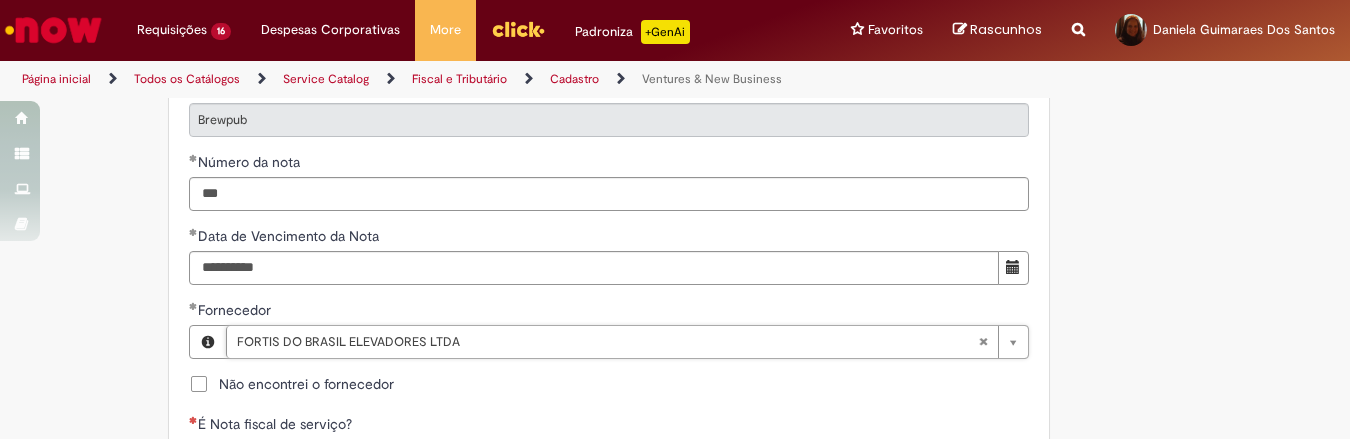 click on "**********" at bounding box center [675, 66] 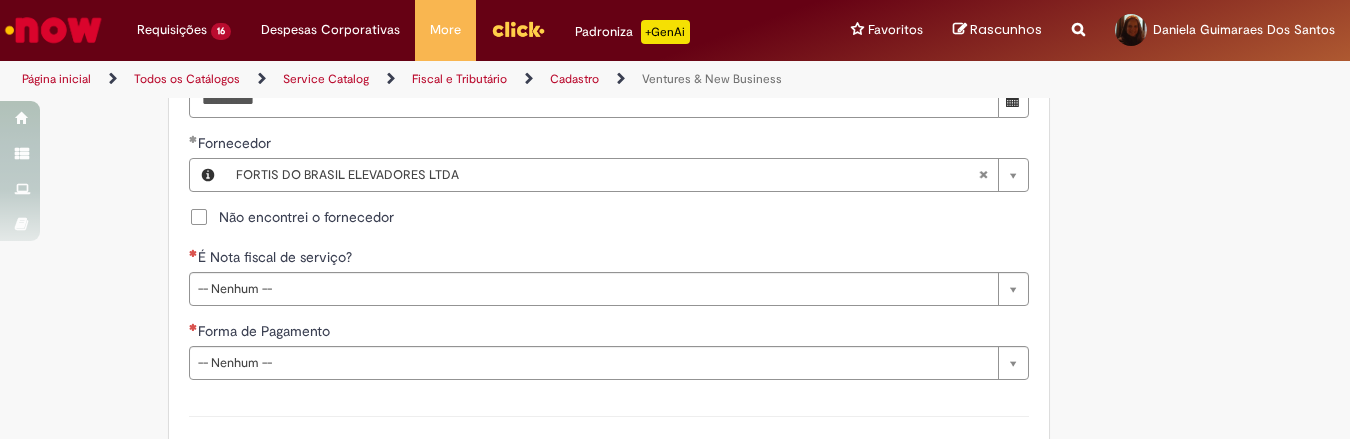 scroll, scrollTop: 1333, scrollLeft: 0, axis: vertical 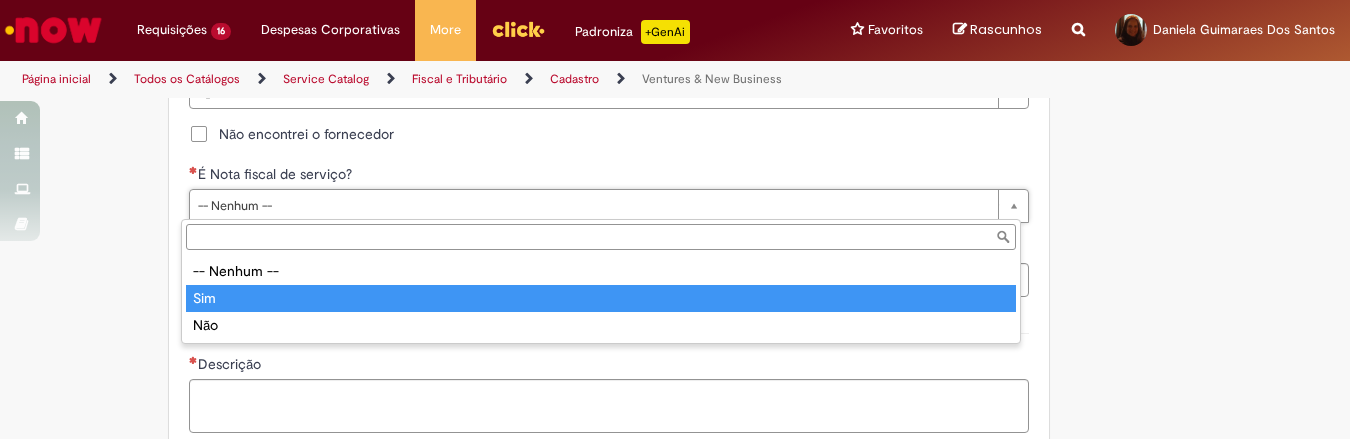 type on "***" 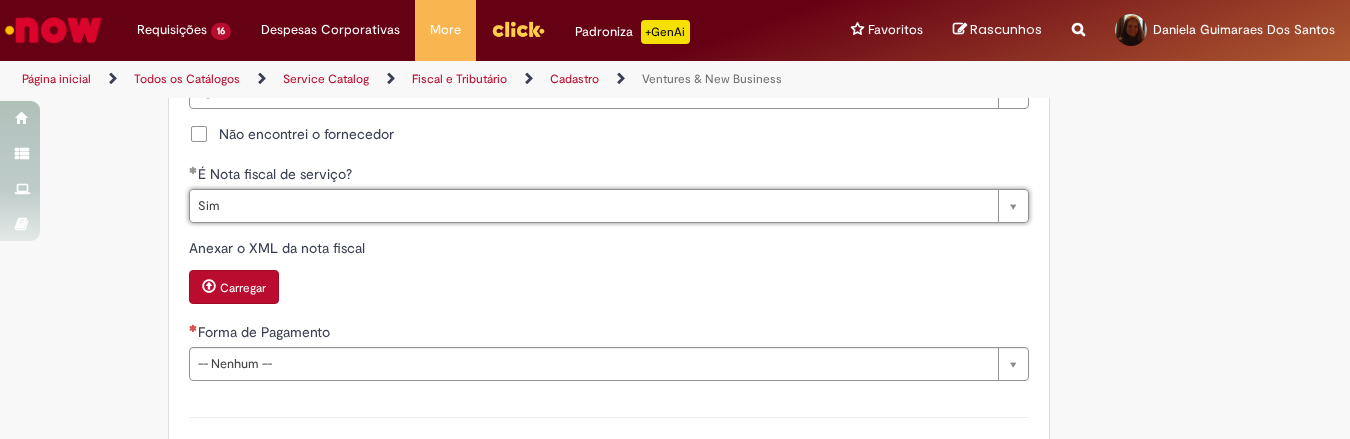 click on "Carregar" at bounding box center [234, 287] 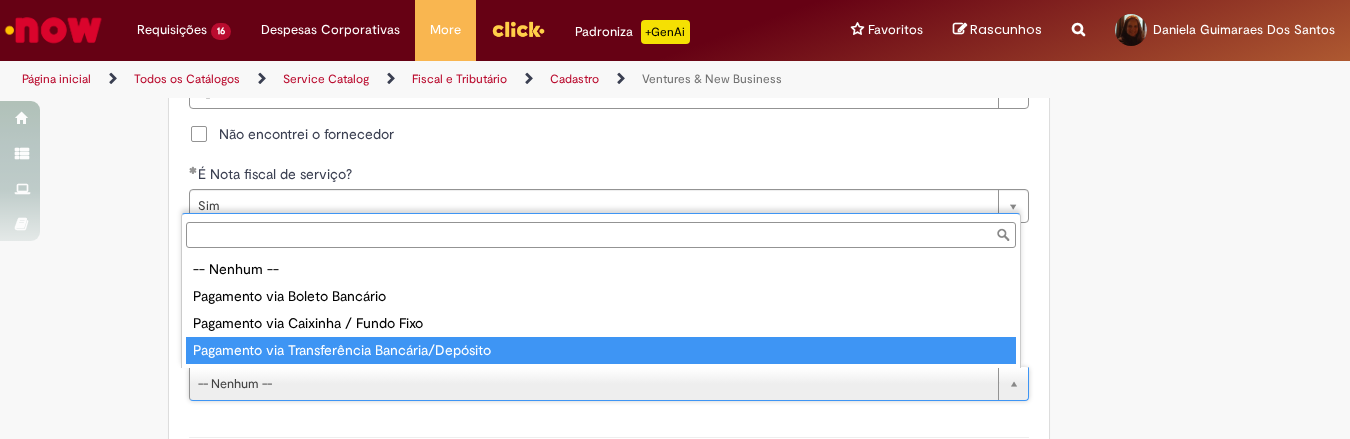 type on "**********" 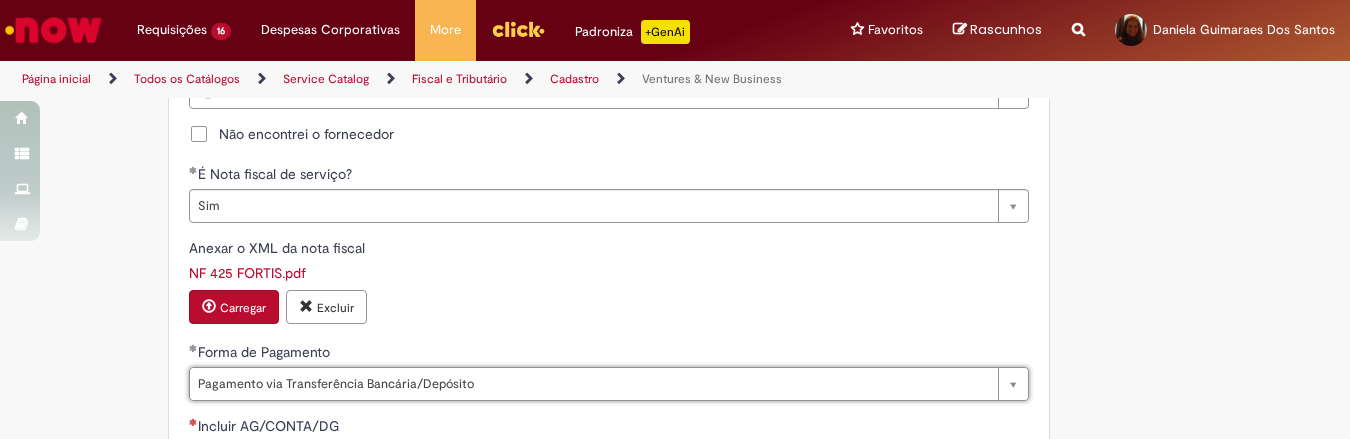 scroll, scrollTop: 1500, scrollLeft: 0, axis: vertical 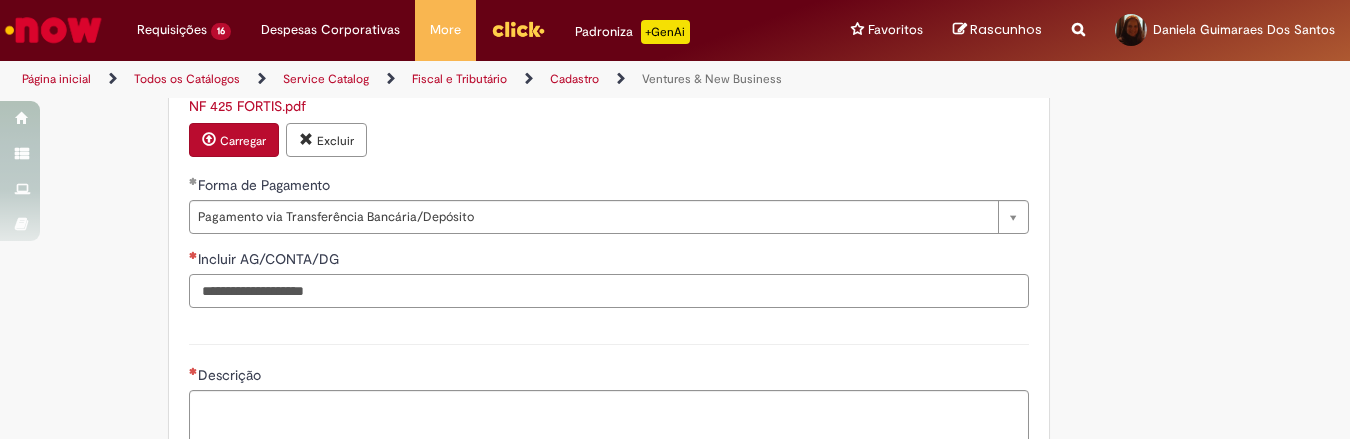 click on "Incluir AG/CONTA/DG" at bounding box center (609, 291) 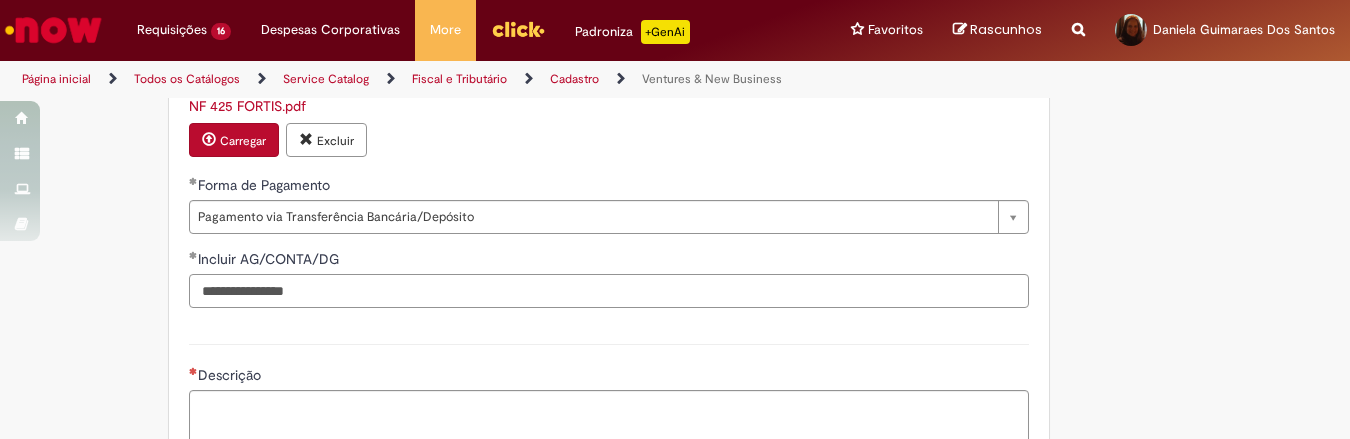 scroll, scrollTop: 1583, scrollLeft: 0, axis: vertical 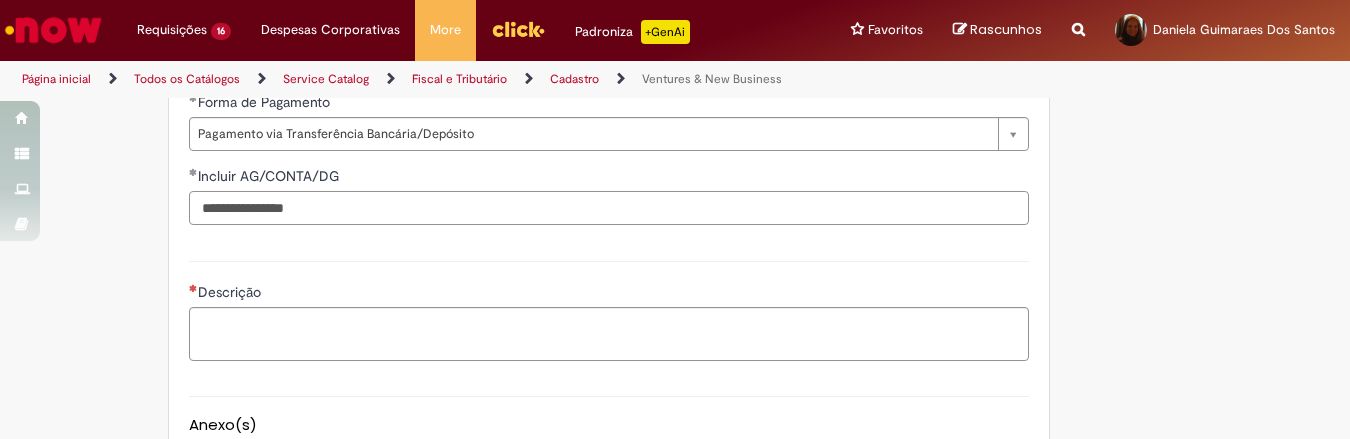 type on "**********" 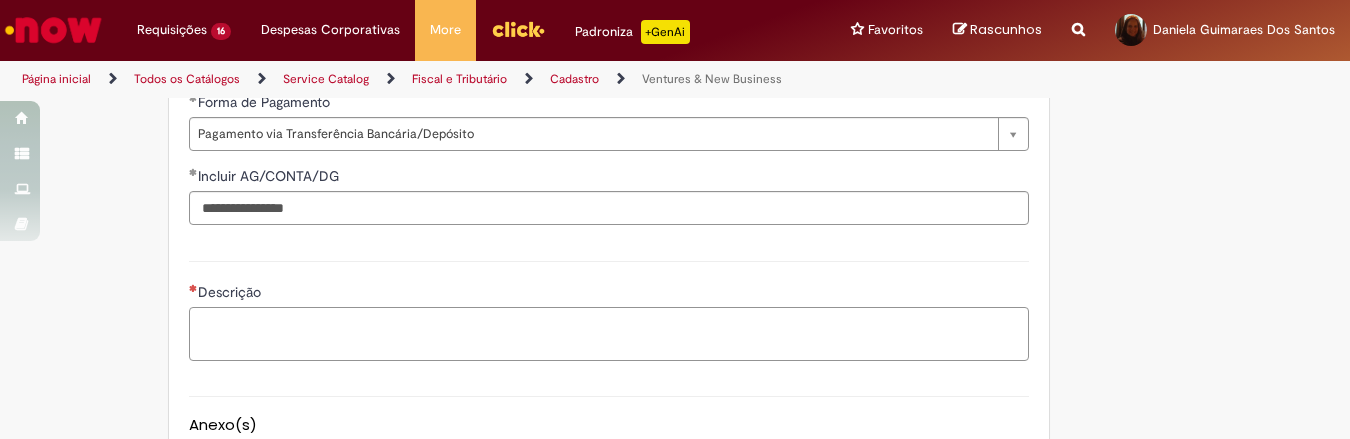 click on "Descrição" at bounding box center [609, 334] 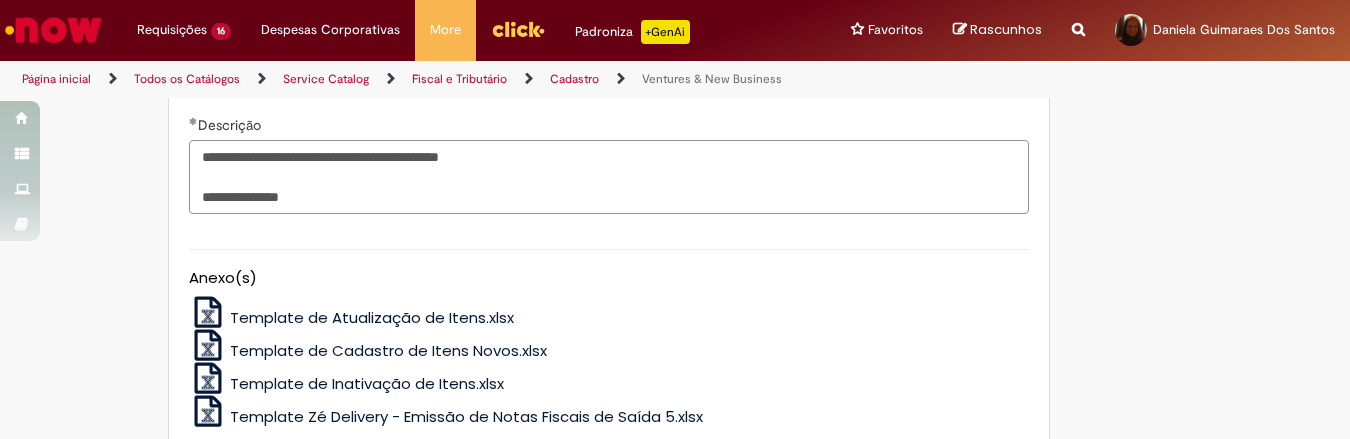 scroll, scrollTop: 1917, scrollLeft: 0, axis: vertical 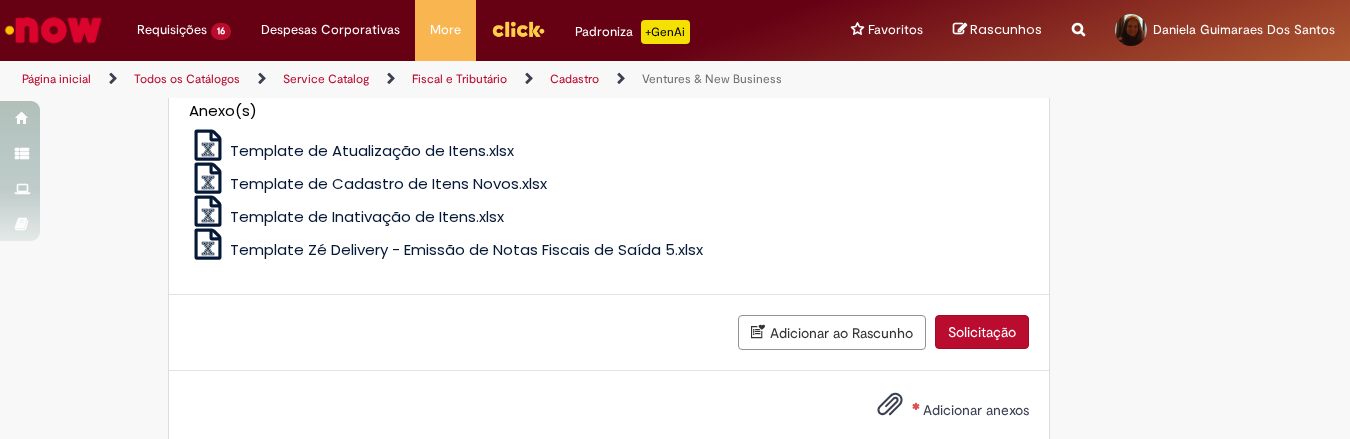 type on "**********" 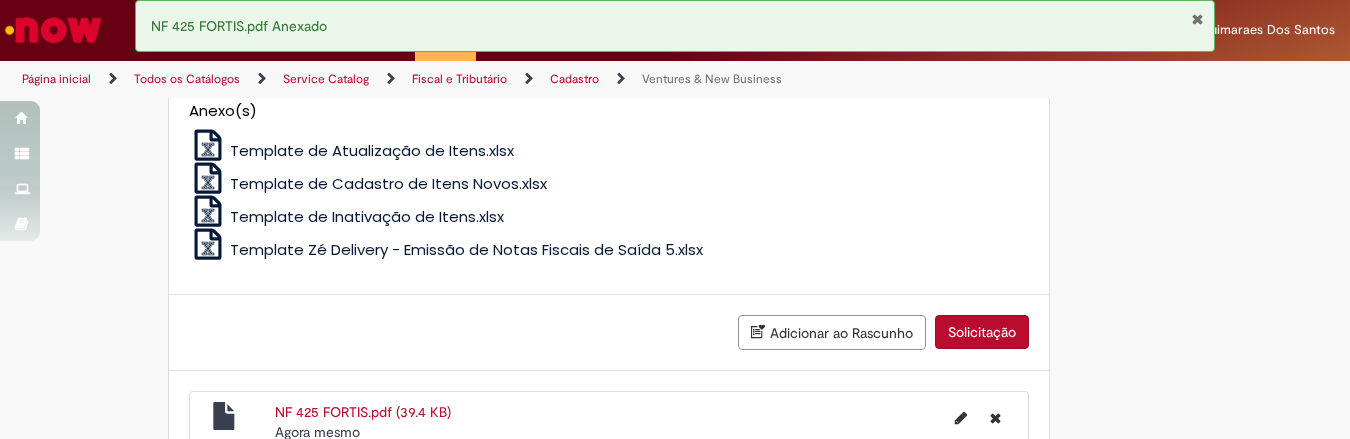 click on "Solicitação" at bounding box center (982, 332) 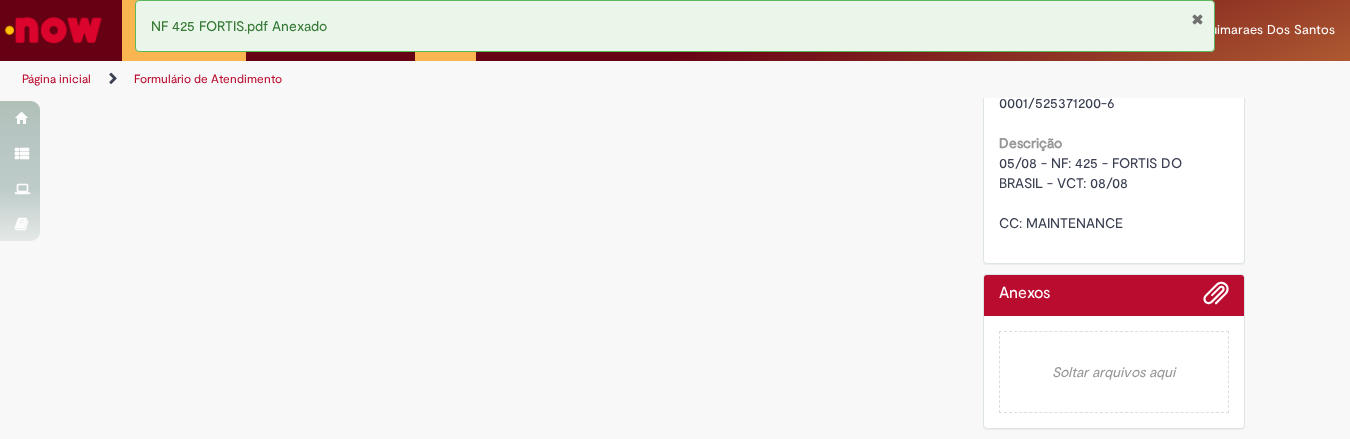 scroll, scrollTop: 0, scrollLeft: 0, axis: both 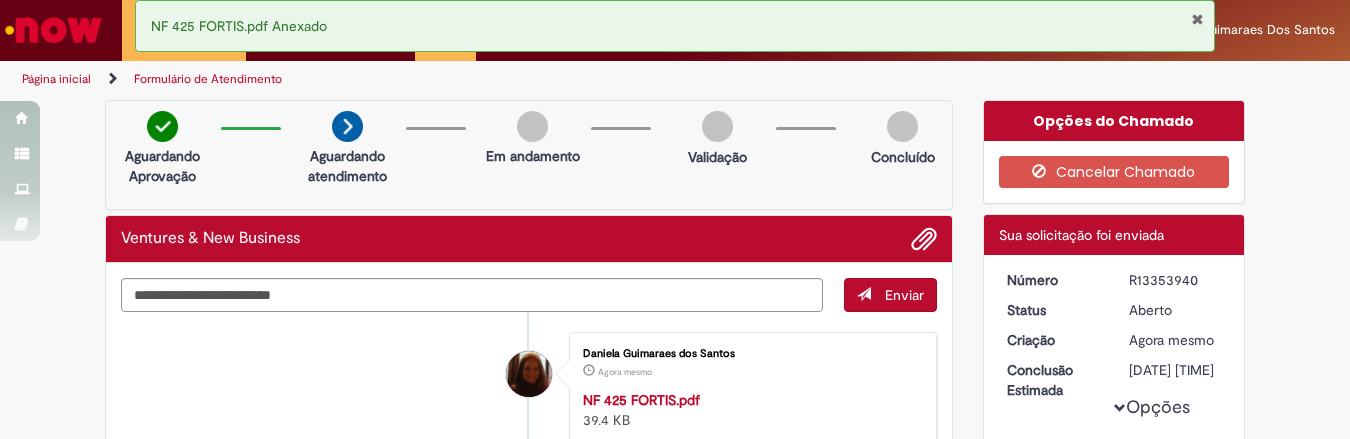 click at bounding box center (1197, 19) 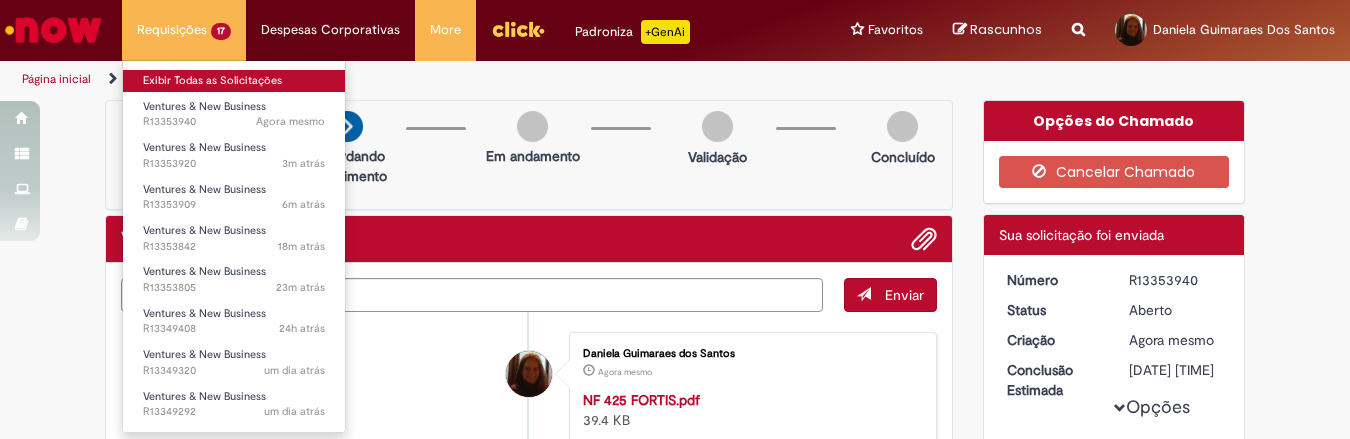click on "Exibir Todas as Solicitações" at bounding box center (234, 81) 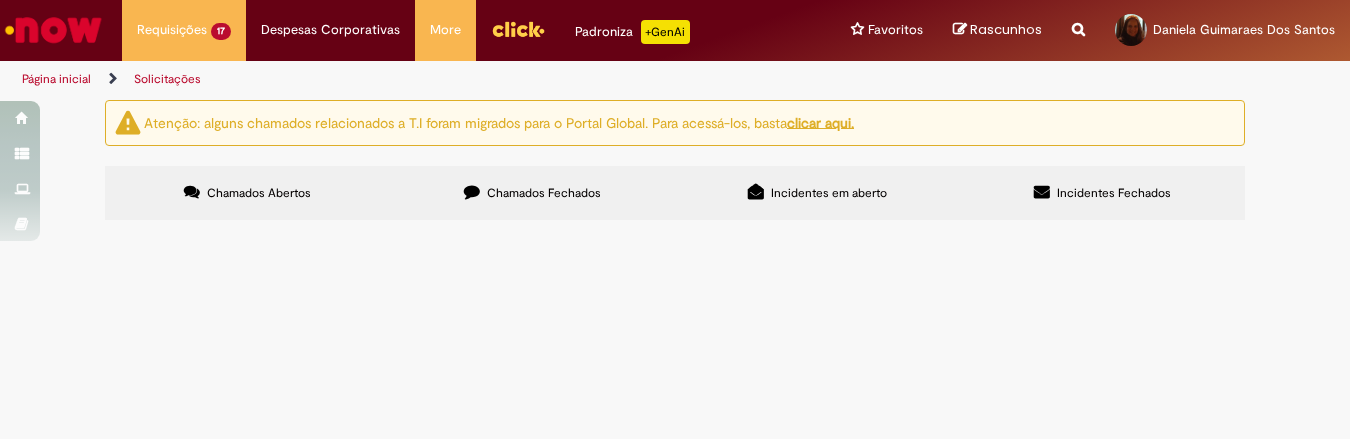 scroll, scrollTop: 167, scrollLeft: 0, axis: vertical 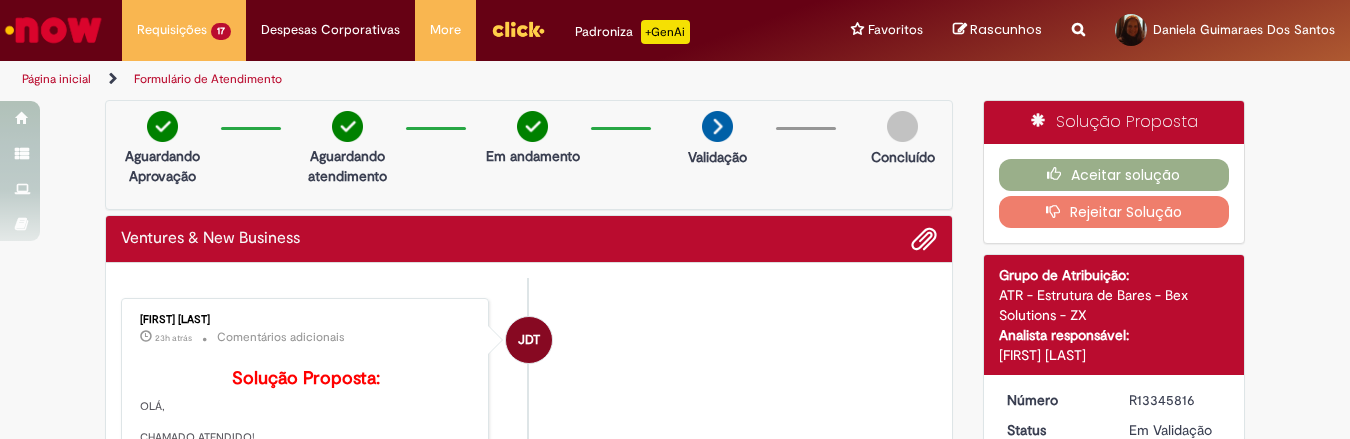 click on "Verificar Código de Barras
Aguardando Aprovação
Aguardando atendimento
Em andamento
Validação
Concluído
Ventures & New Business
Enviar
JDT
[FIRST] [LAST]
23h atrás 23 horas atrás     Comentários adicionais
Solução Proposta:" at bounding box center (675, 955) 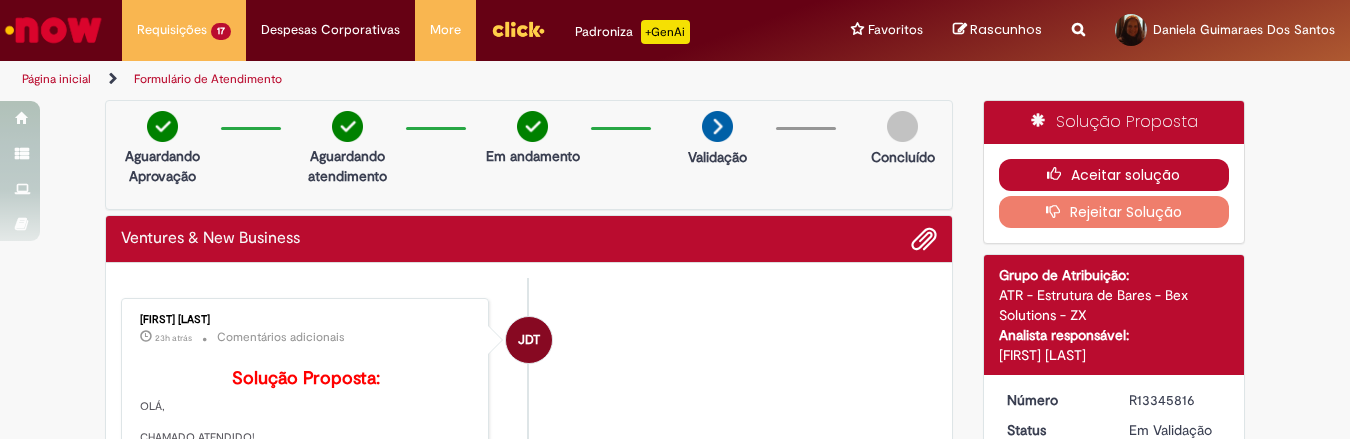 click on "Aceitar solução" at bounding box center [1114, 175] 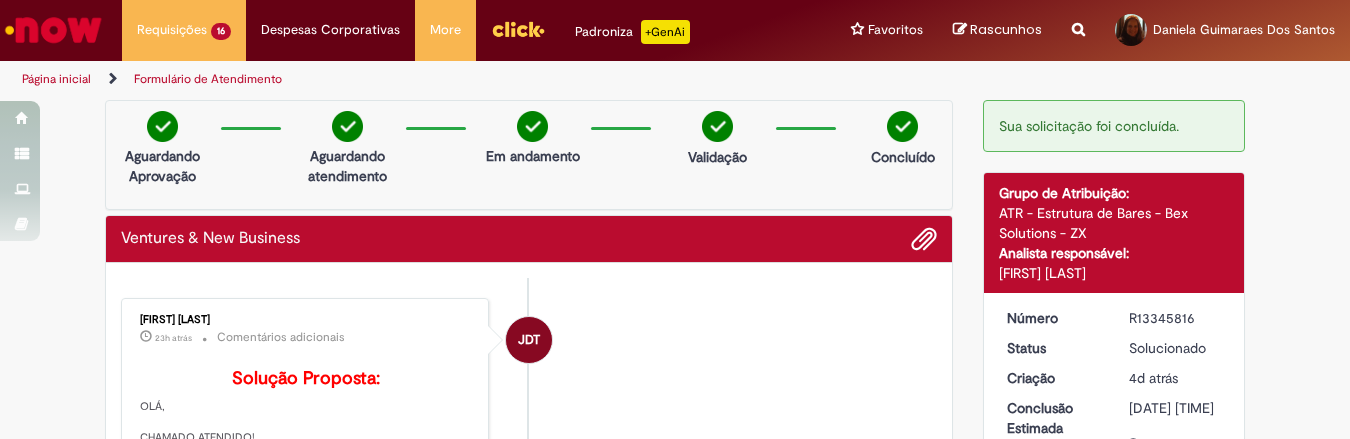 click on "Aguardando Aprovação
Aguardando atendimento
Em andamento
Validação
Concluído" at bounding box center [529, 155] 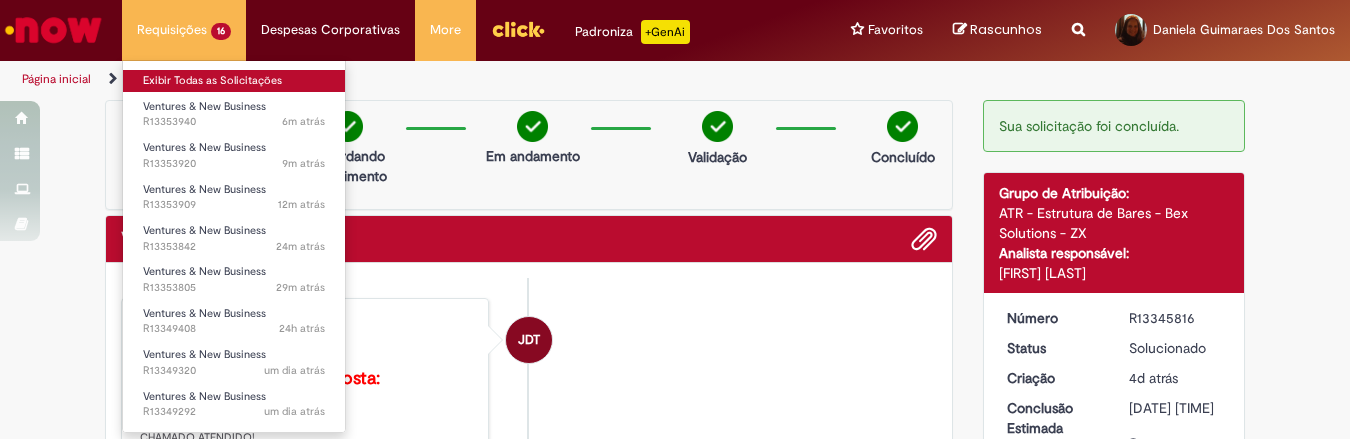 click on "Exibir Todas as Solicitações" at bounding box center (234, 81) 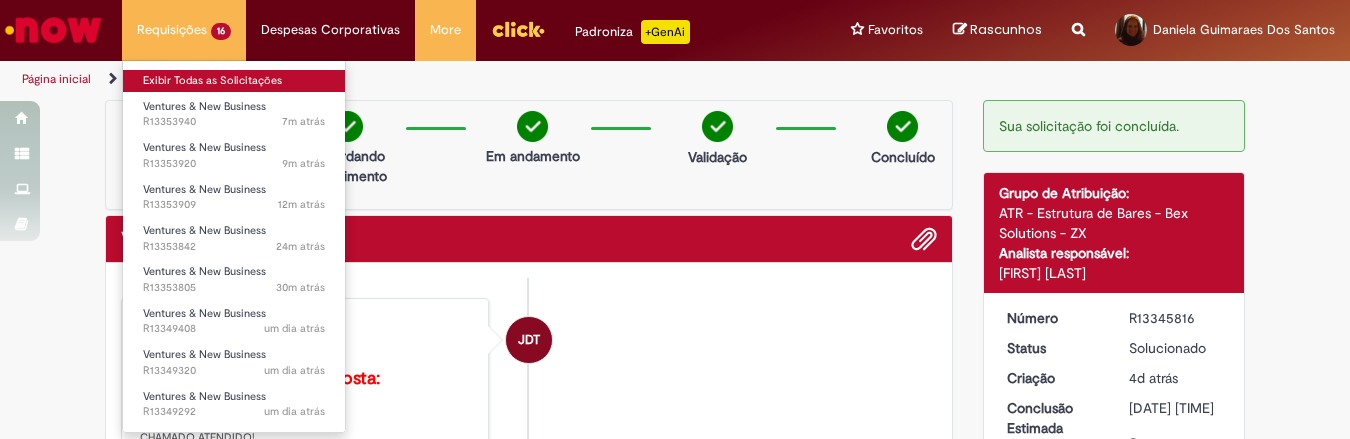 click on "Exibir Todas as Solicitações" at bounding box center [234, 81] 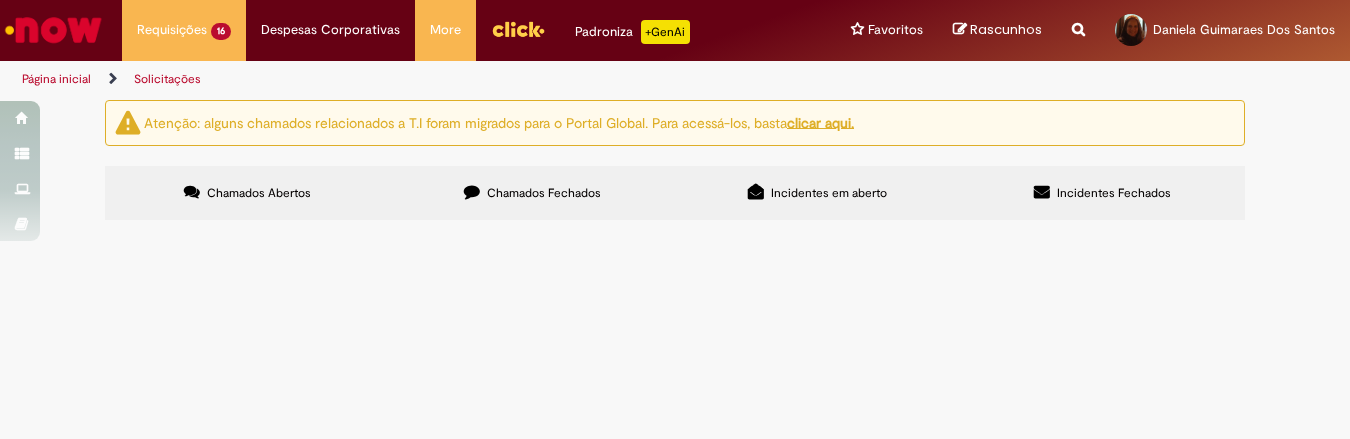 scroll, scrollTop: 359, scrollLeft: 0, axis: vertical 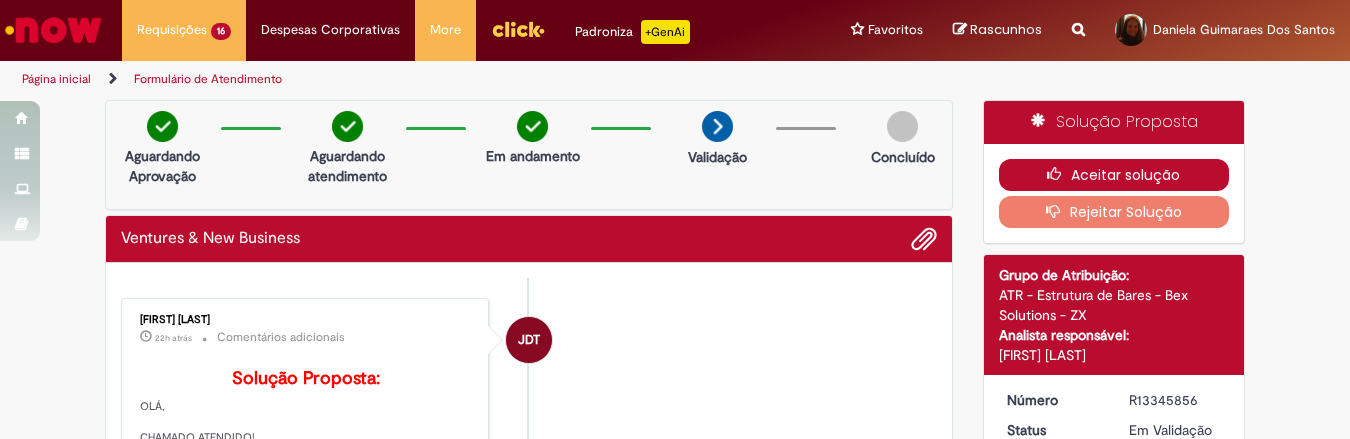 click on "Aceitar solução" at bounding box center [1114, 175] 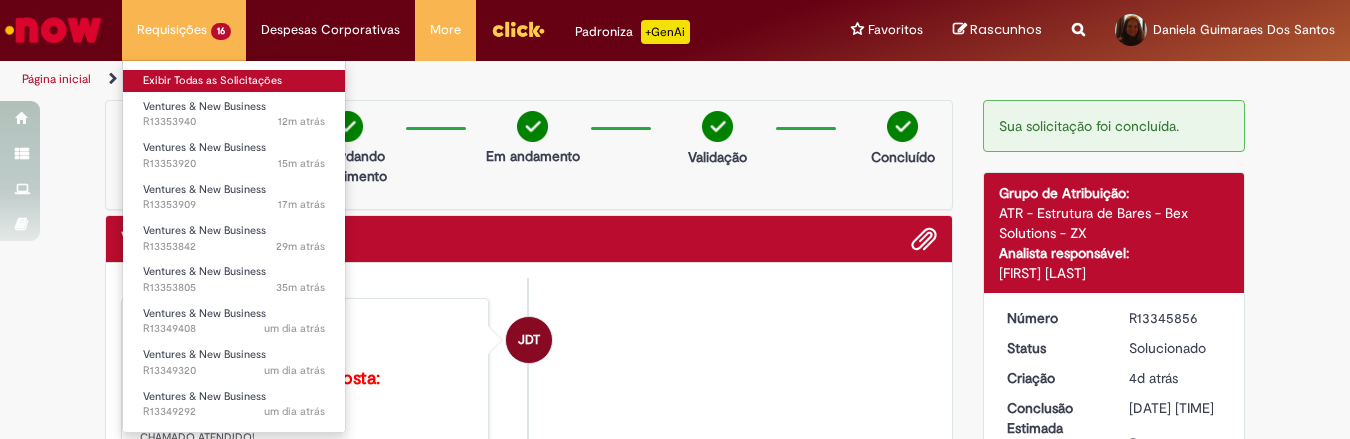 click on "Exibir Todas as Solicitações" at bounding box center [234, 81] 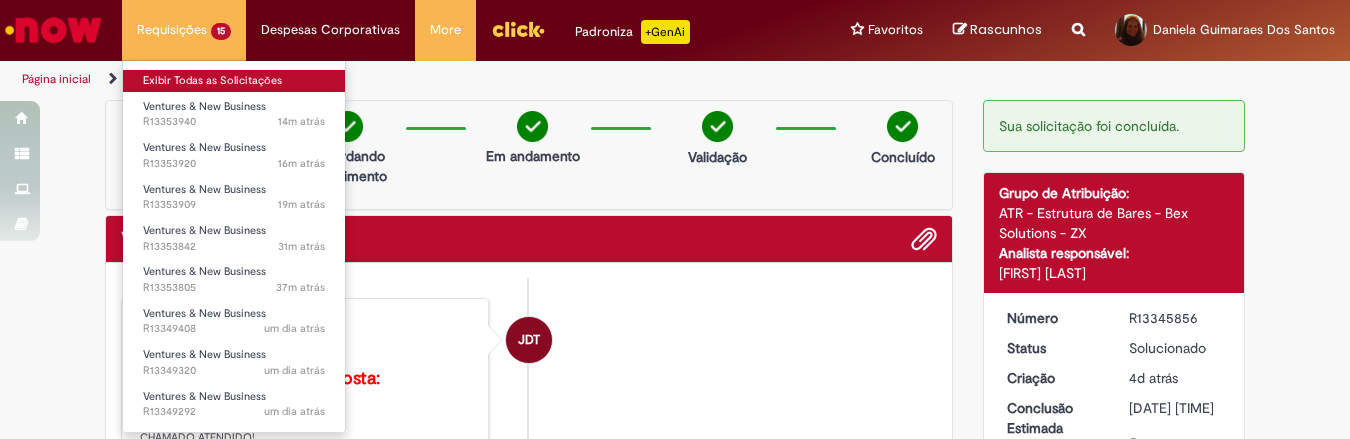 click on "Exibir Todas as Solicitações" at bounding box center (234, 81) 